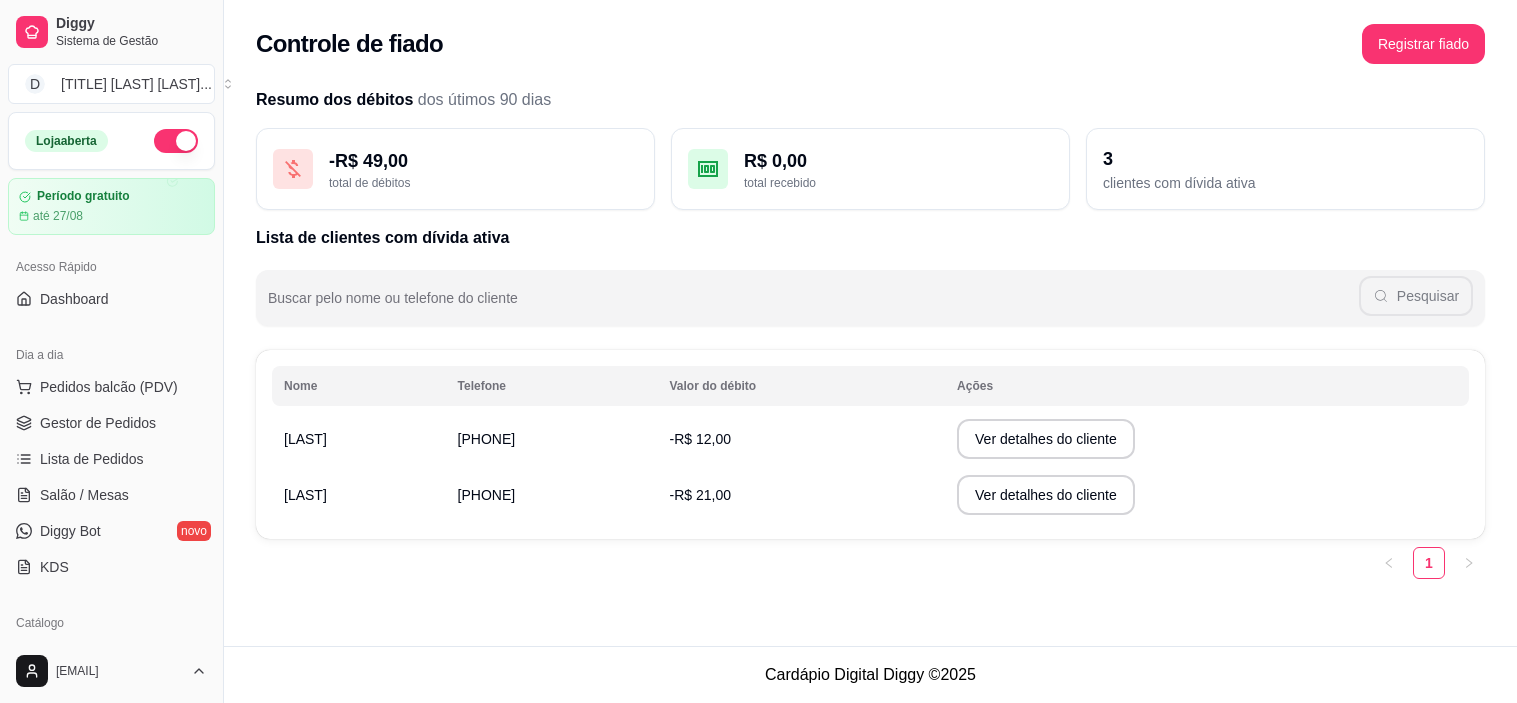 scroll, scrollTop: 0, scrollLeft: 0, axis: both 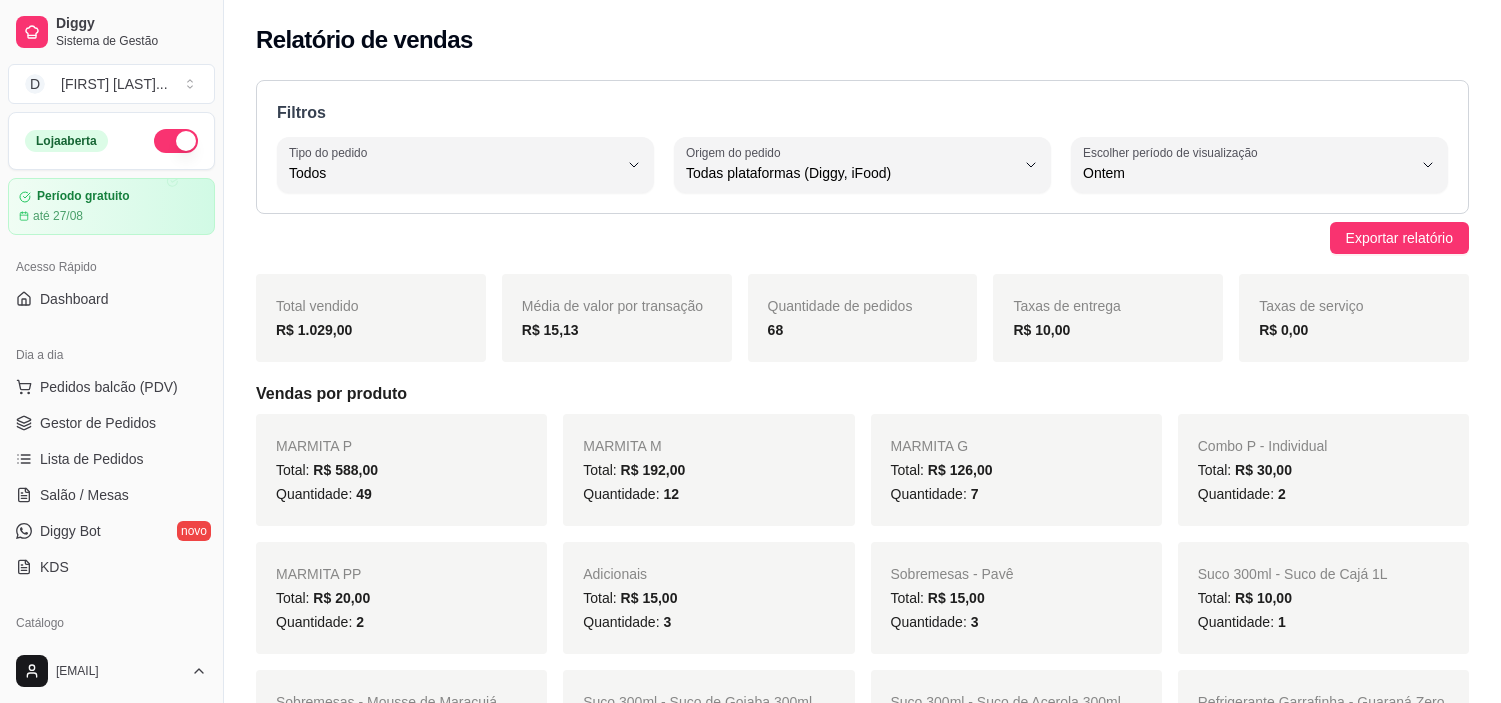 select on "ALL" 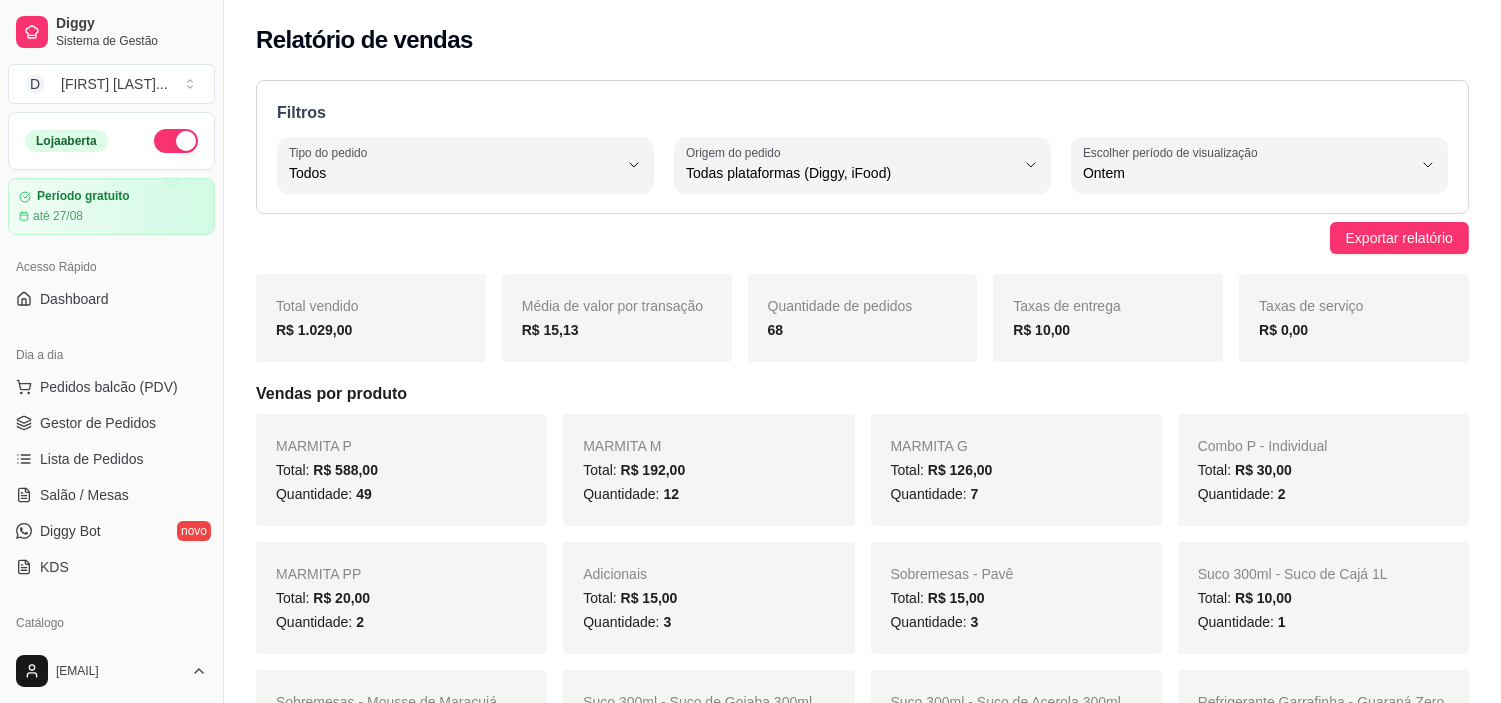 scroll, scrollTop: 333, scrollLeft: 0, axis: vertical 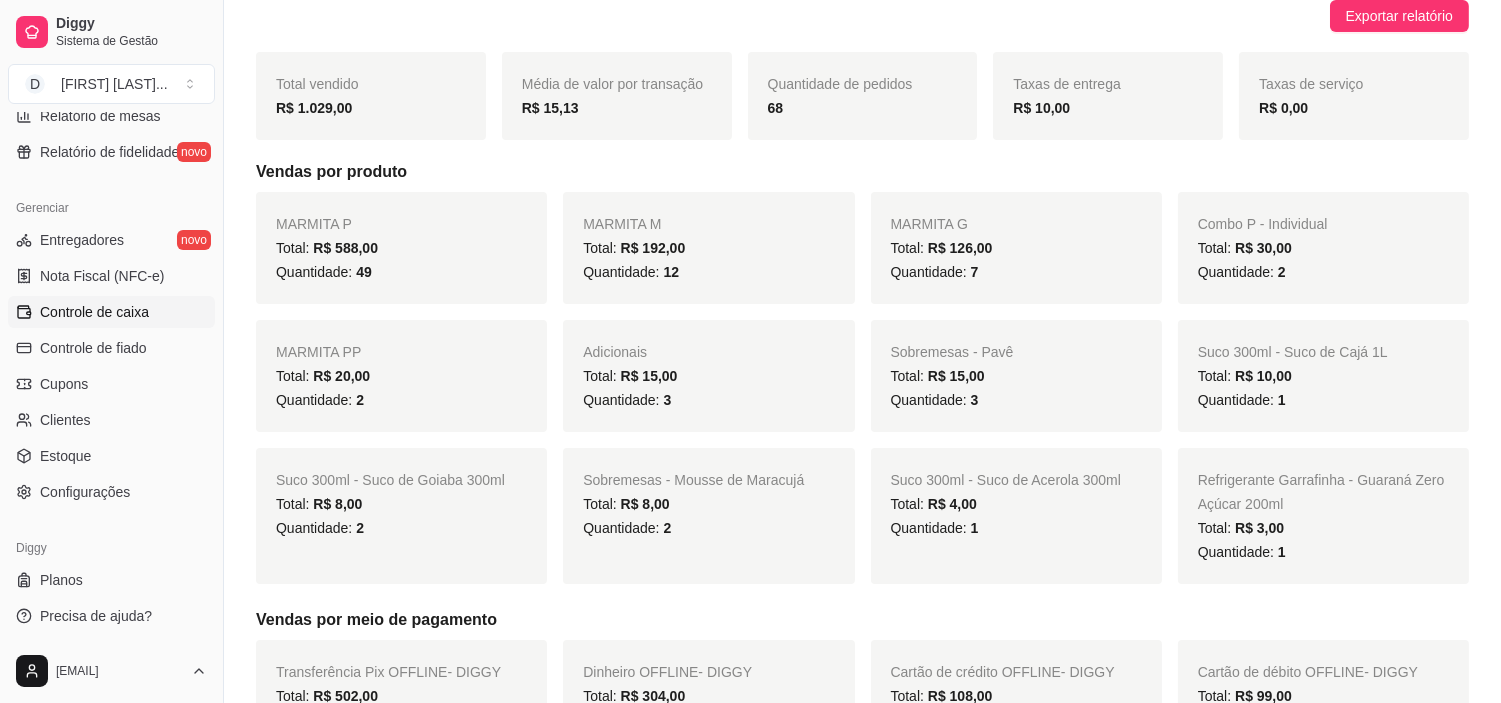 click on "Controle de caixa" at bounding box center [94, 312] 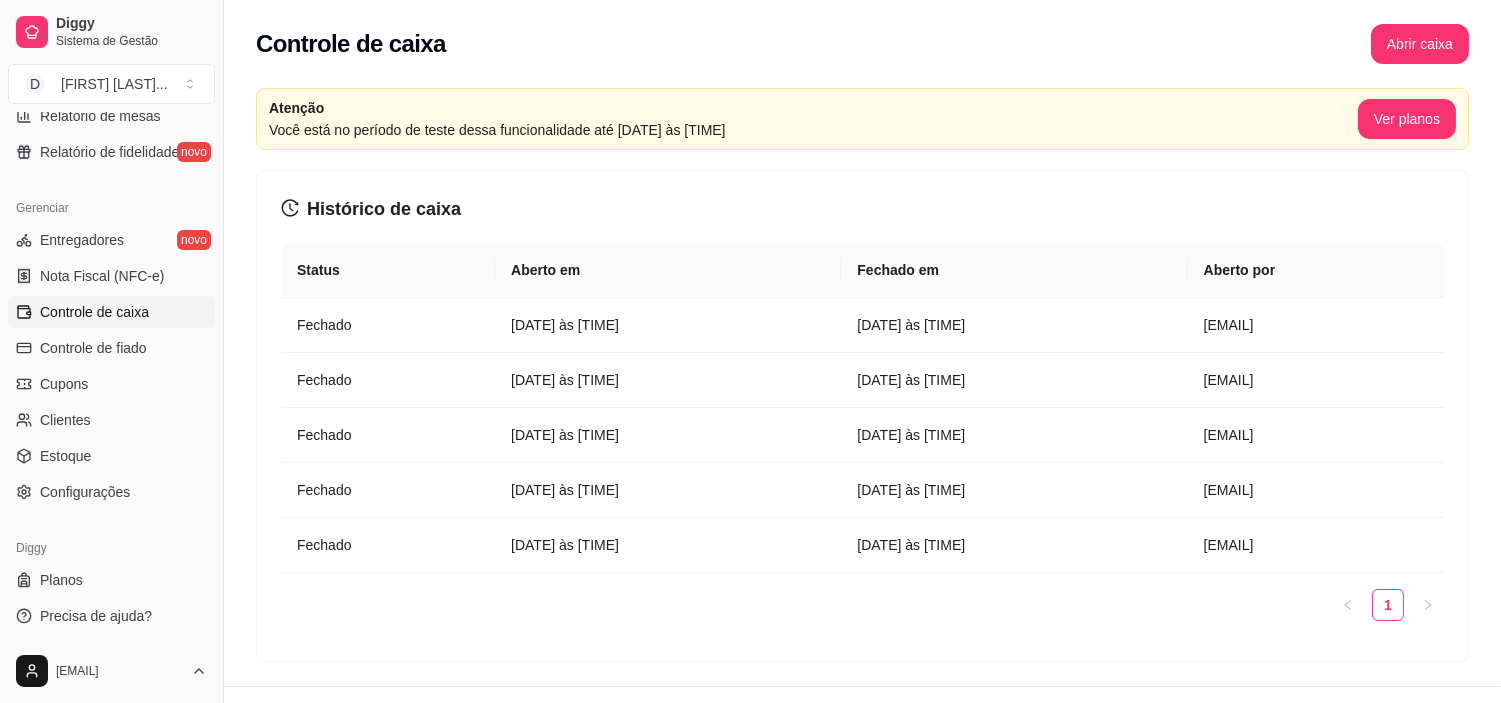 scroll, scrollTop: 40, scrollLeft: 0, axis: vertical 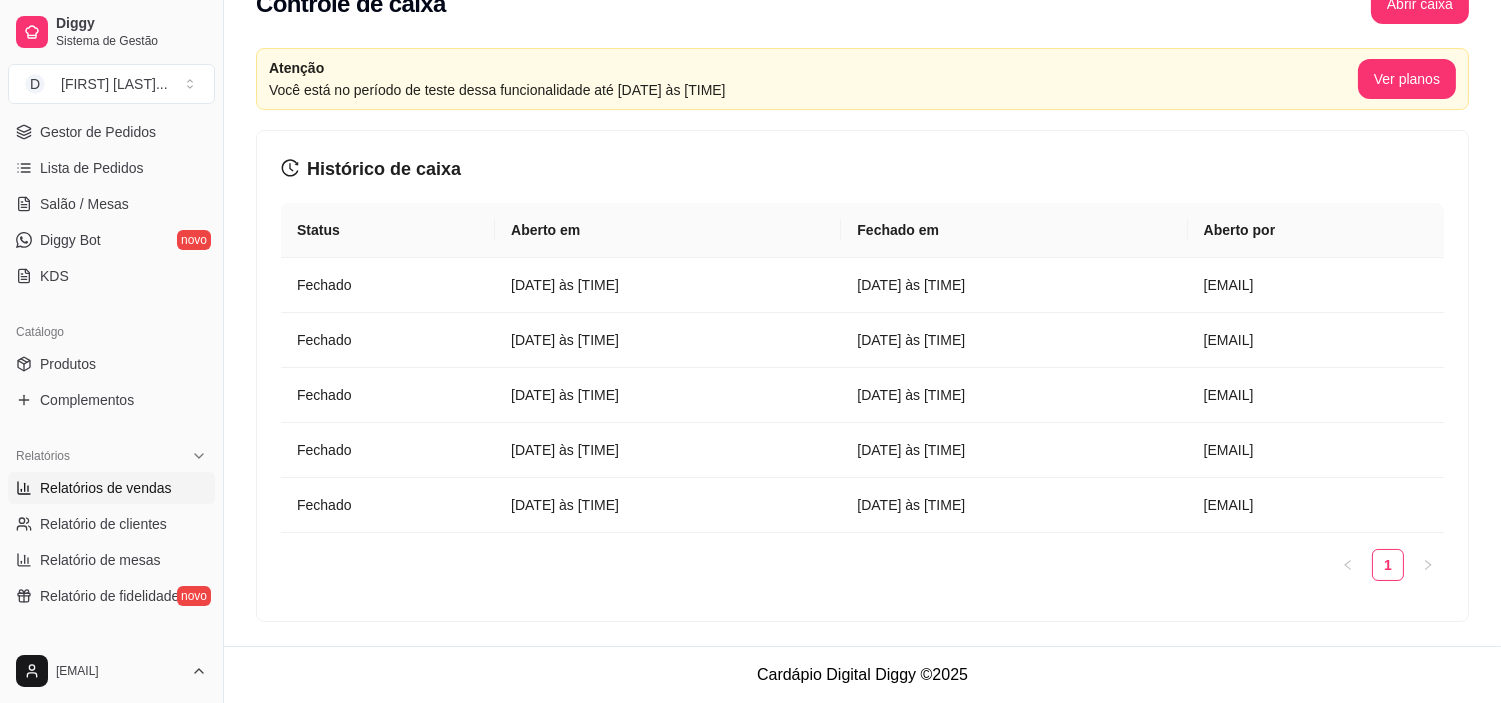 click on "Relatórios de vendas" at bounding box center (106, 488) 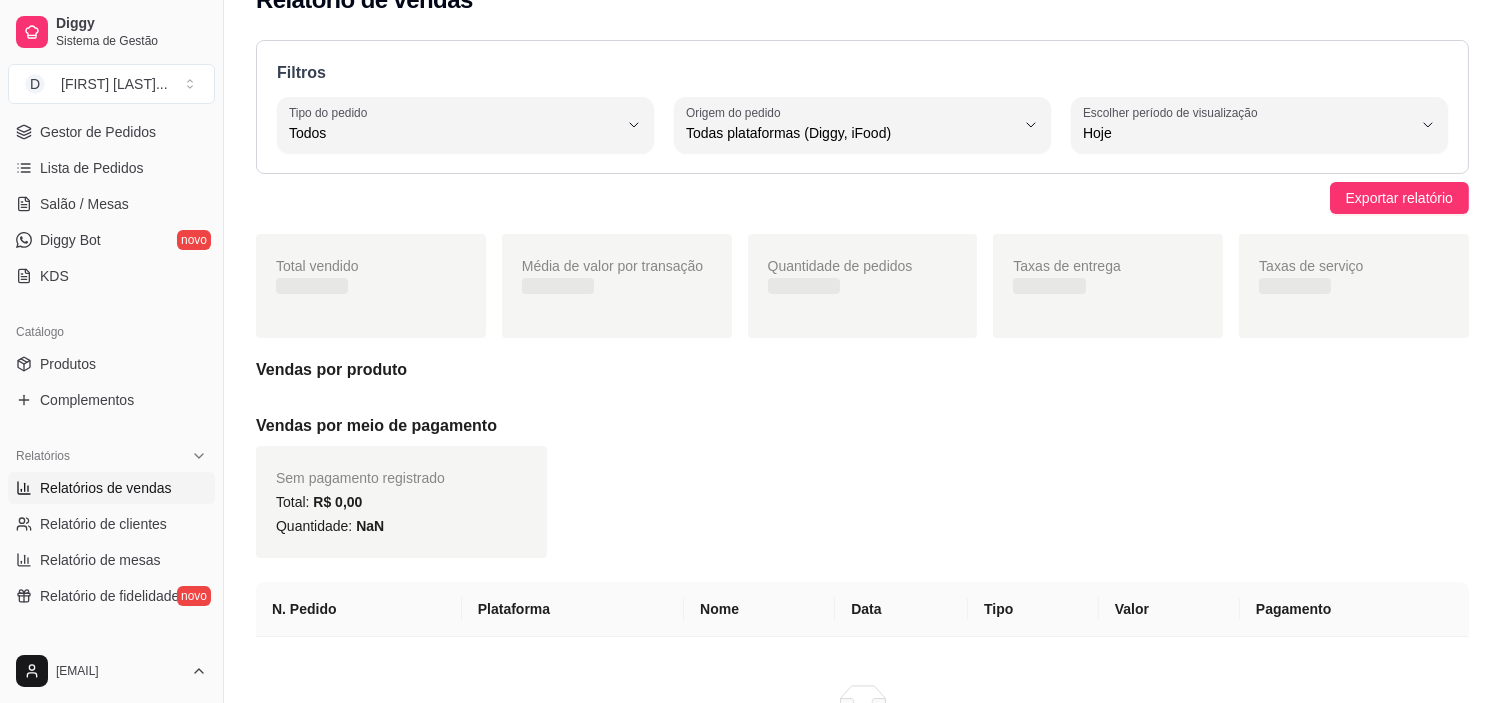 scroll, scrollTop: 0, scrollLeft: 0, axis: both 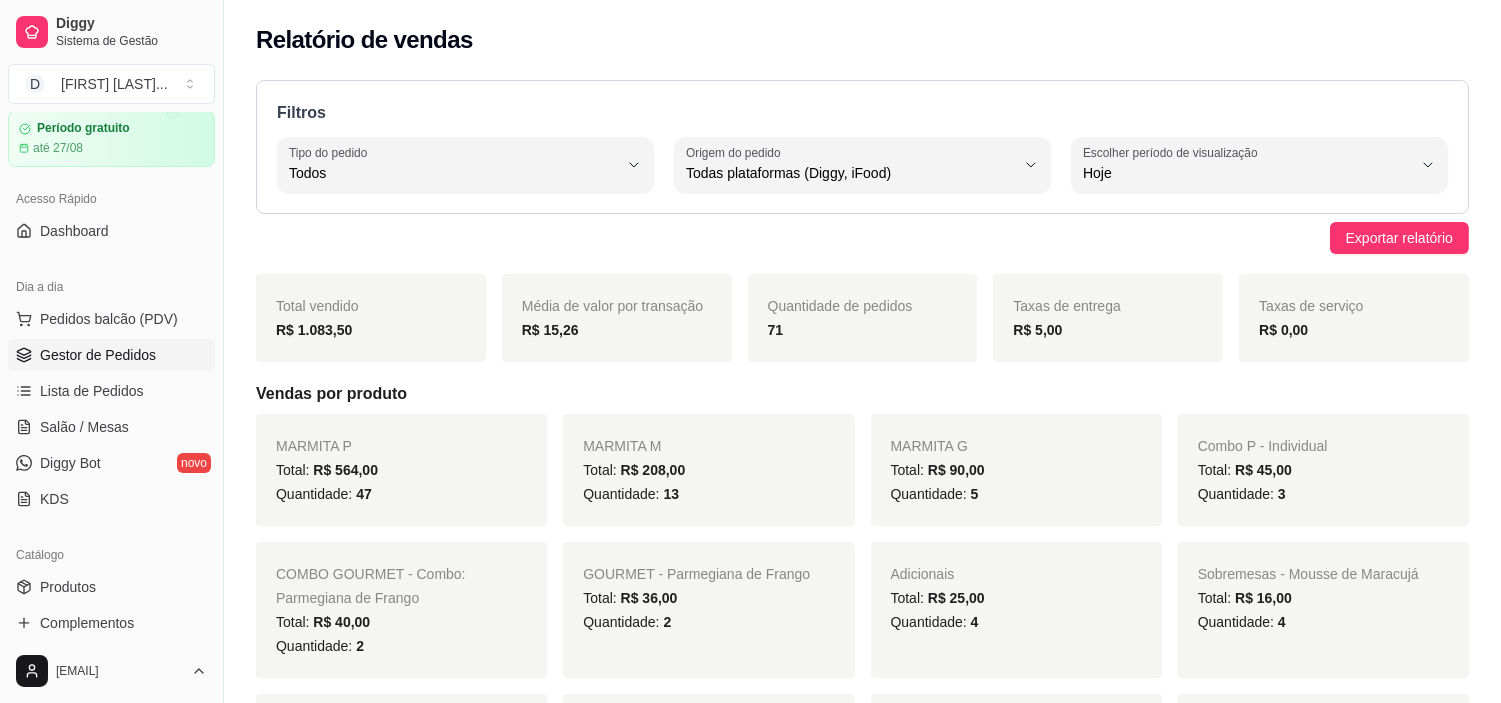 click on "Gestor de Pedidos" at bounding box center (98, 355) 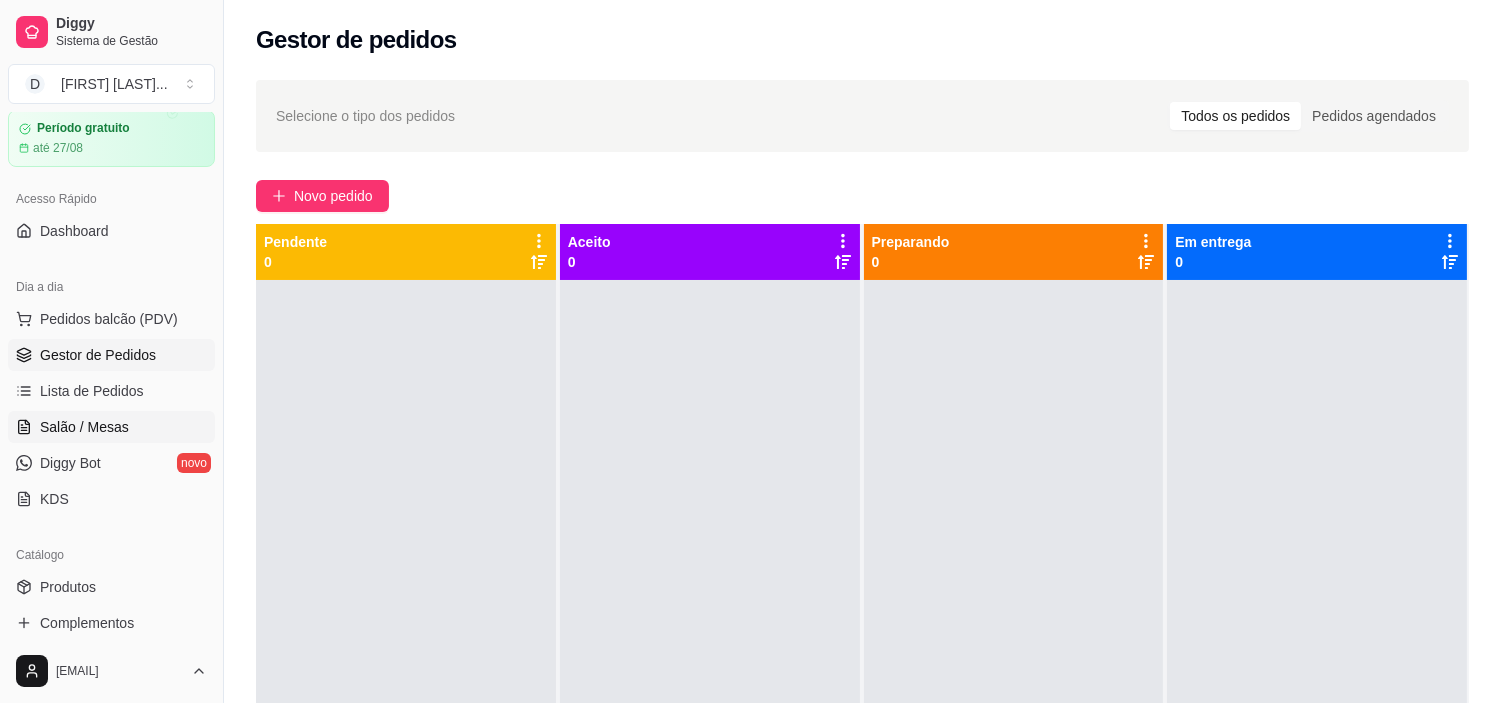 scroll, scrollTop: 180, scrollLeft: 0, axis: vertical 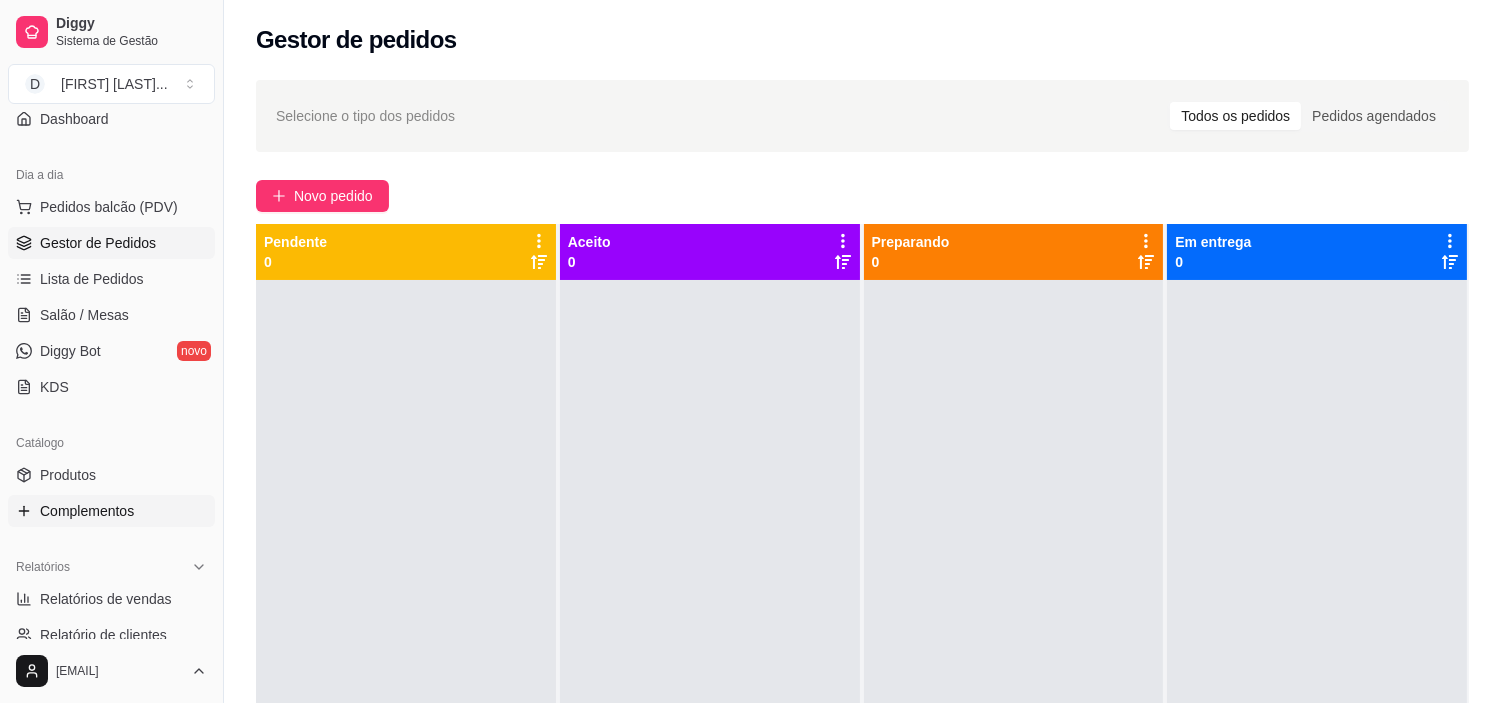 click on "Complementos" at bounding box center [111, 511] 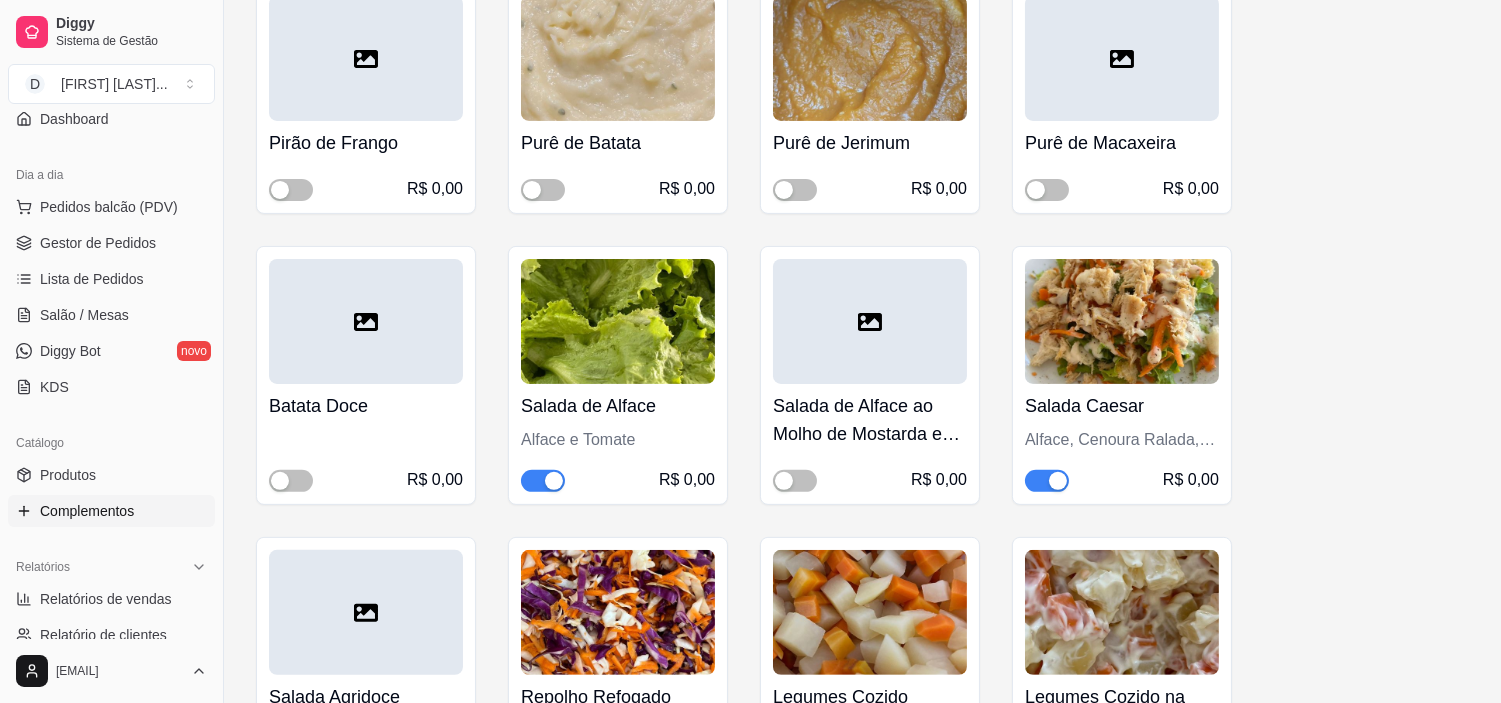 scroll, scrollTop: 1111, scrollLeft: 0, axis: vertical 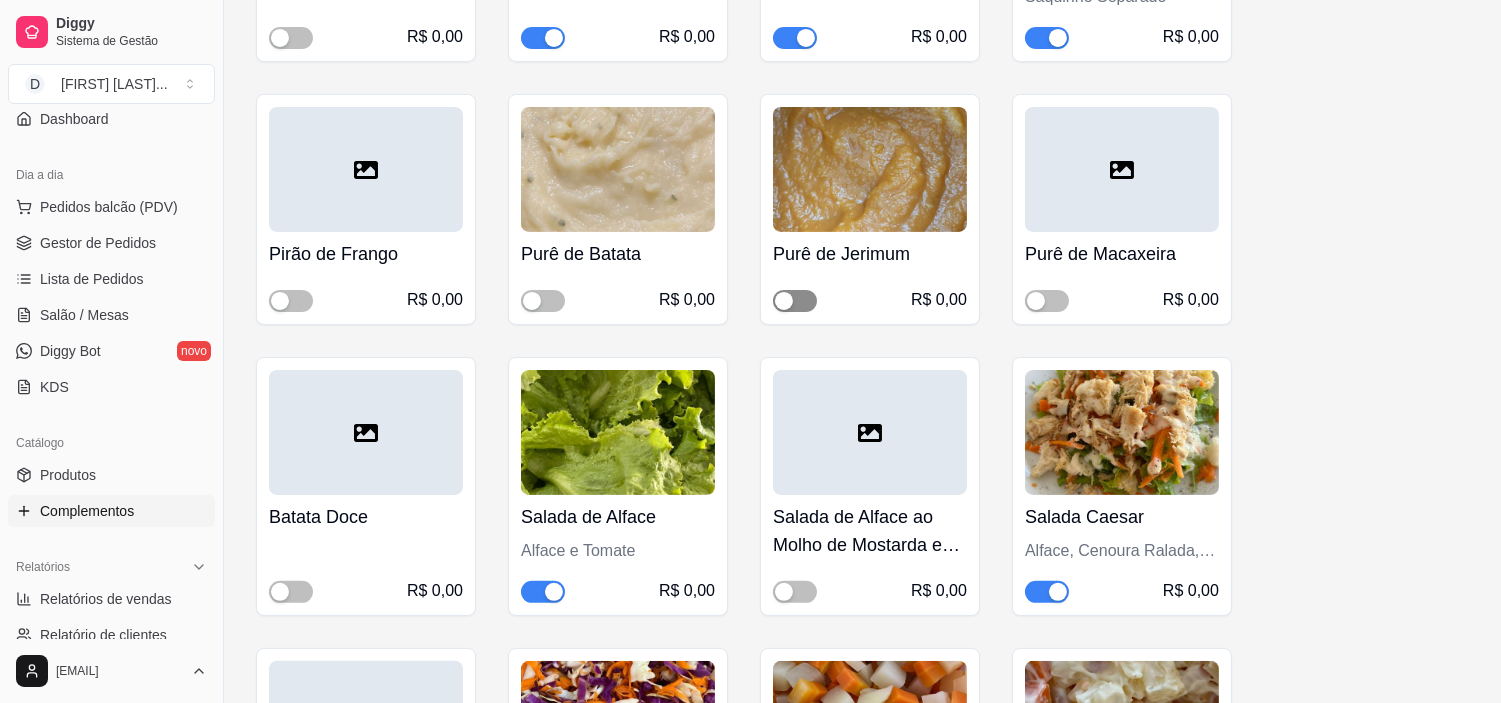 click at bounding box center [795, 301] 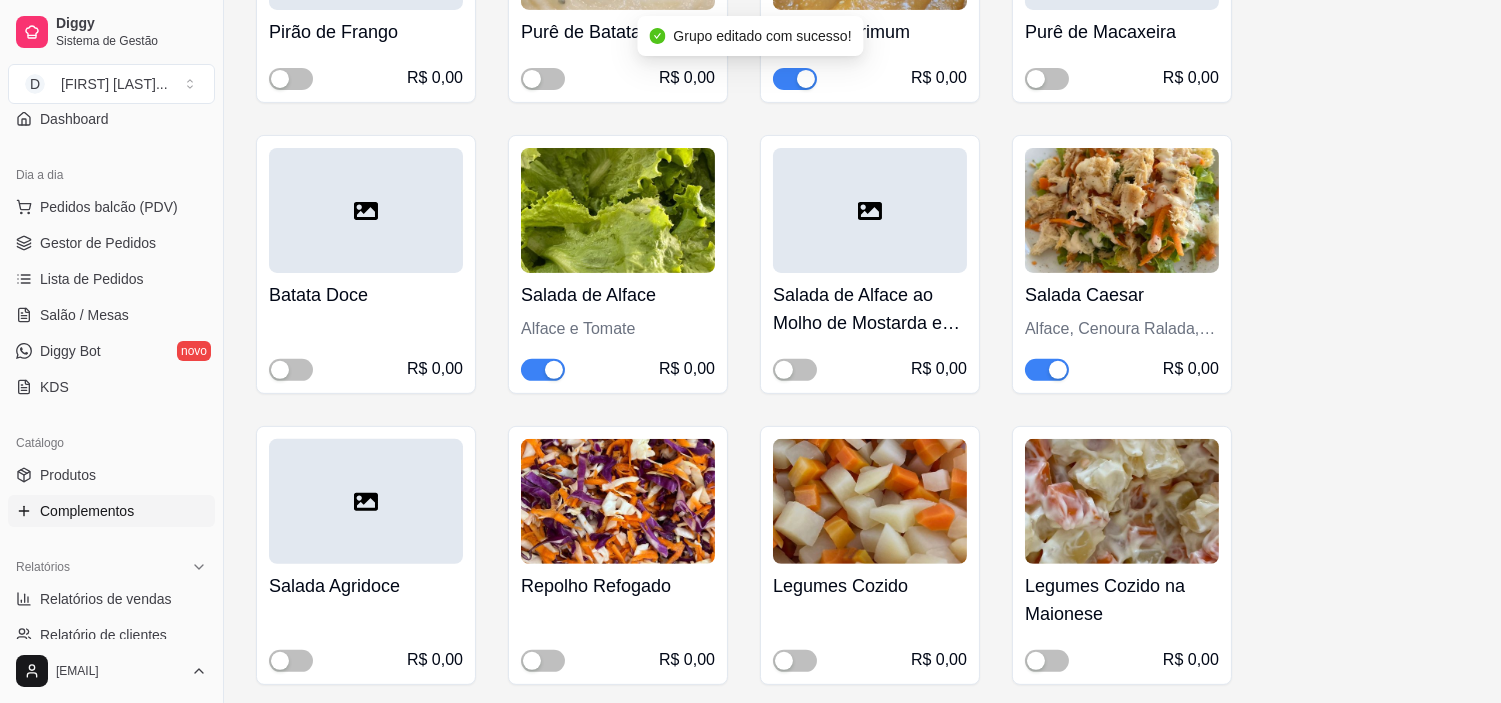 scroll, scrollTop: 1444, scrollLeft: 0, axis: vertical 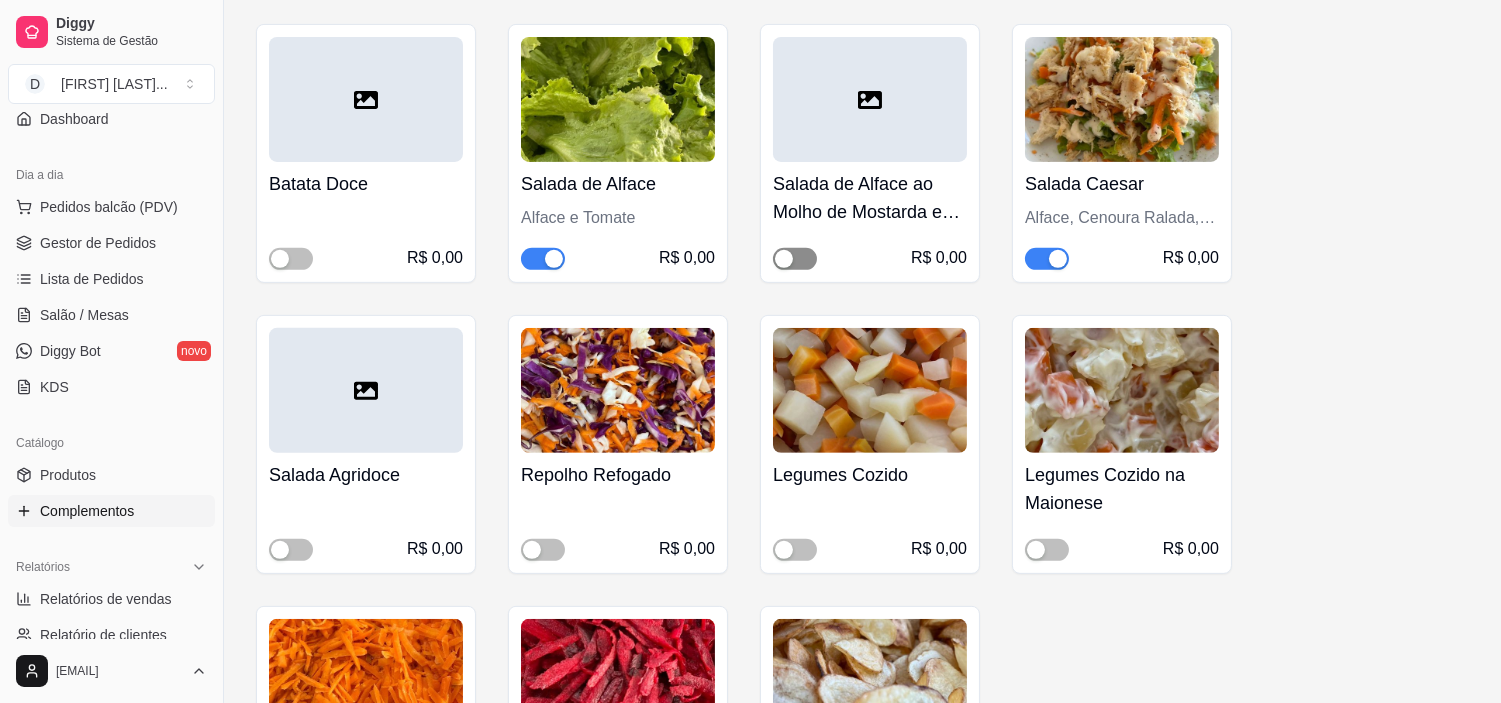 click at bounding box center (784, 259) 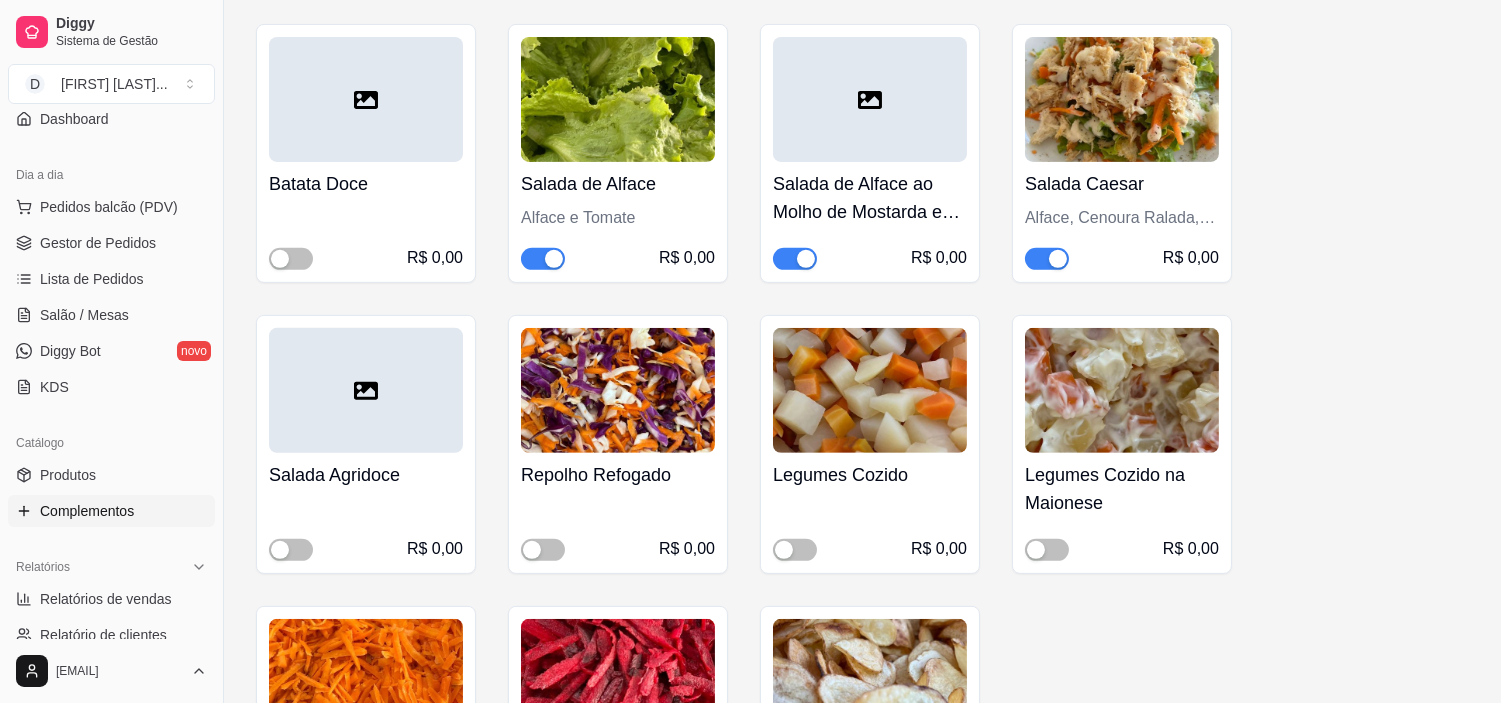 click at bounding box center [1058, 259] 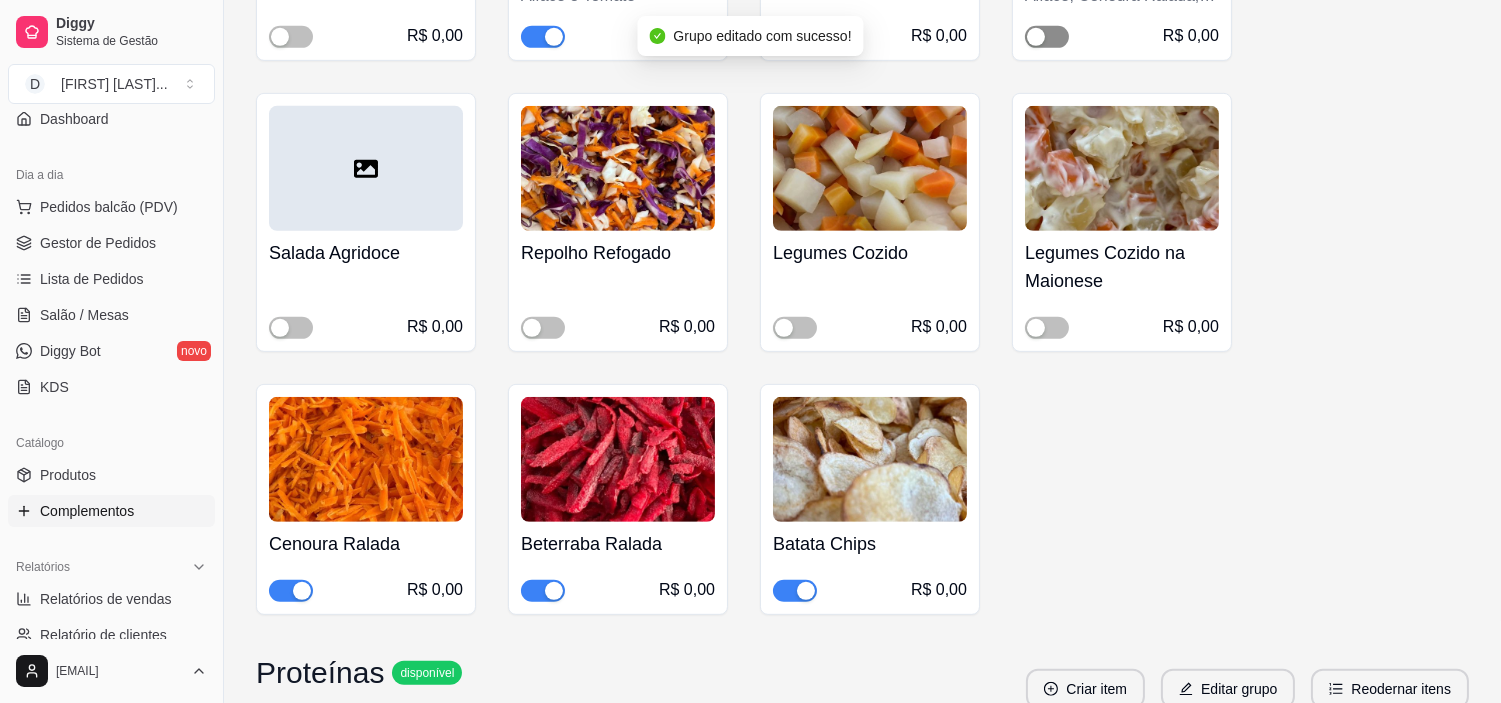 scroll, scrollTop: 1777, scrollLeft: 0, axis: vertical 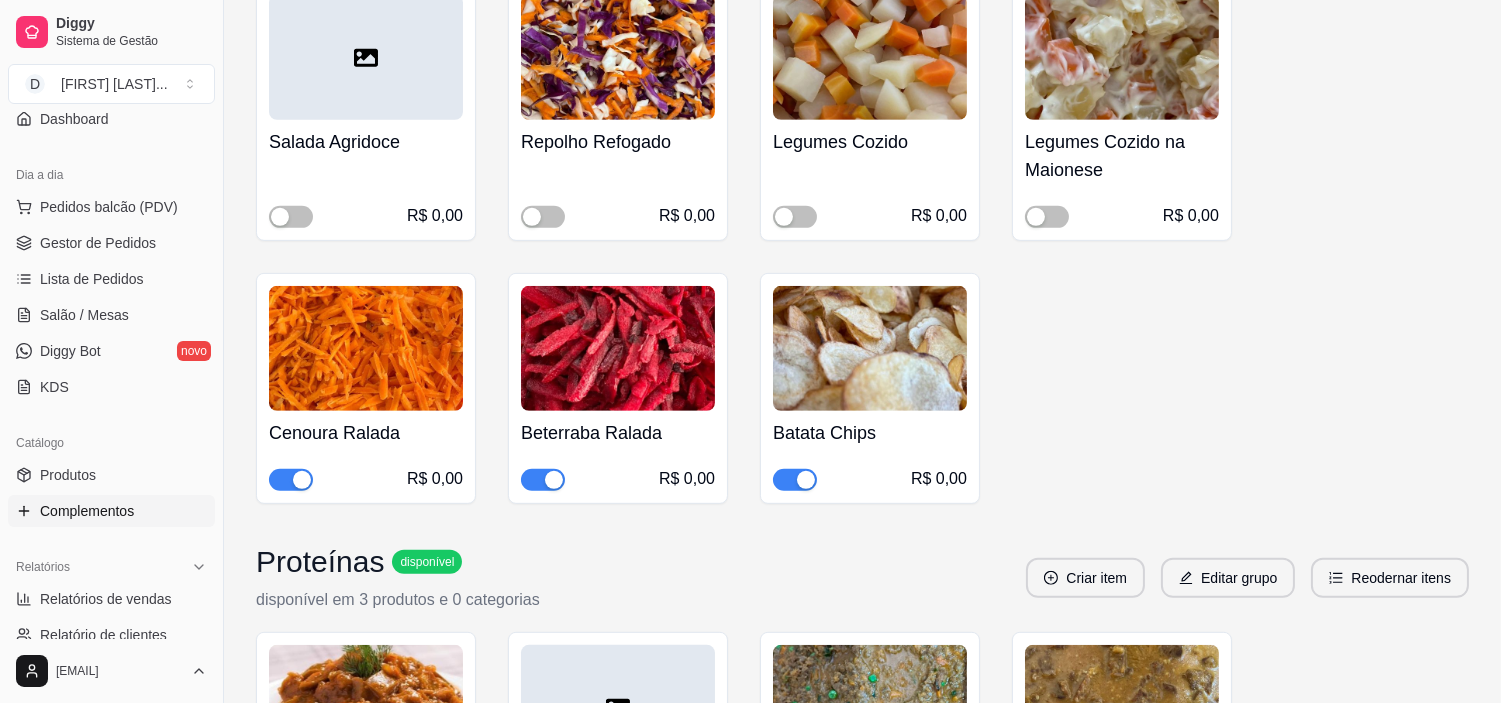 click at bounding box center (291, 480) 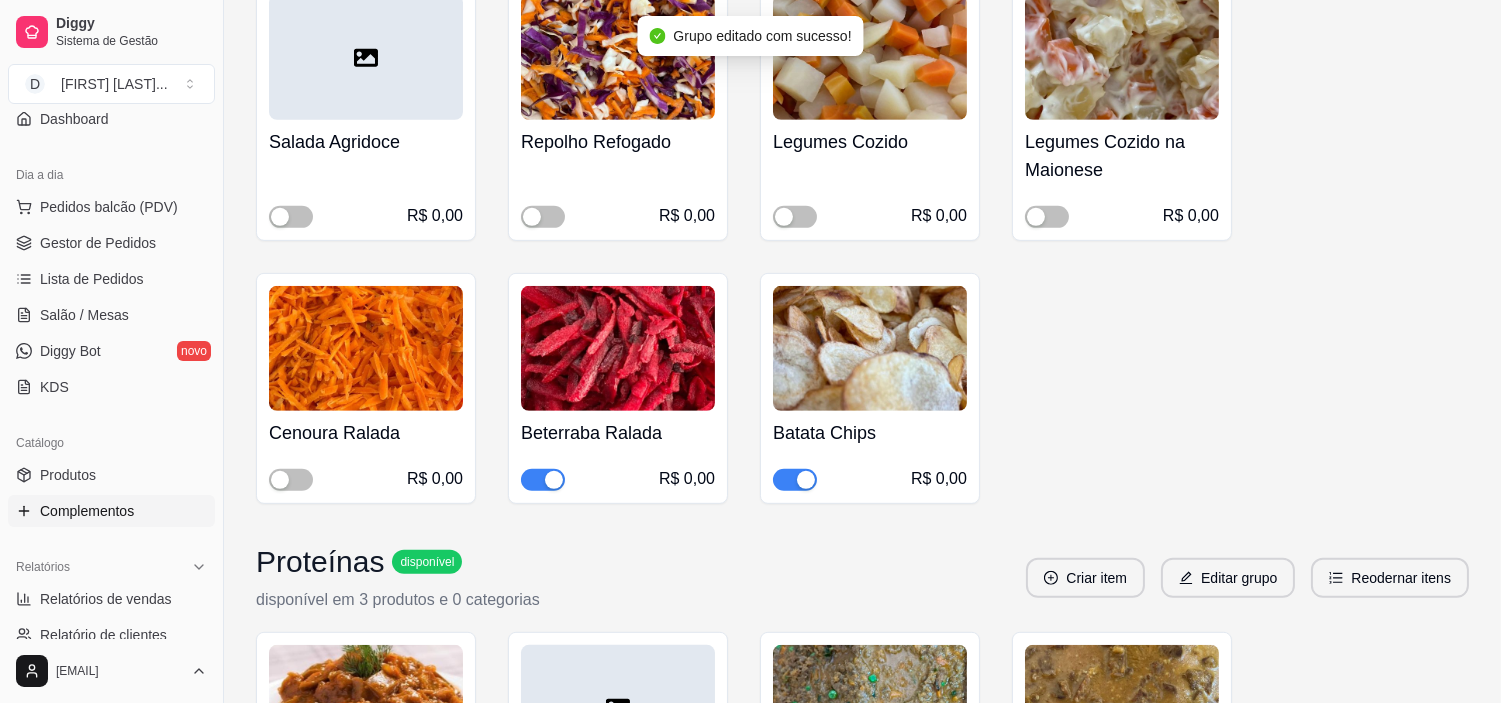click at bounding box center (554, 480) 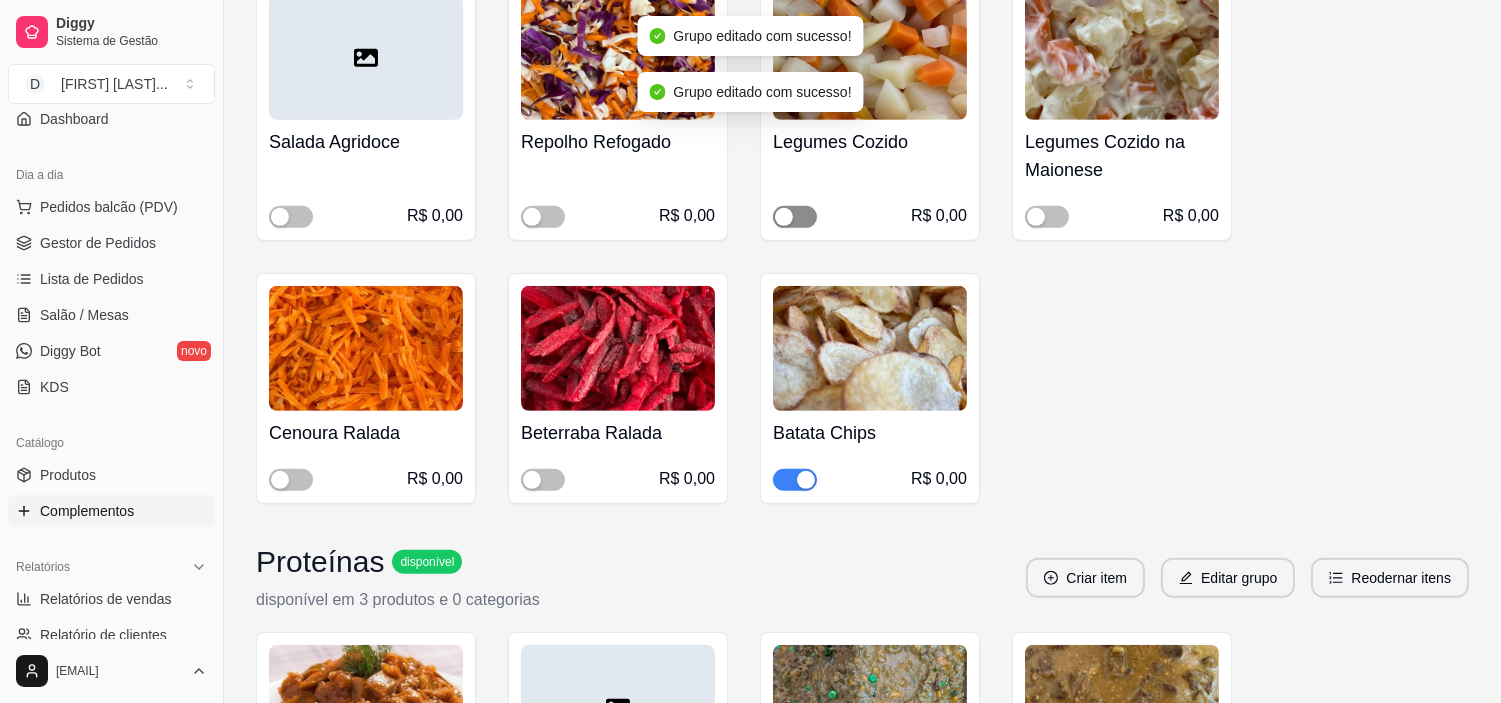 click at bounding box center [795, 217] 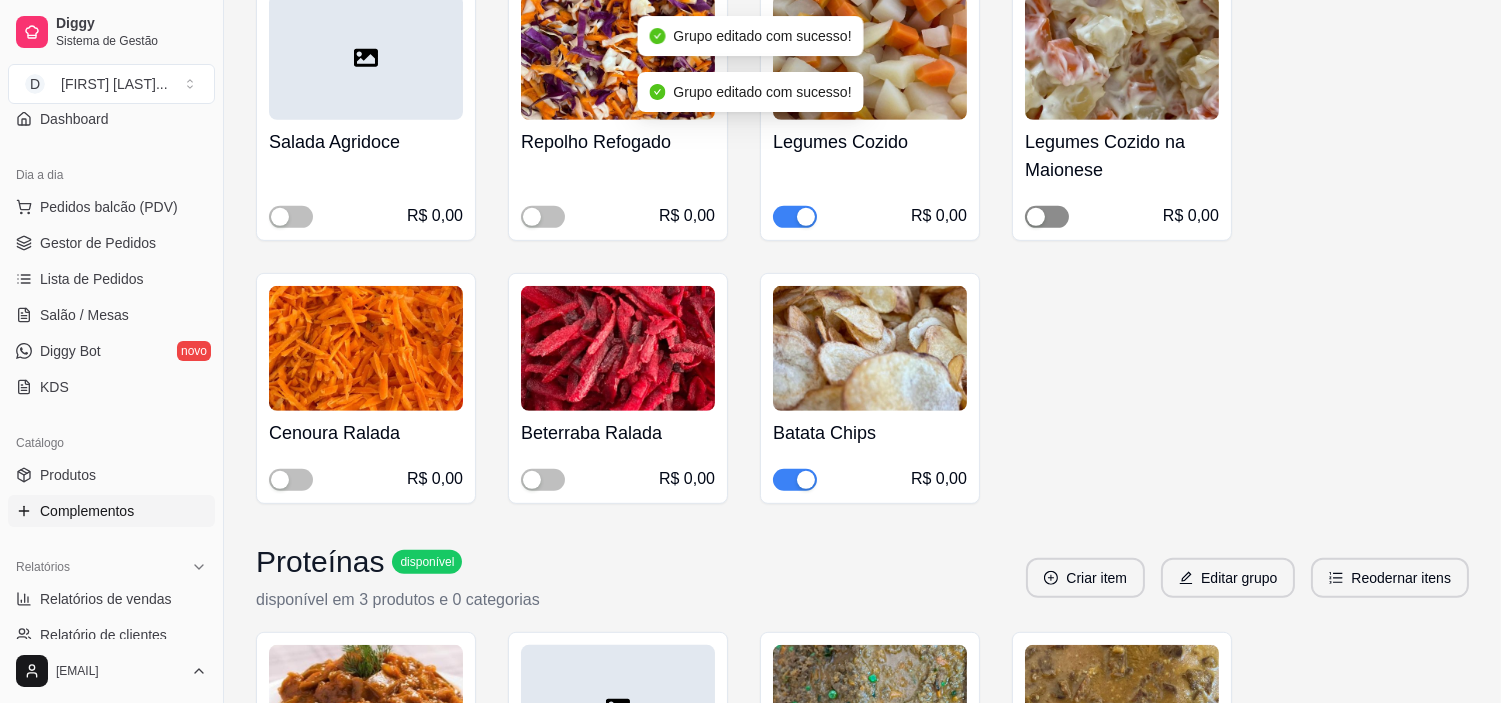 click at bounding box center (1036, 217) 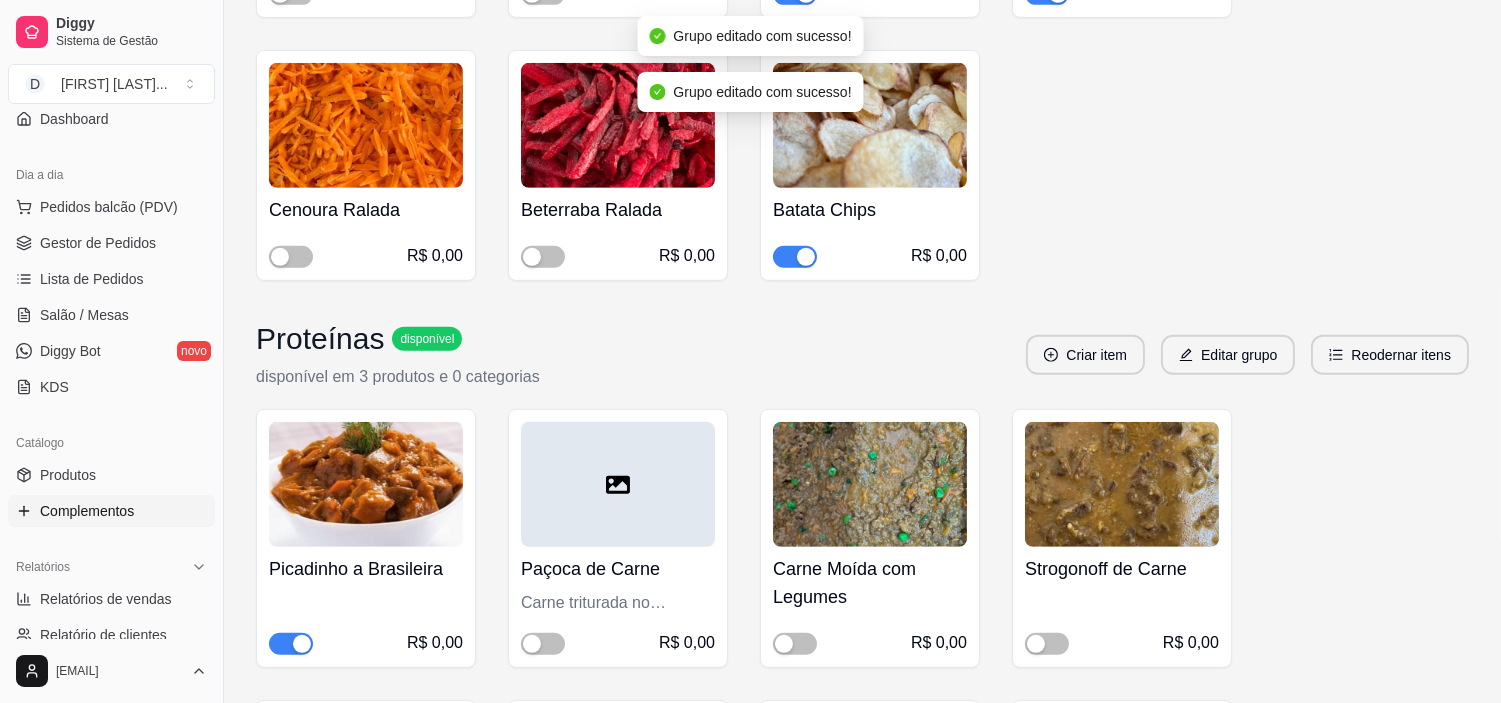 scroll, scrollTop: 2222, scrollLeft: 0, axis: vertical 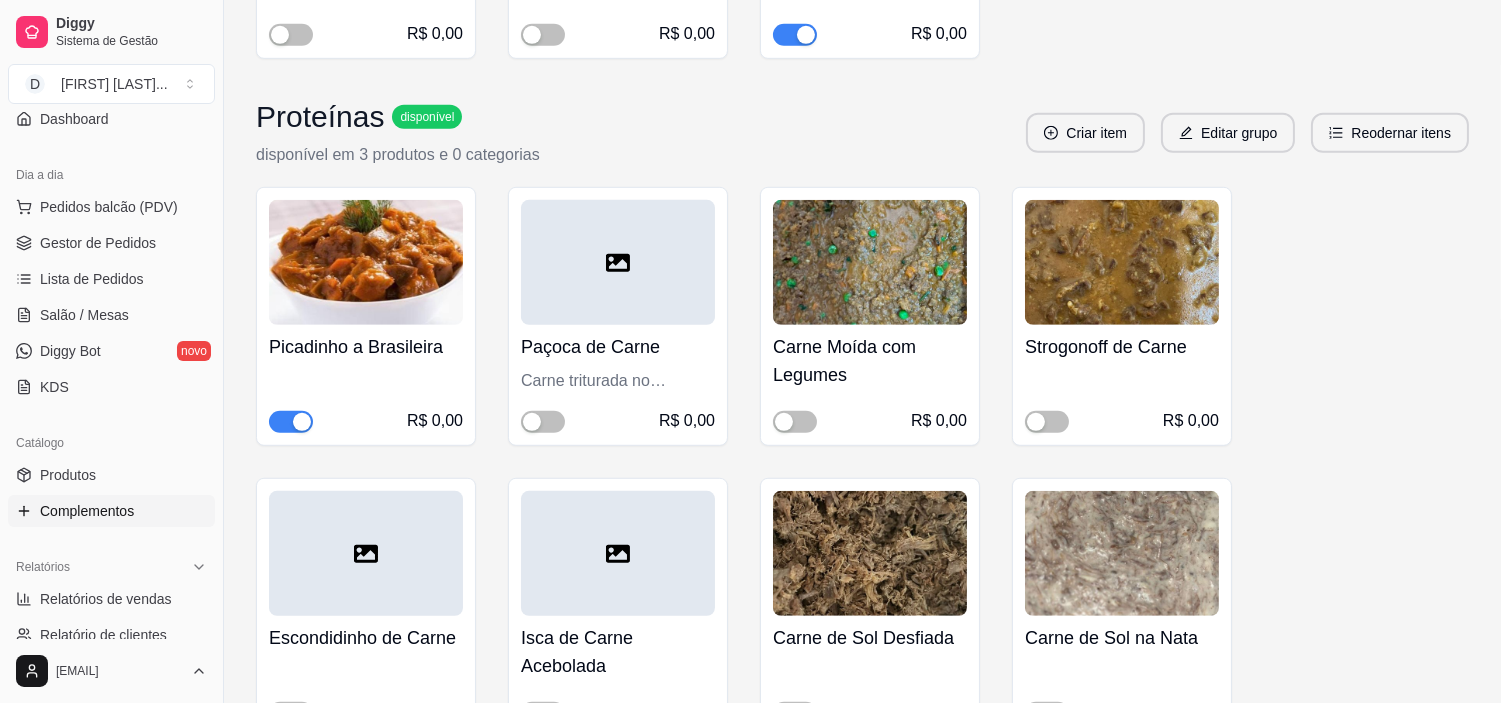 click at bounding box center (302, 422) 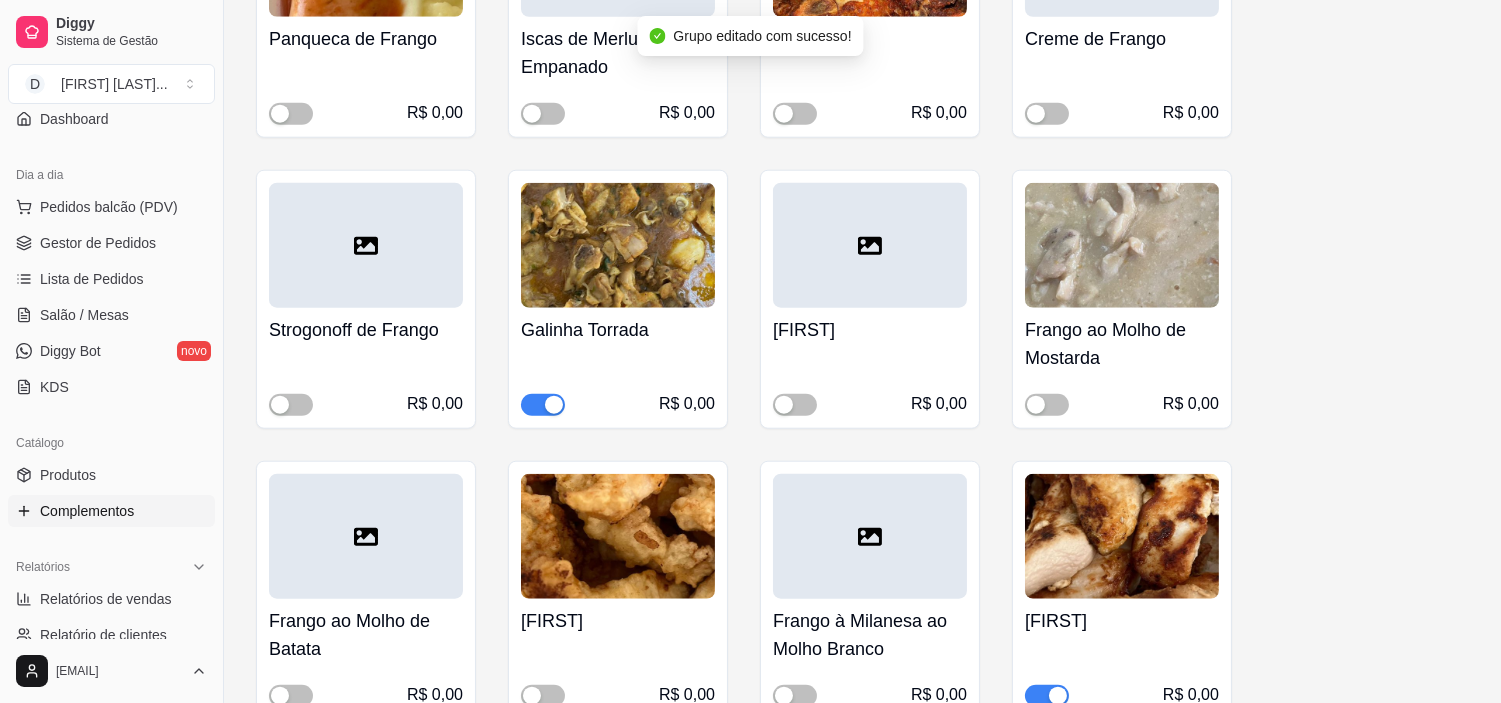 scroll, scrollTop: 3777, scrollLeft: 0, axis: vertical 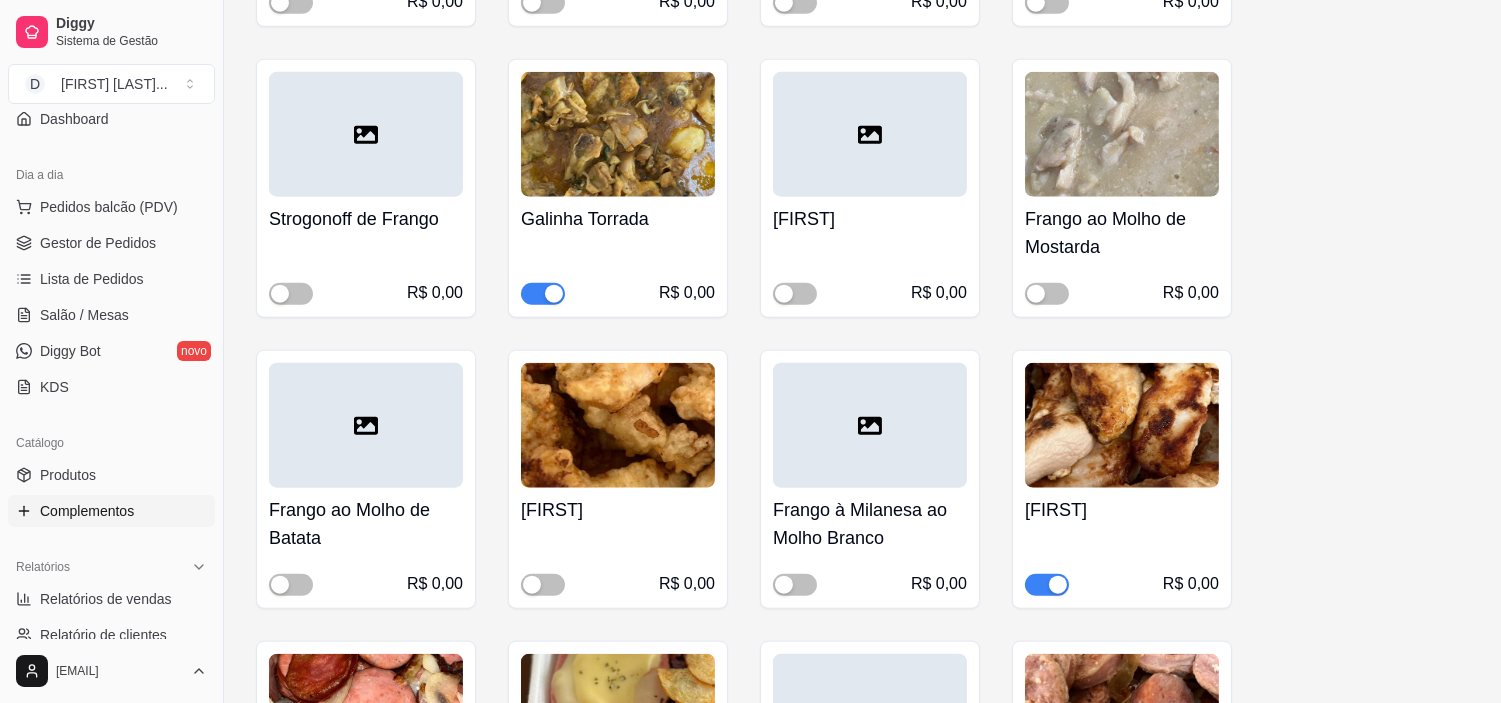 click at bounding box center (554, 294) 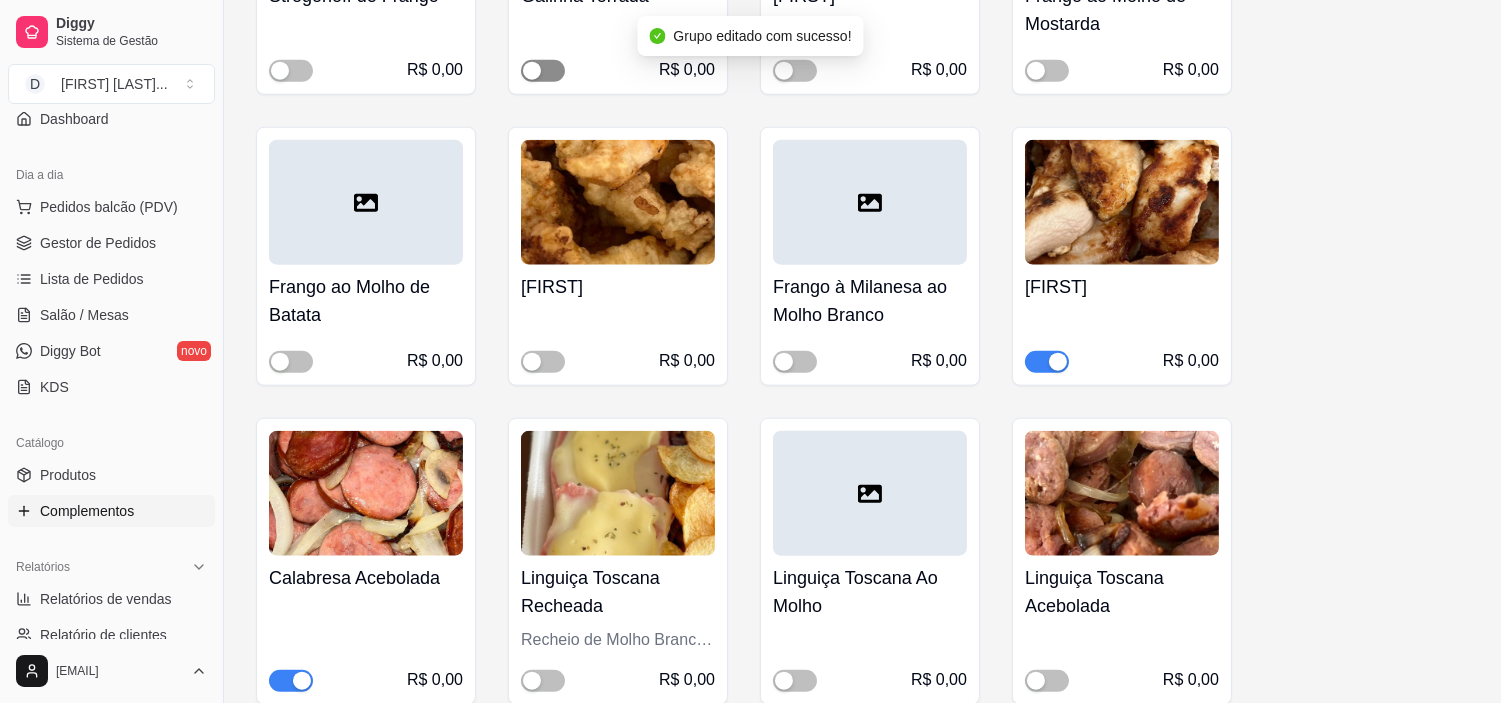 scroll, scrollTop: 4111, scrollLeft: 0, axis: vertical 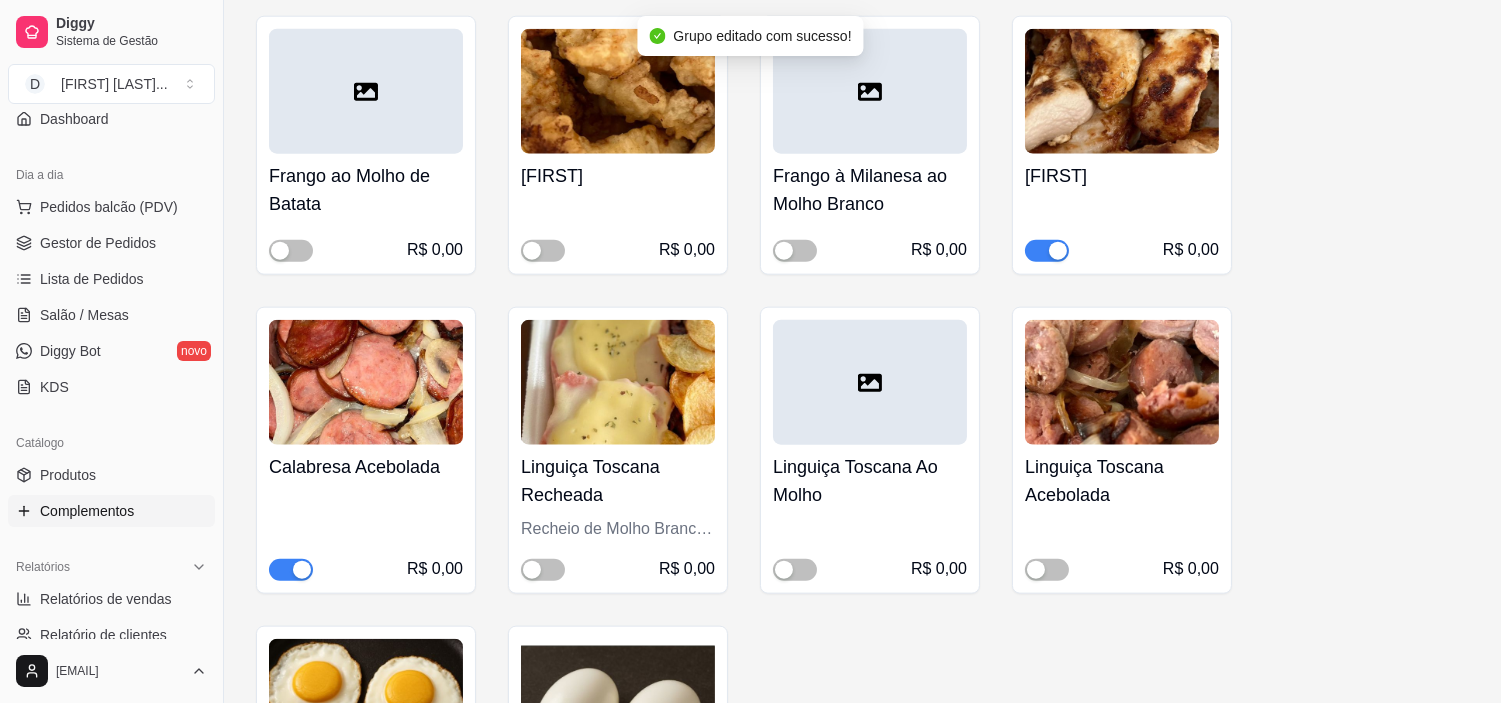 click at bounding box center (291, 570) 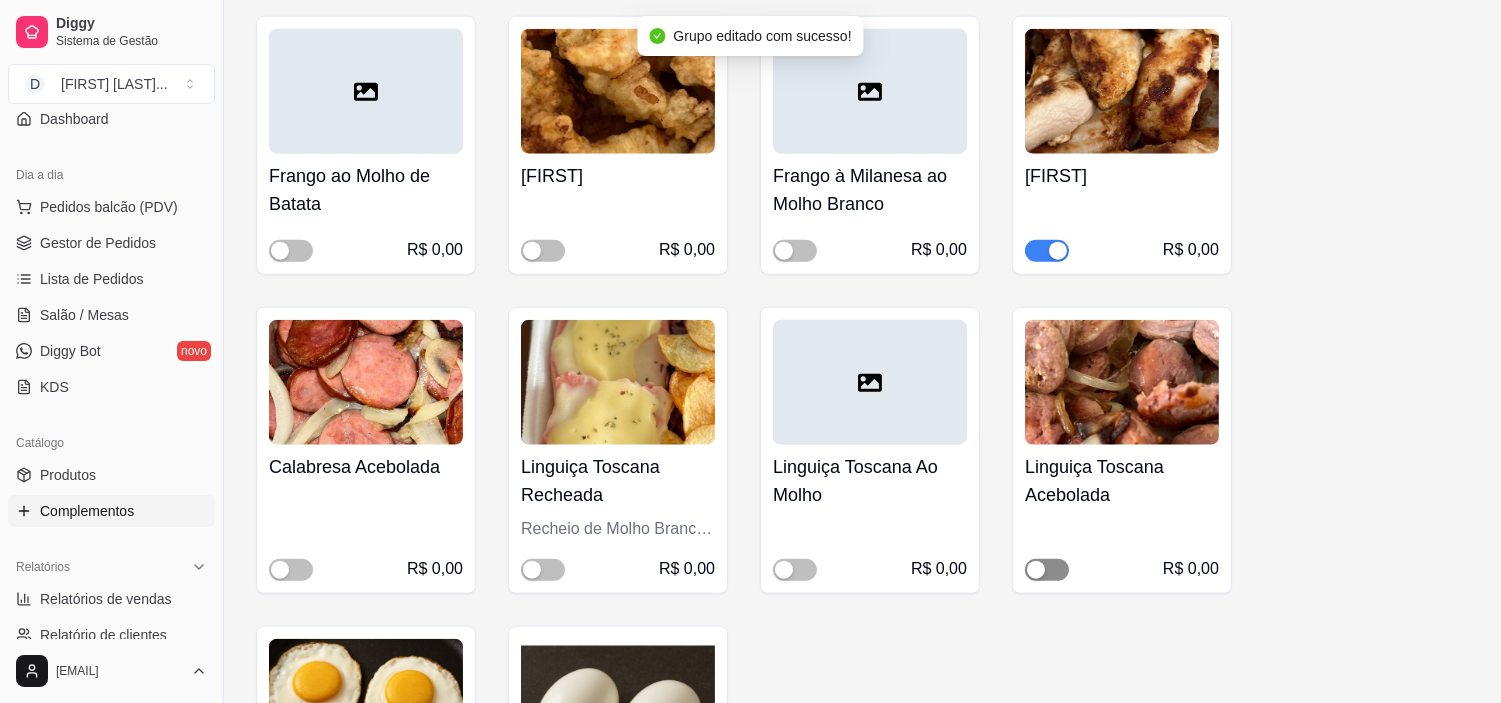 click at bounding box center (1036, 570) 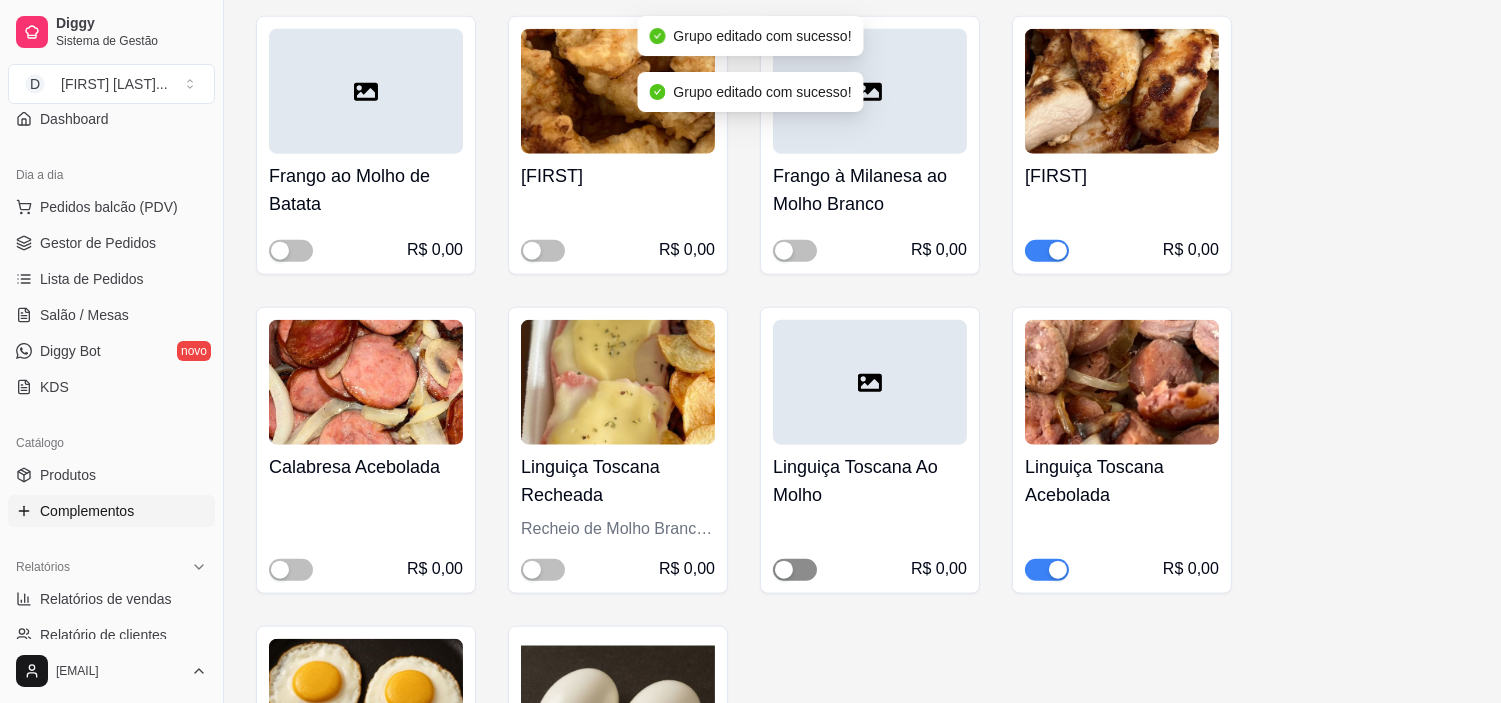click at bounding box center (784, 570) 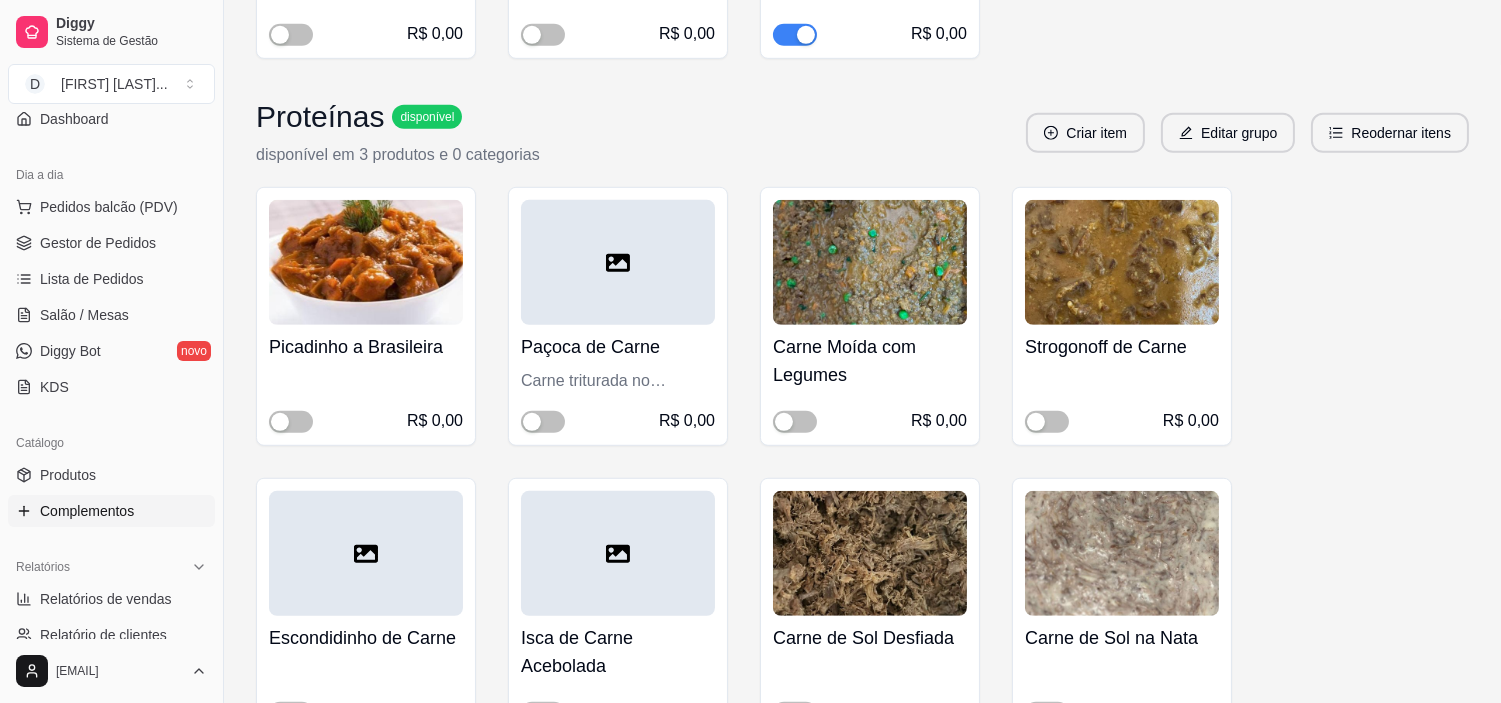 scroll, scrollTop: 2333, scrollLeft: 0, axis: vertical 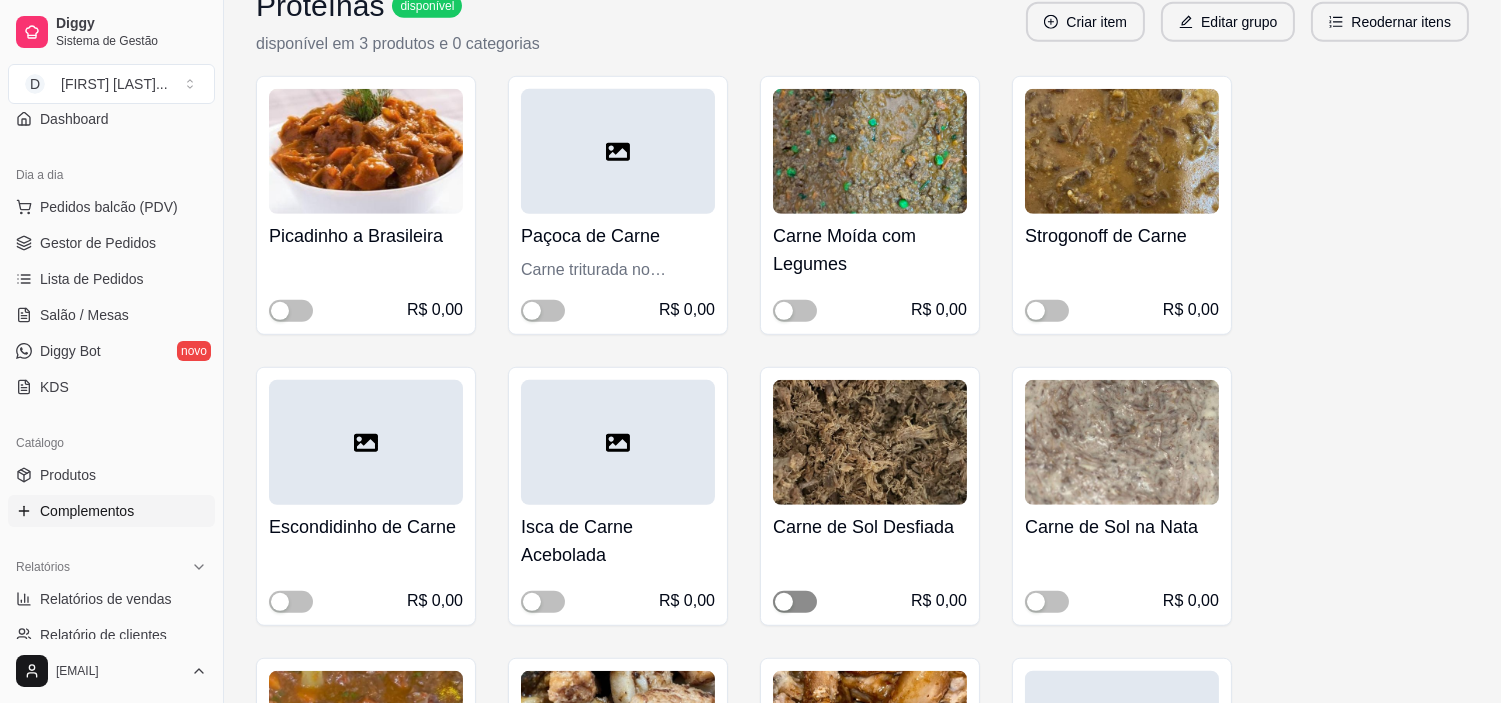 click at bounding box center (795, 602) 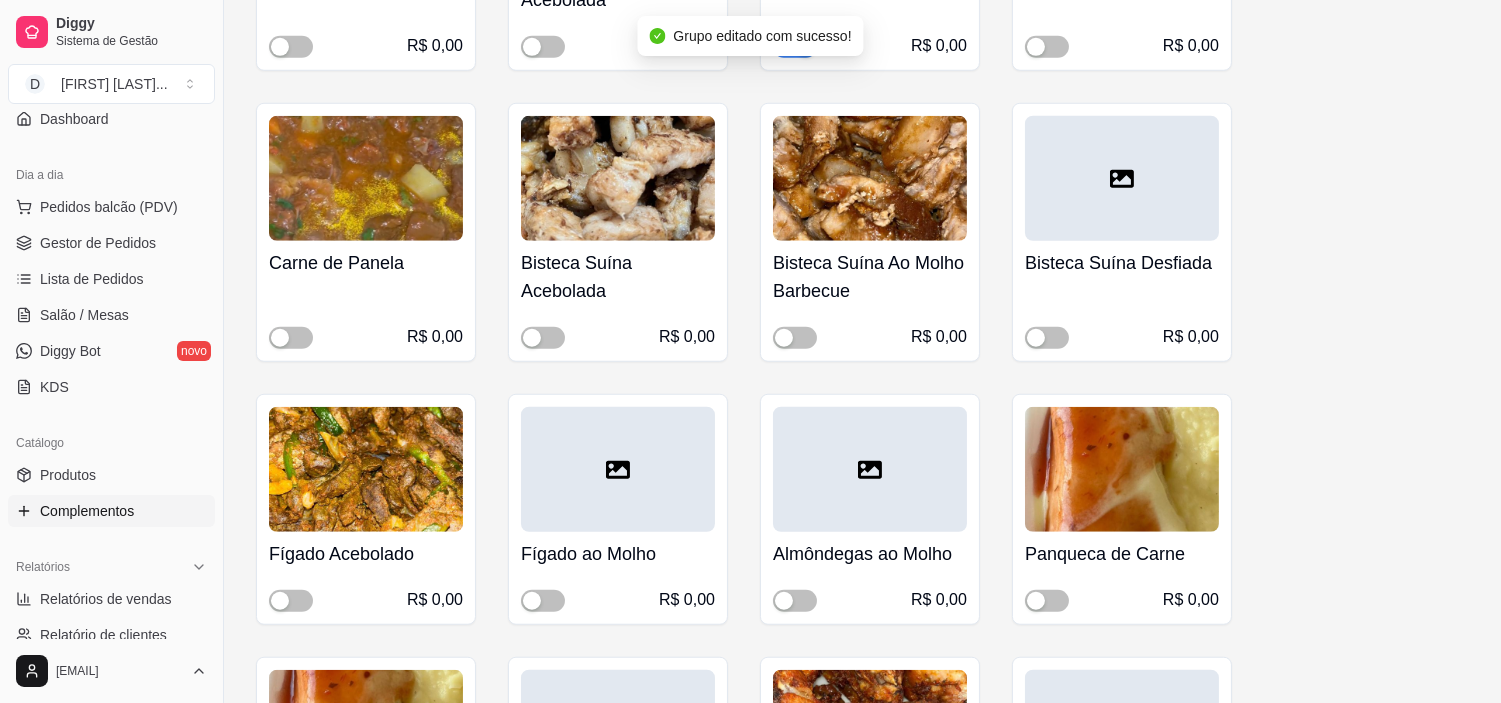scroll, scrollTop: 3111, scrollLeft: 0, axis: vertical 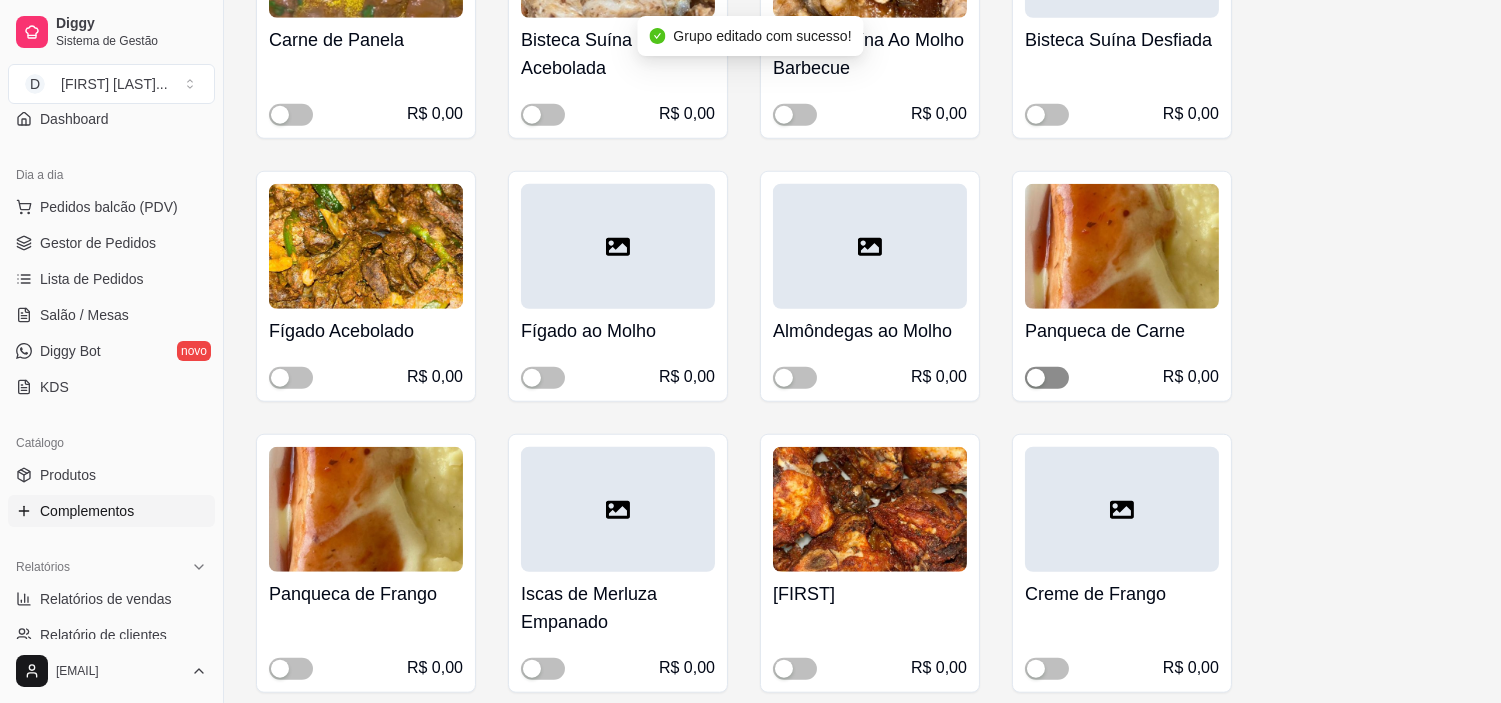 click at bounding box center [1036, 378] 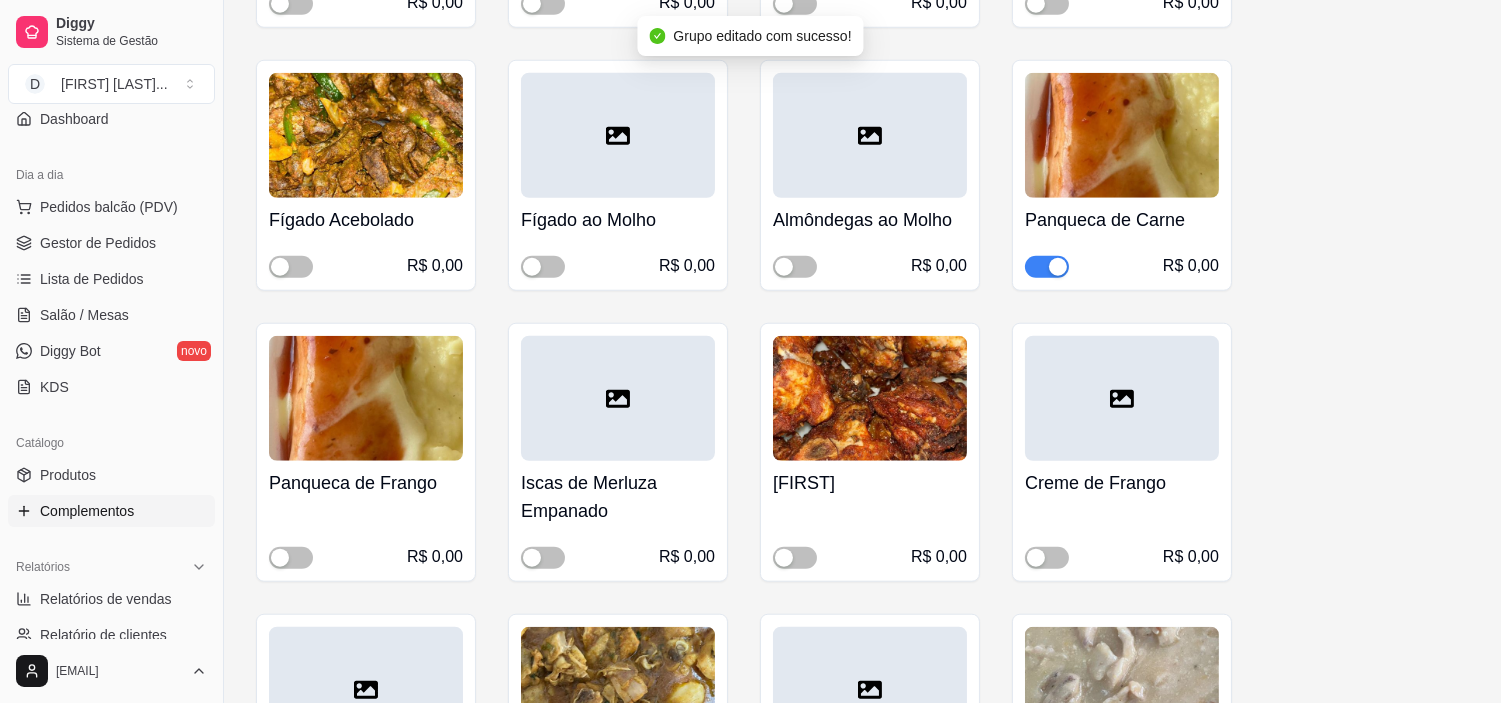 scroll, scrollTop: 3333, scrollLeft: 0, axis: vertical 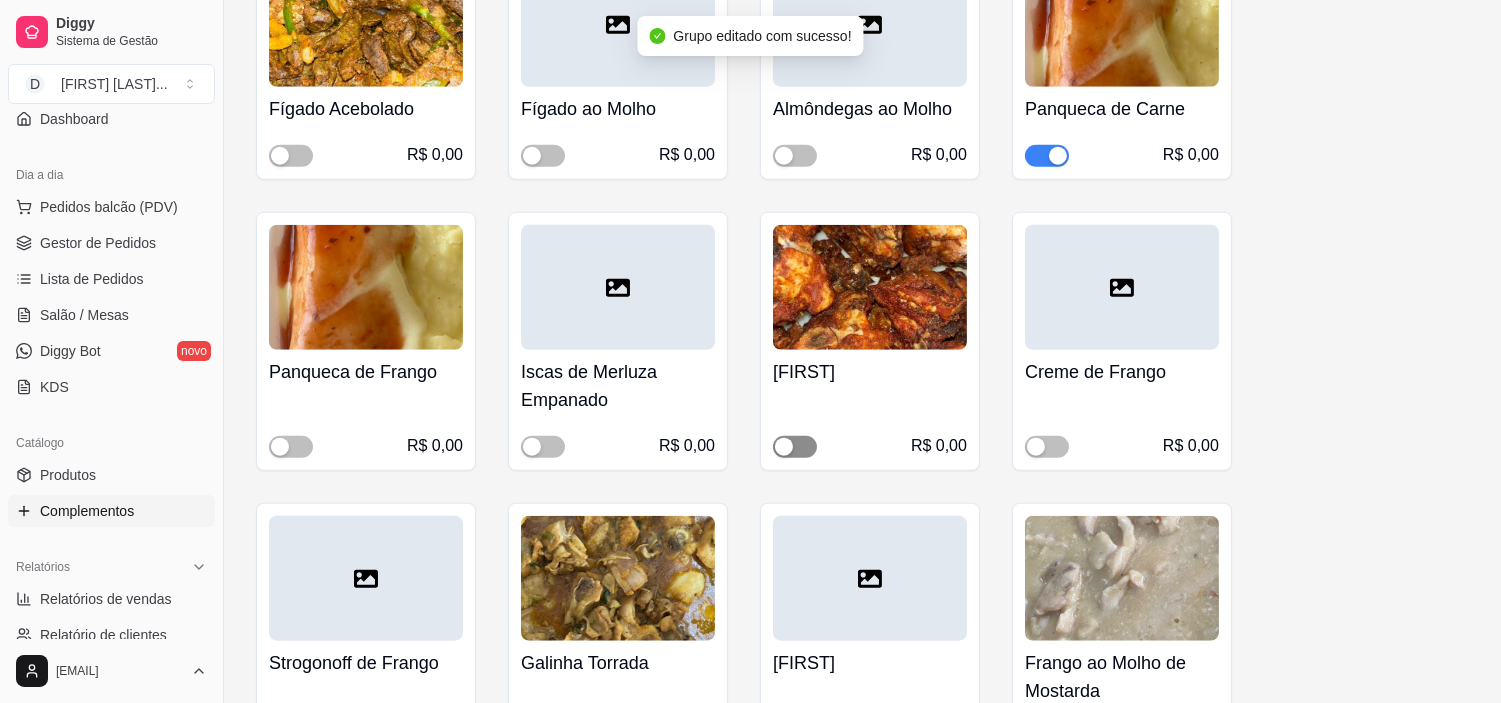 click at bounding box center [784, 447] 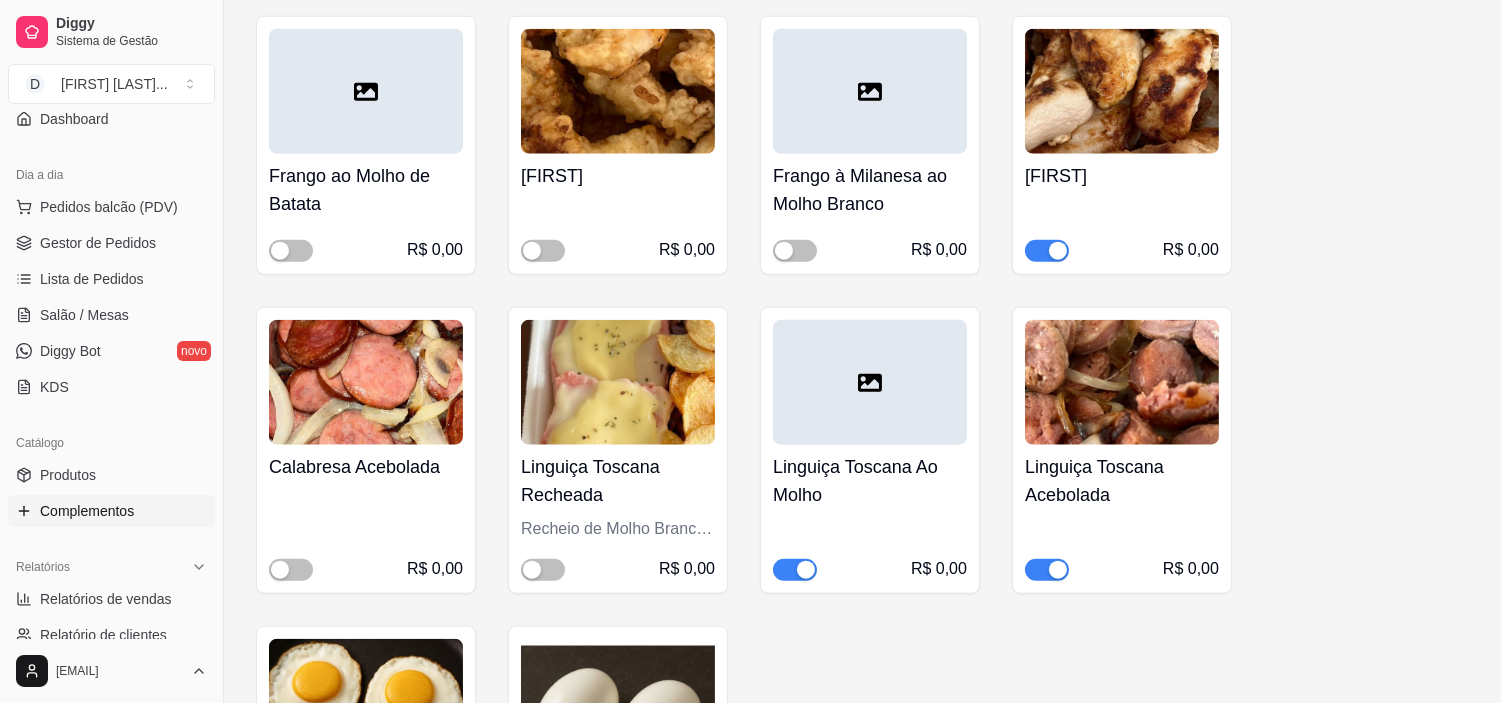 scroll, scrollTop: 4222, scrollLeft: 0, axis: vertical 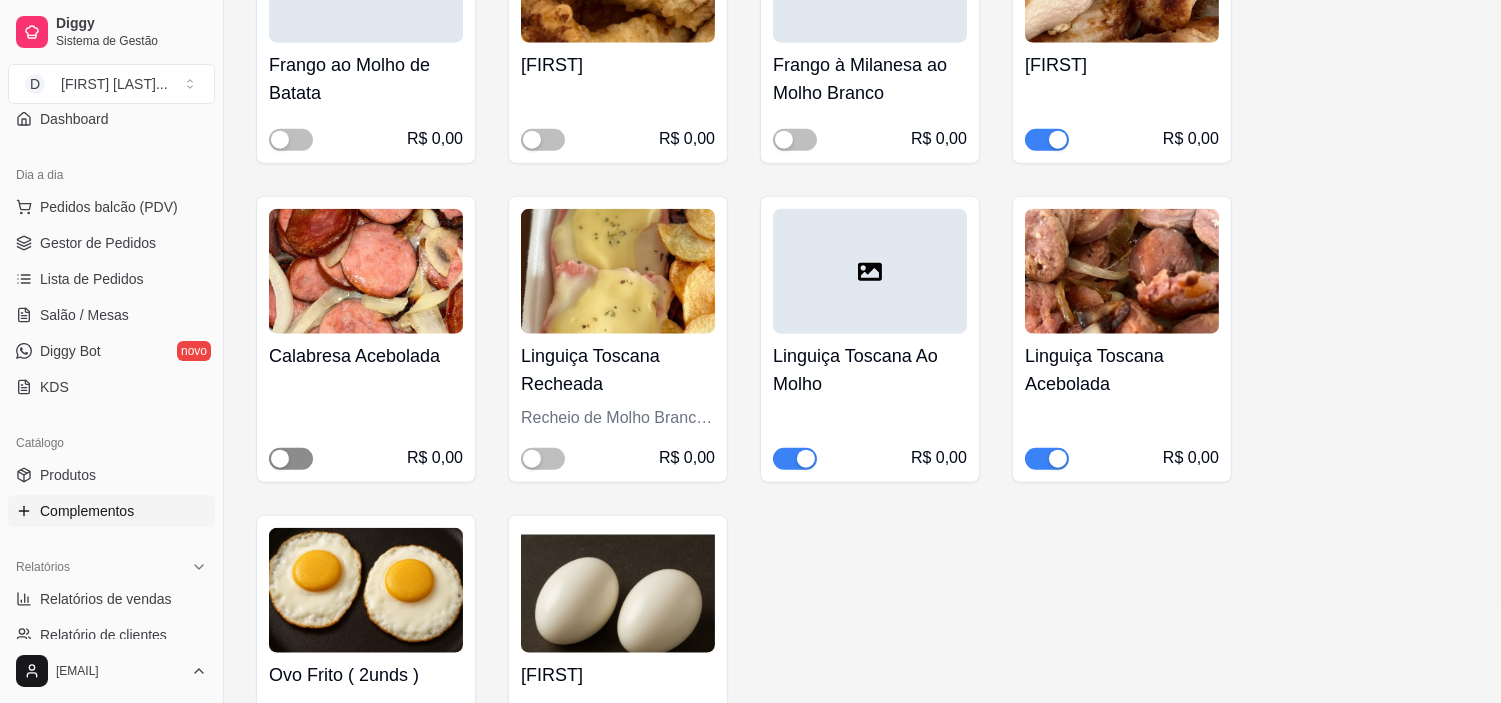 click at bounding box center (291, 459) 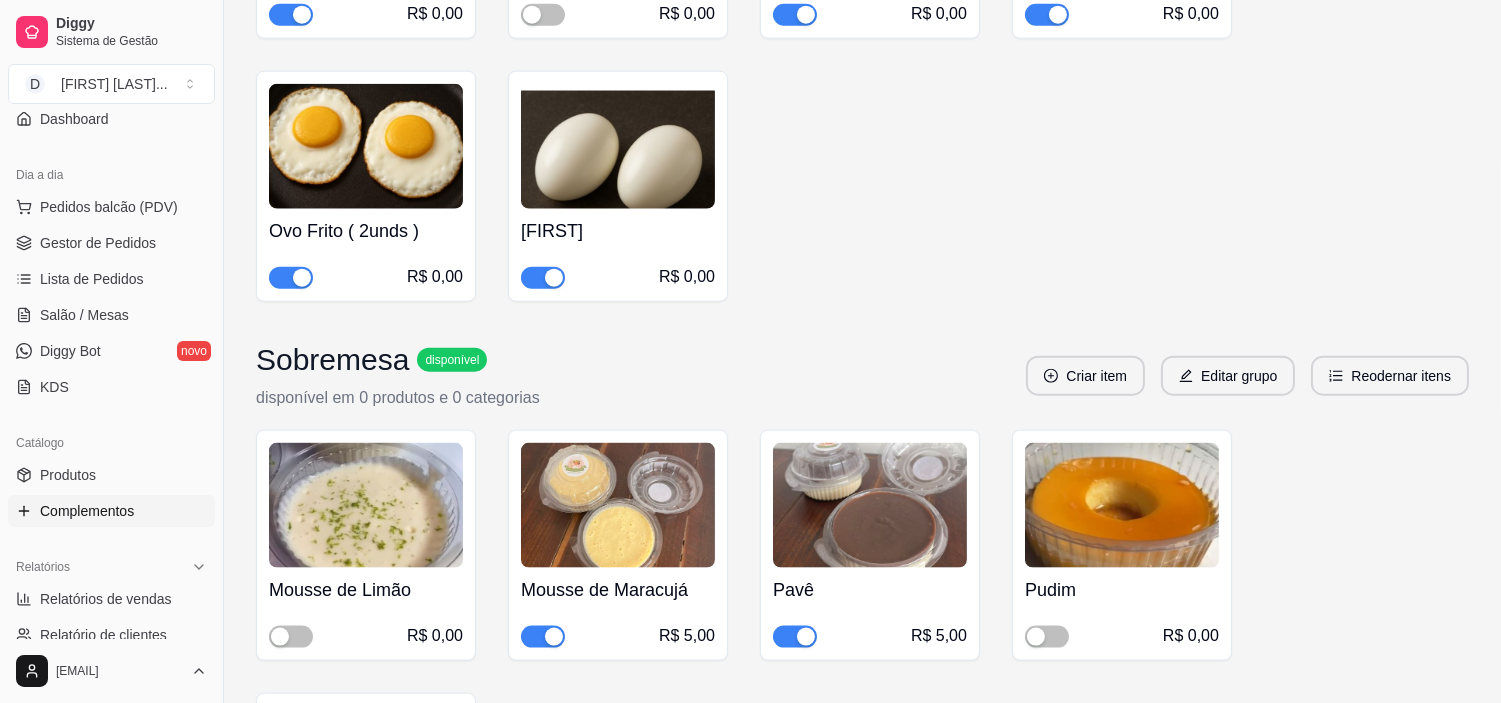 scroll, scrollTop: 4444, scrollLeft: 0, axis: vertical 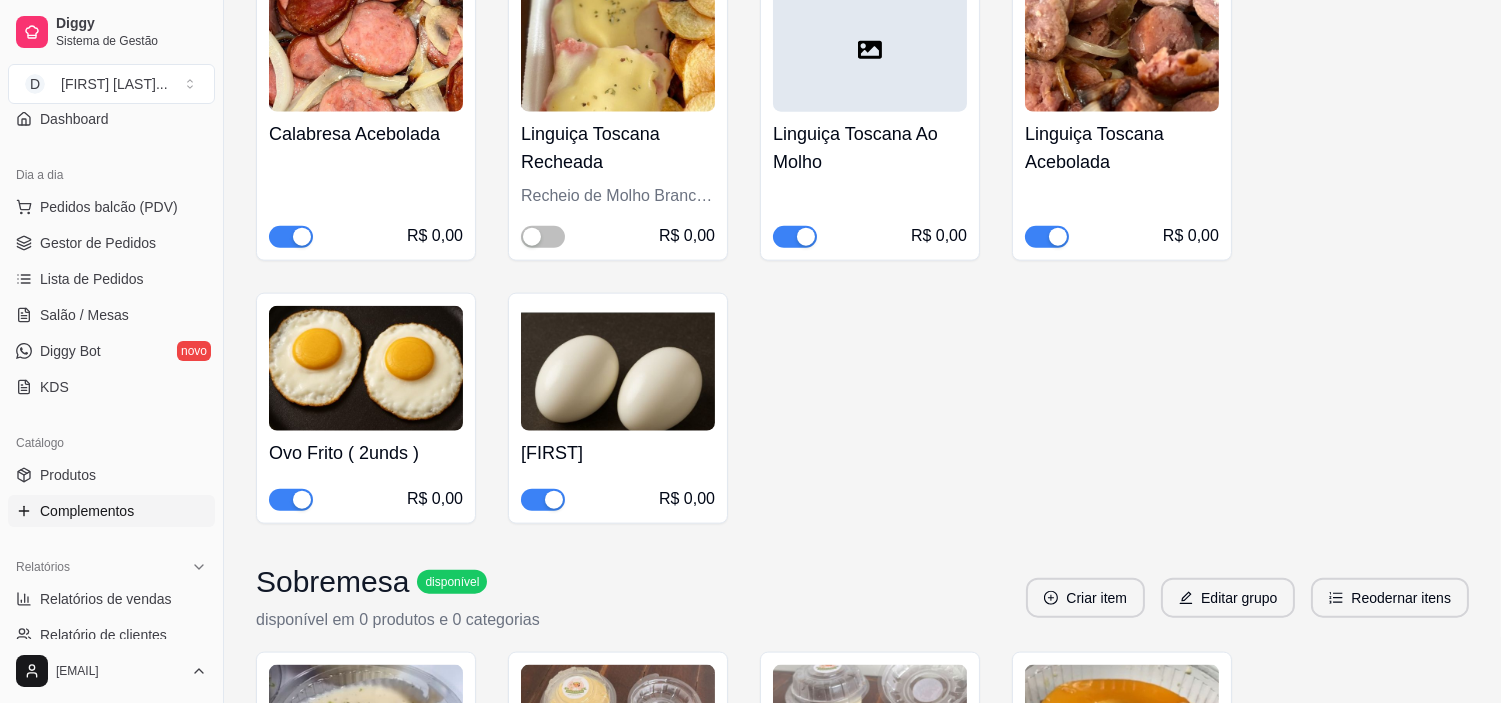 click at bounding box center (806, 237) 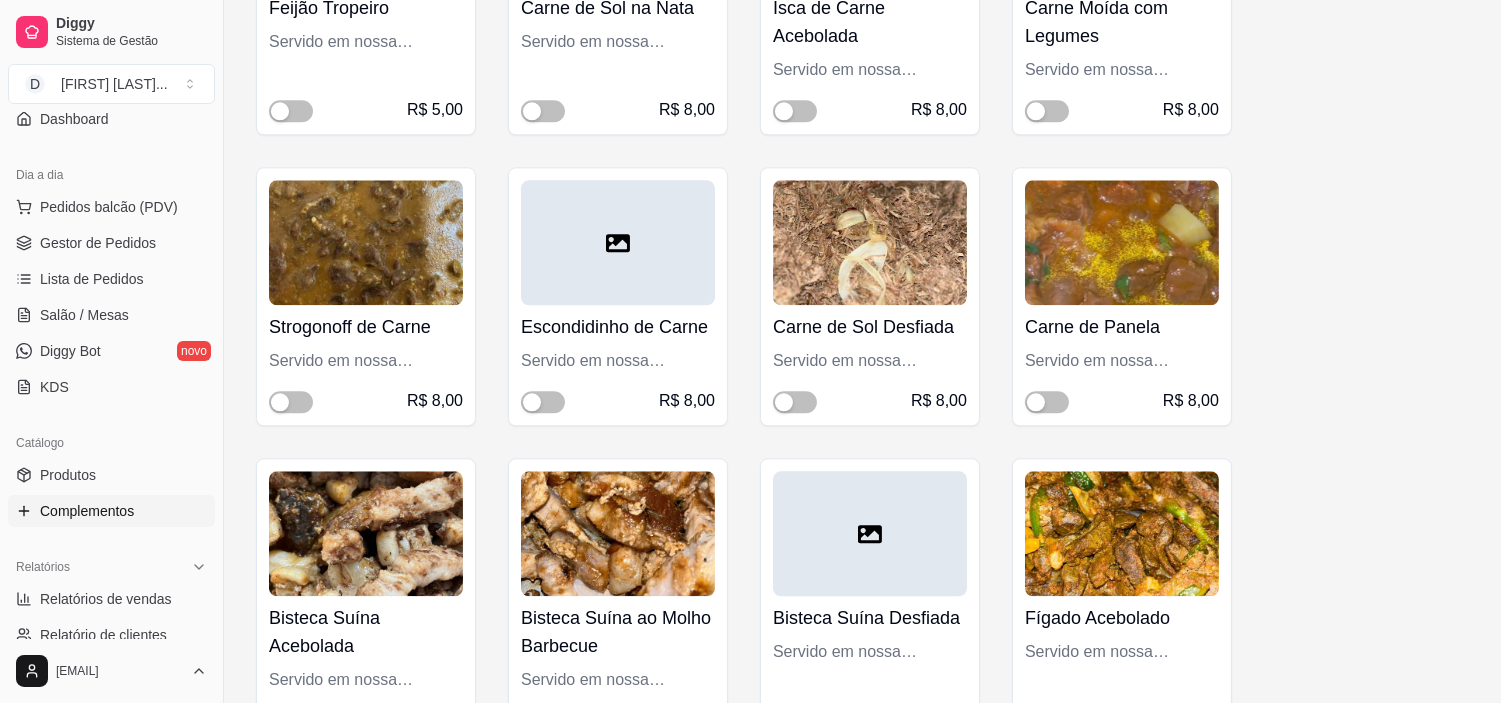 scroll, scrollTop: 8888, scrollLeft: 0, axis: vertical 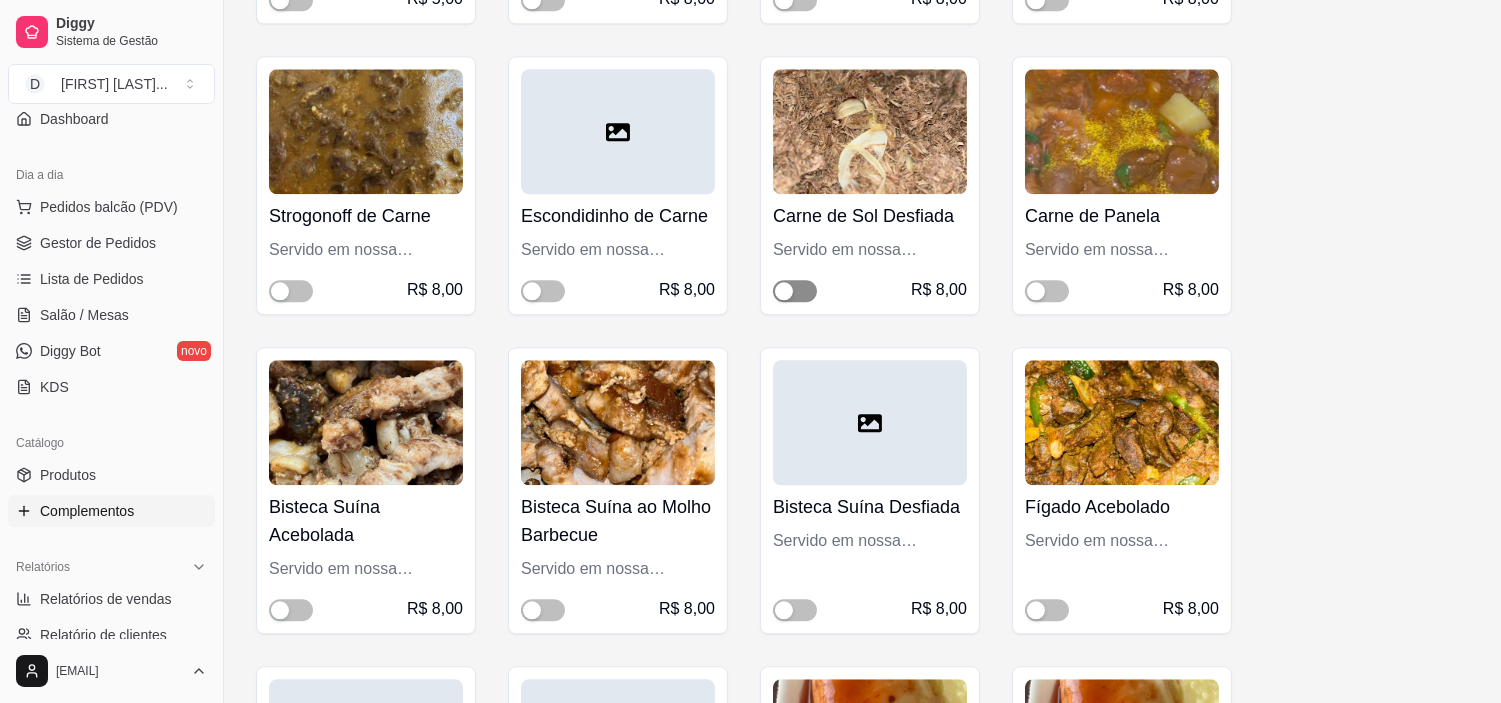 click at bounding box center (795, 291) 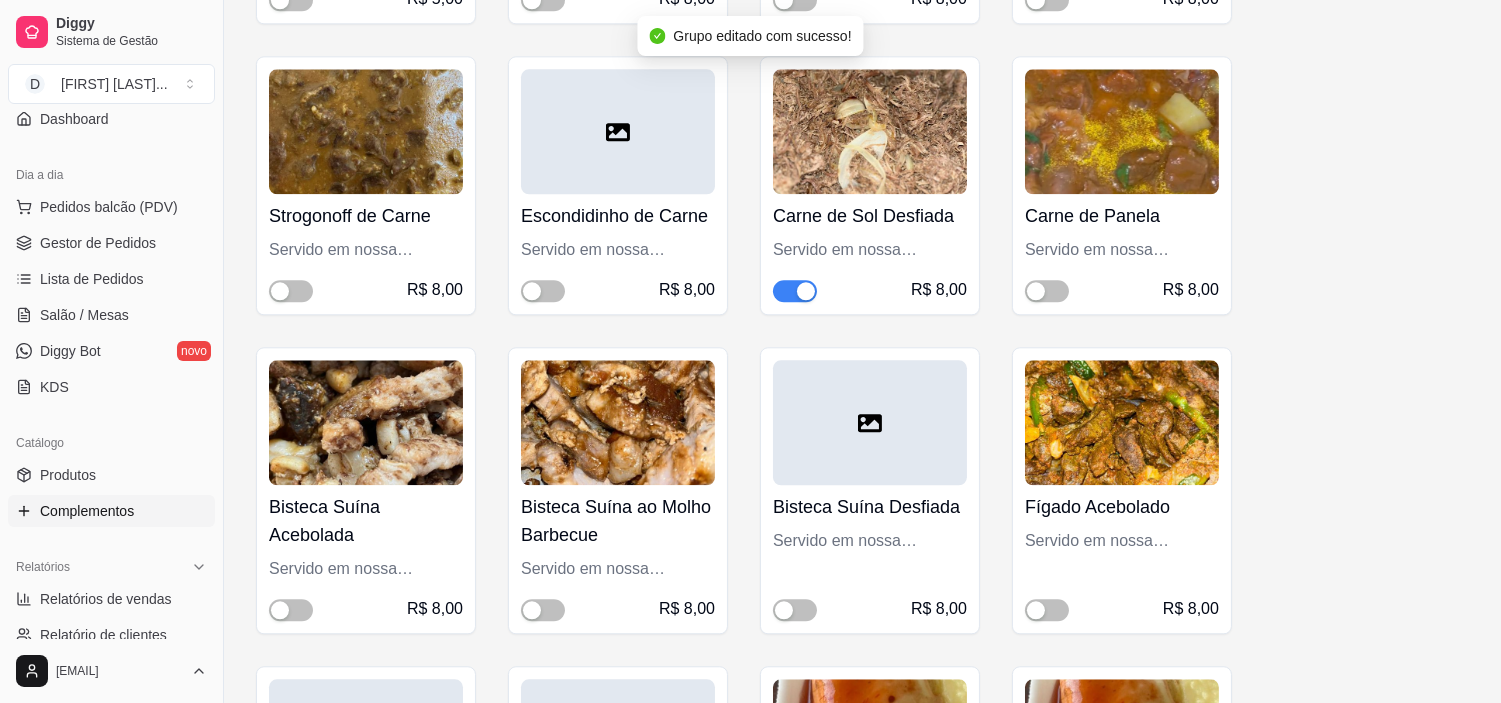 click at bounding box center (870, 131) 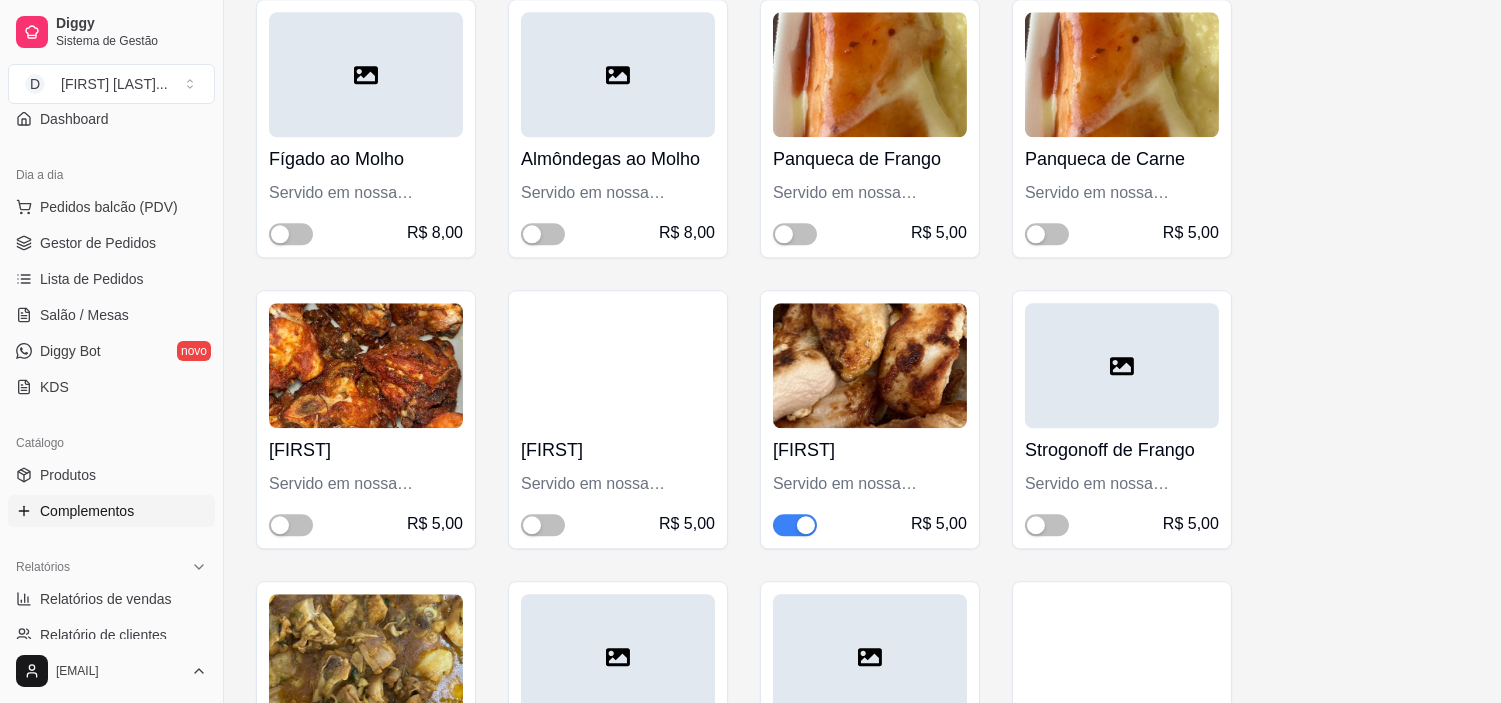 scroll, scrollTop: 9666, scrollLeft: 0, axis: vertical 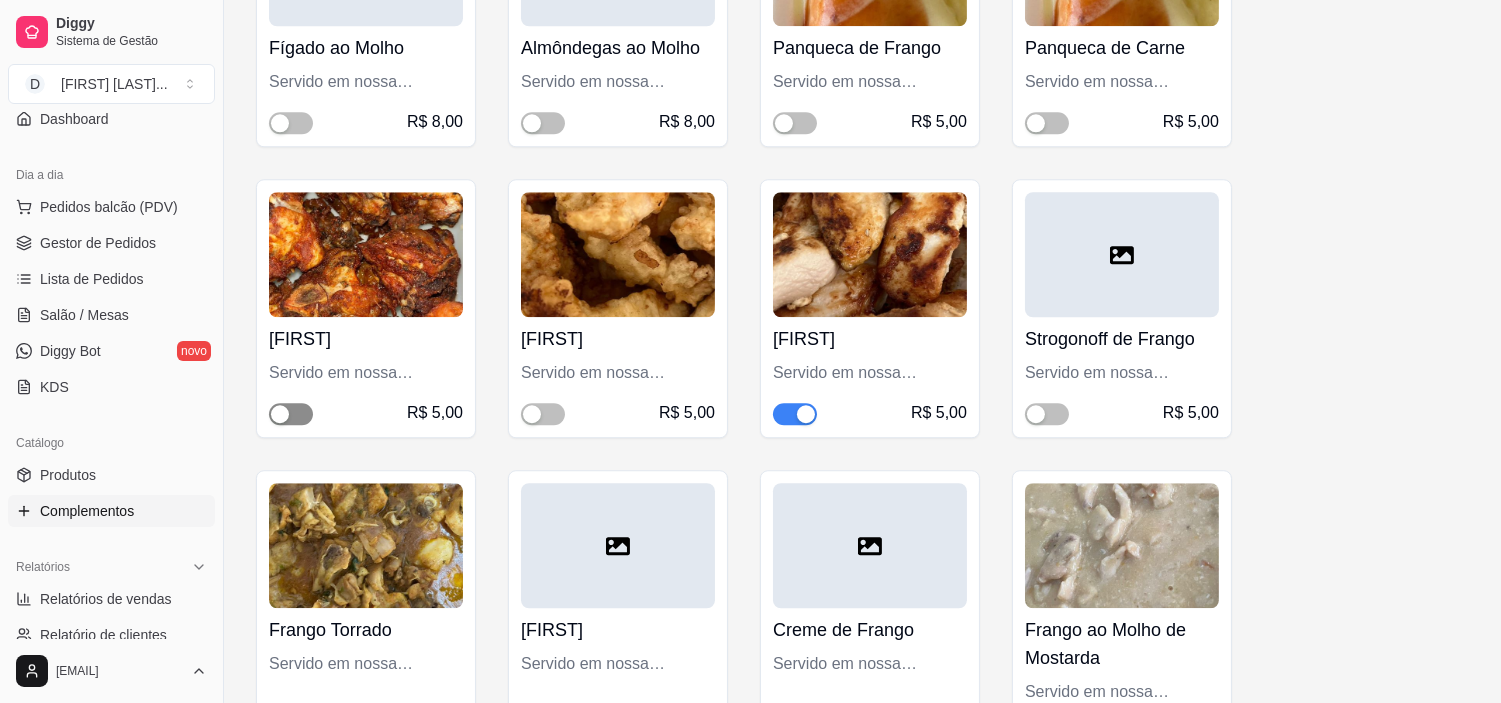 click at bounding box center (291, 414) 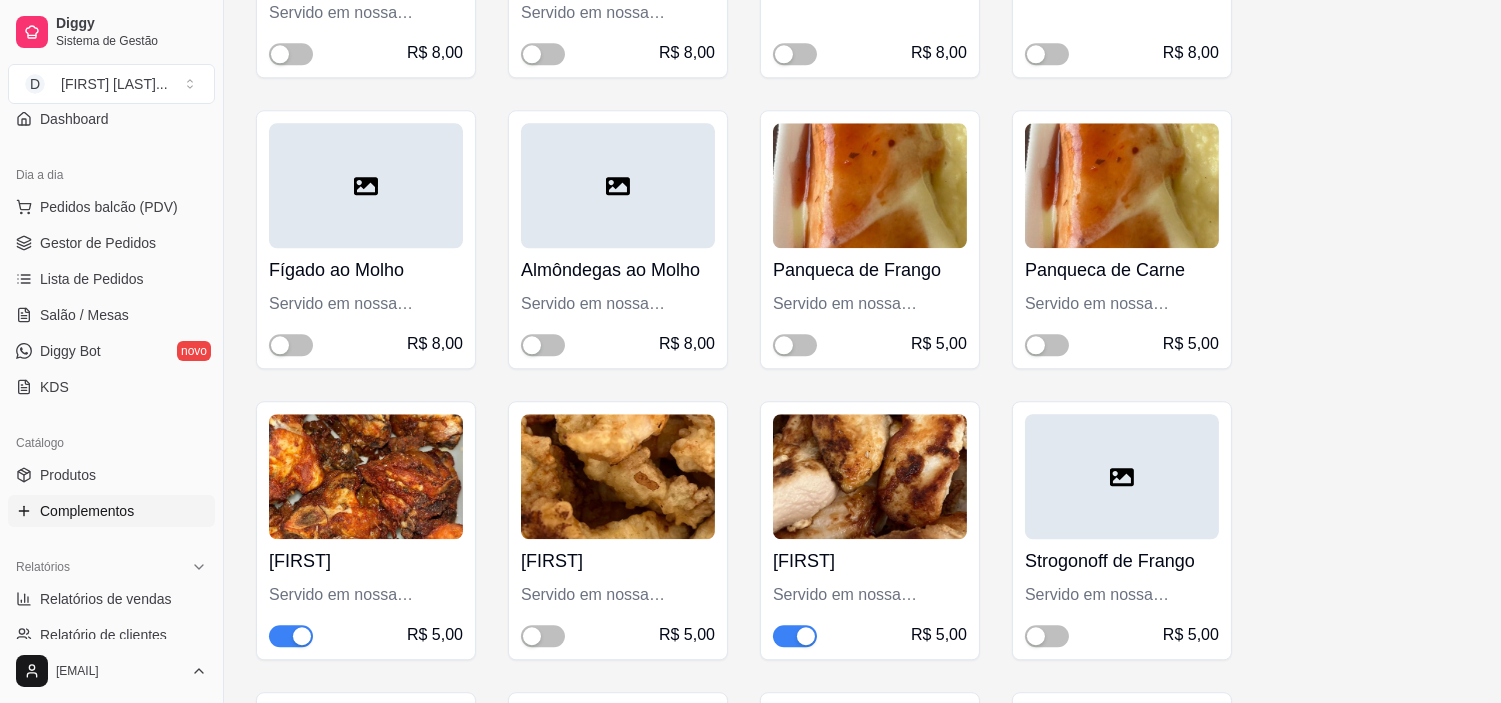 scroll, scrollTop: 9333, scrollLeft: 0, axis: vertical 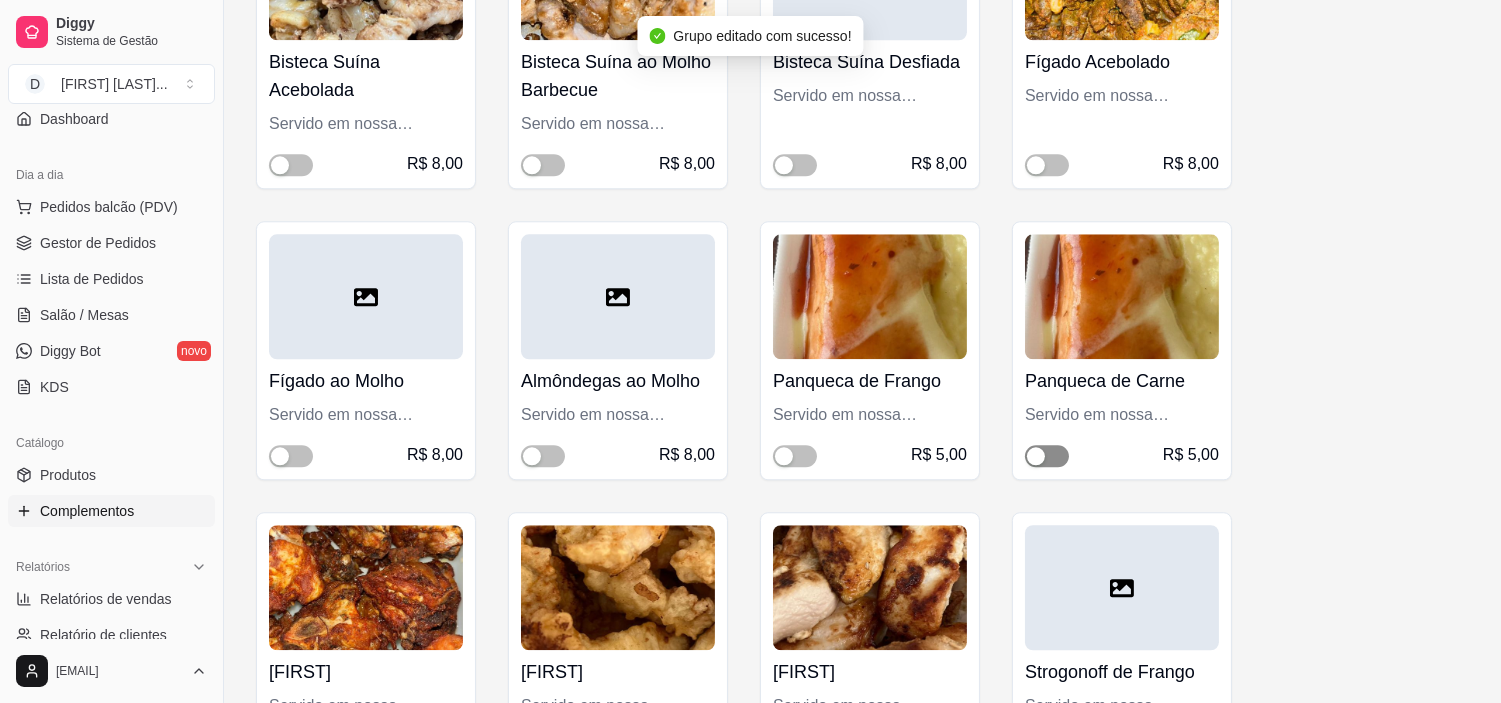 click at bounding box center (1047, 456) 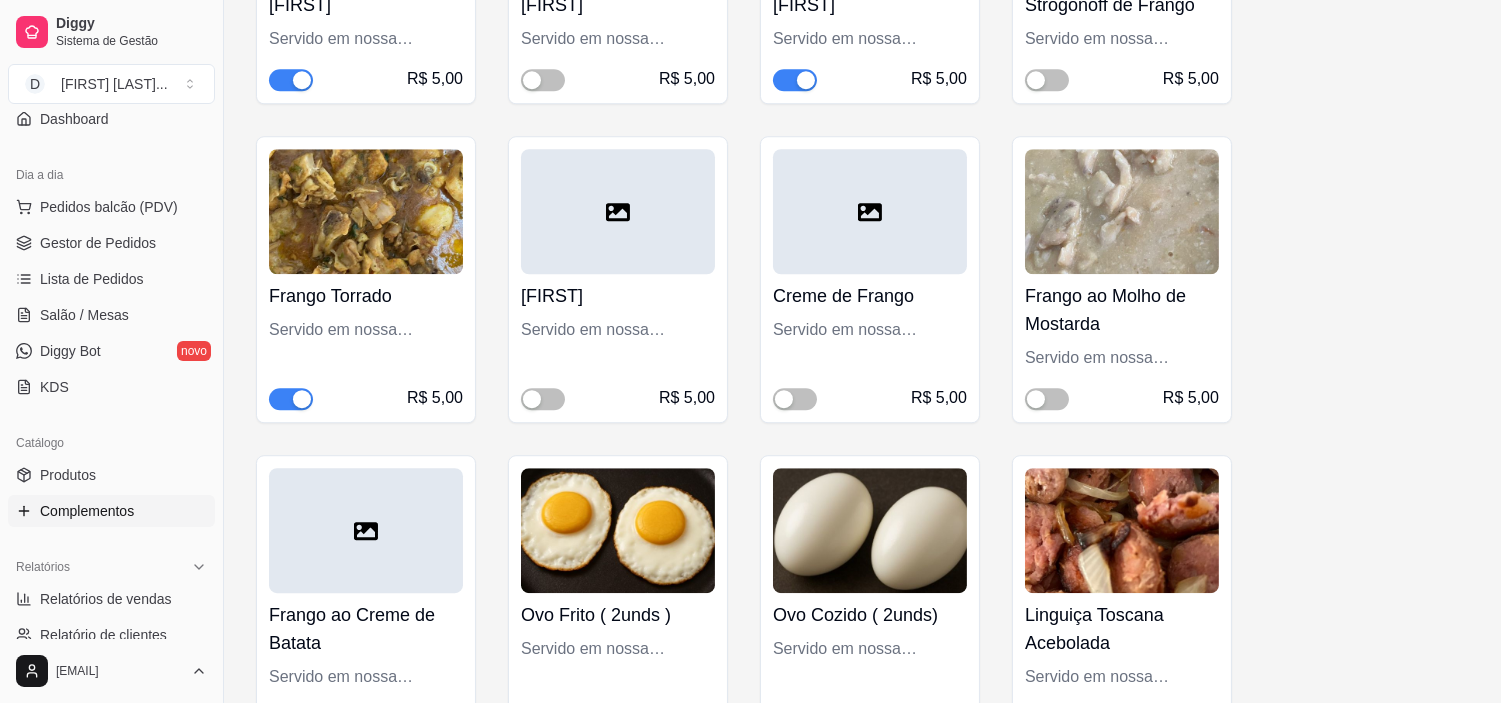 scroll, scrollTop: 10111, scrollLeft: 0, axis: vertical 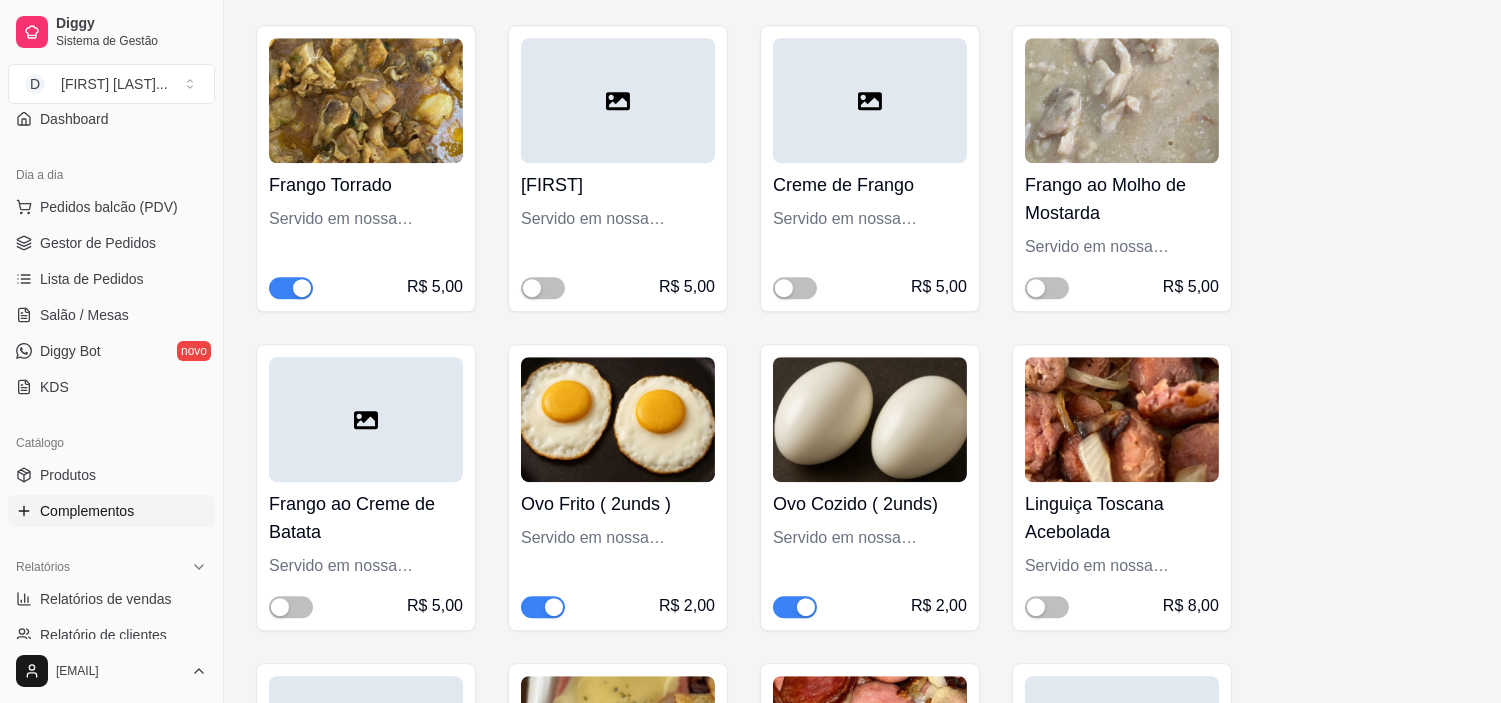 click at bounding box center (291, 288) 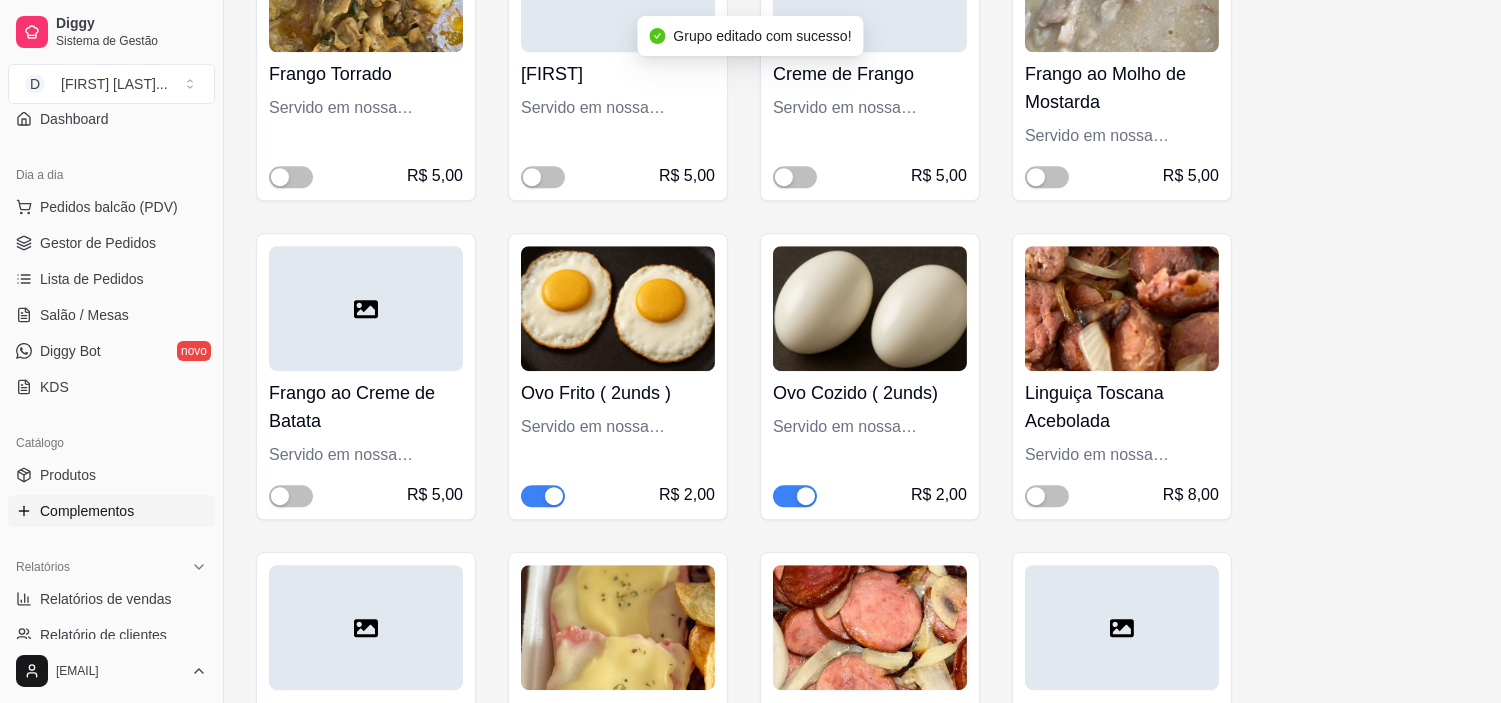 scroll, scrollTop: 10333, scrollLeft: 0, axis: vertical 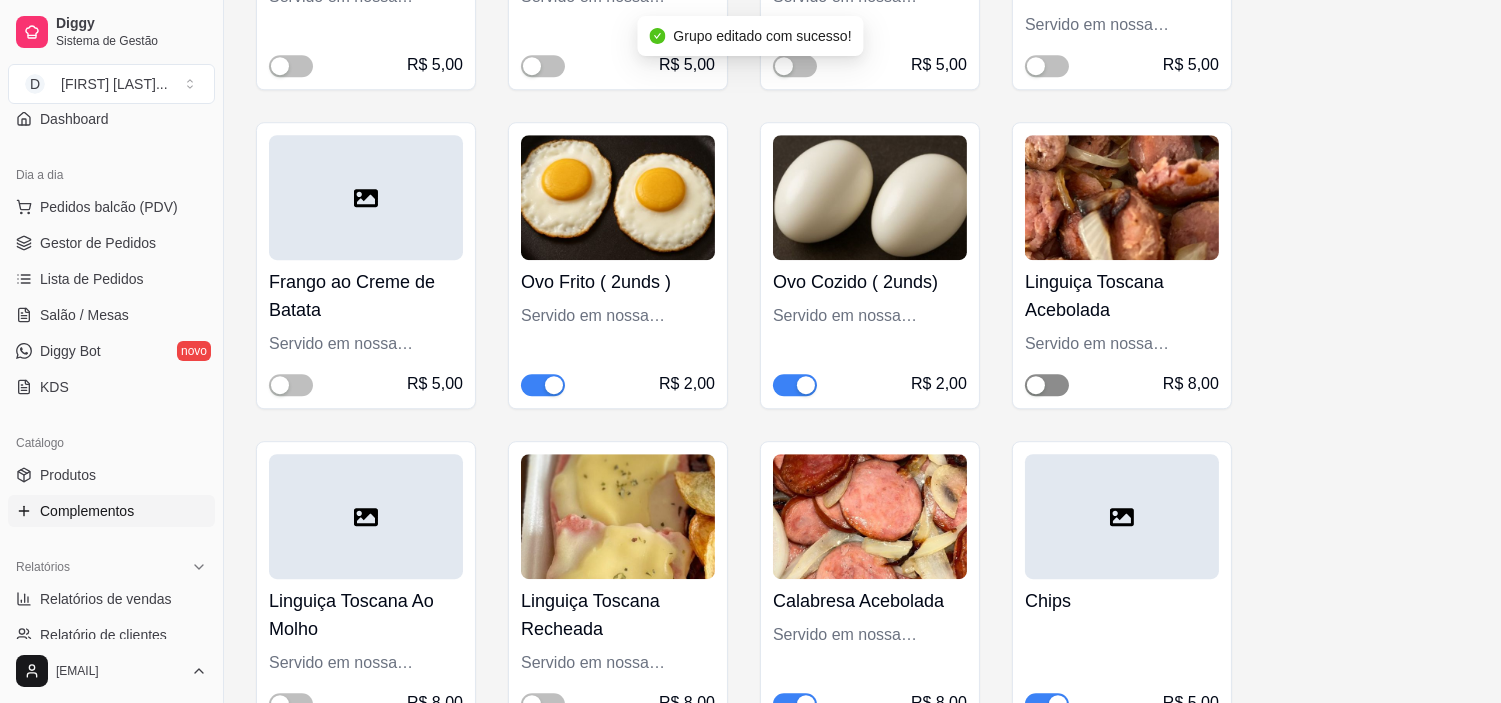 click at bounding box center [1036, 385] 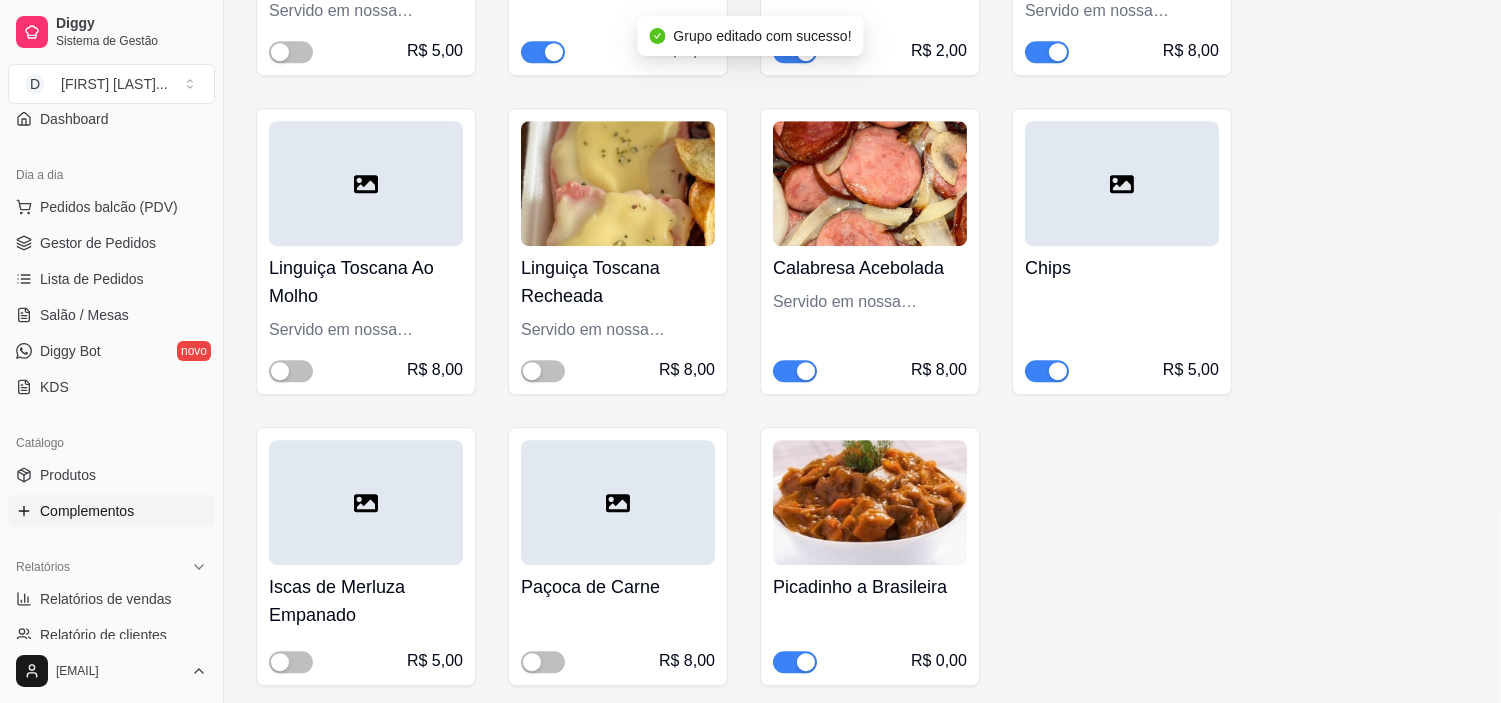 scroll, scrollTop: 10777, scrollLeft: 0, axis: vertical 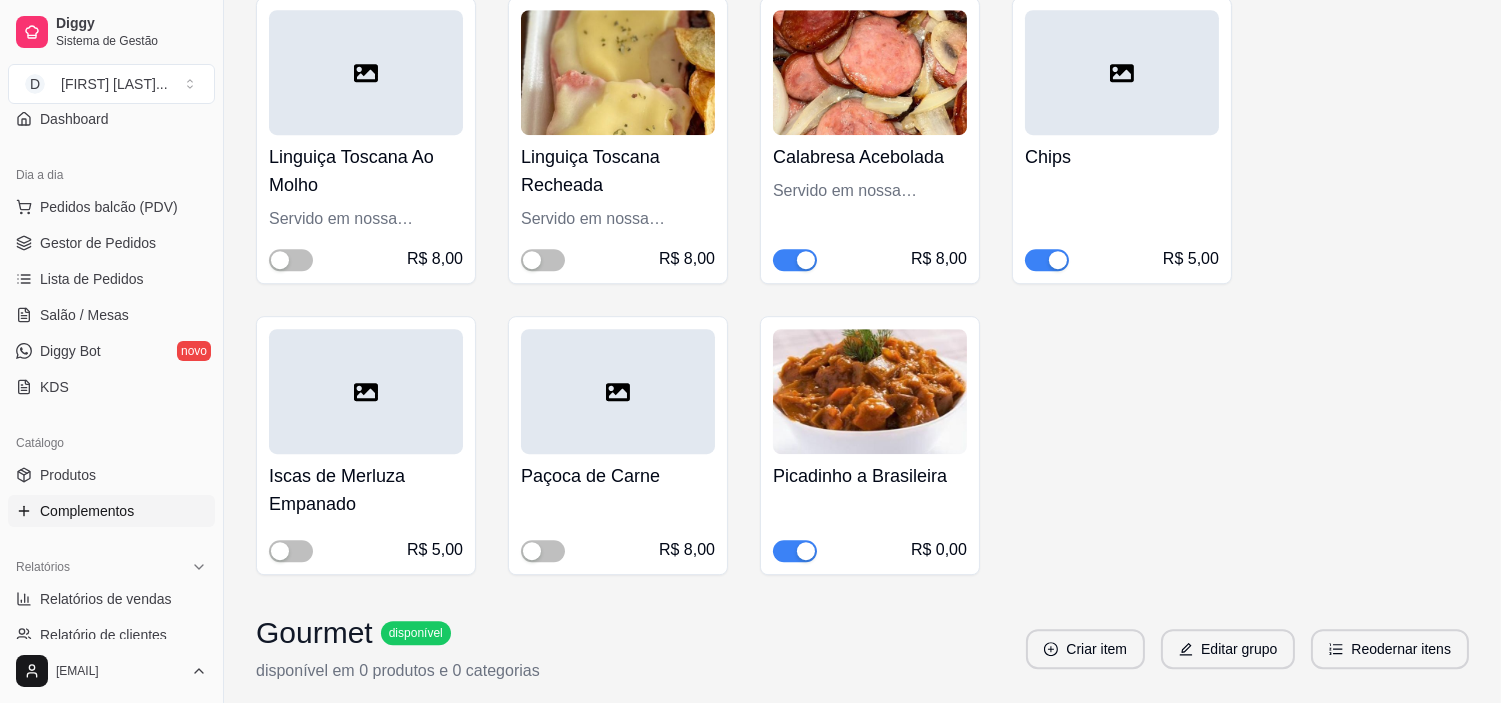 click at bounding box center [806, 551] 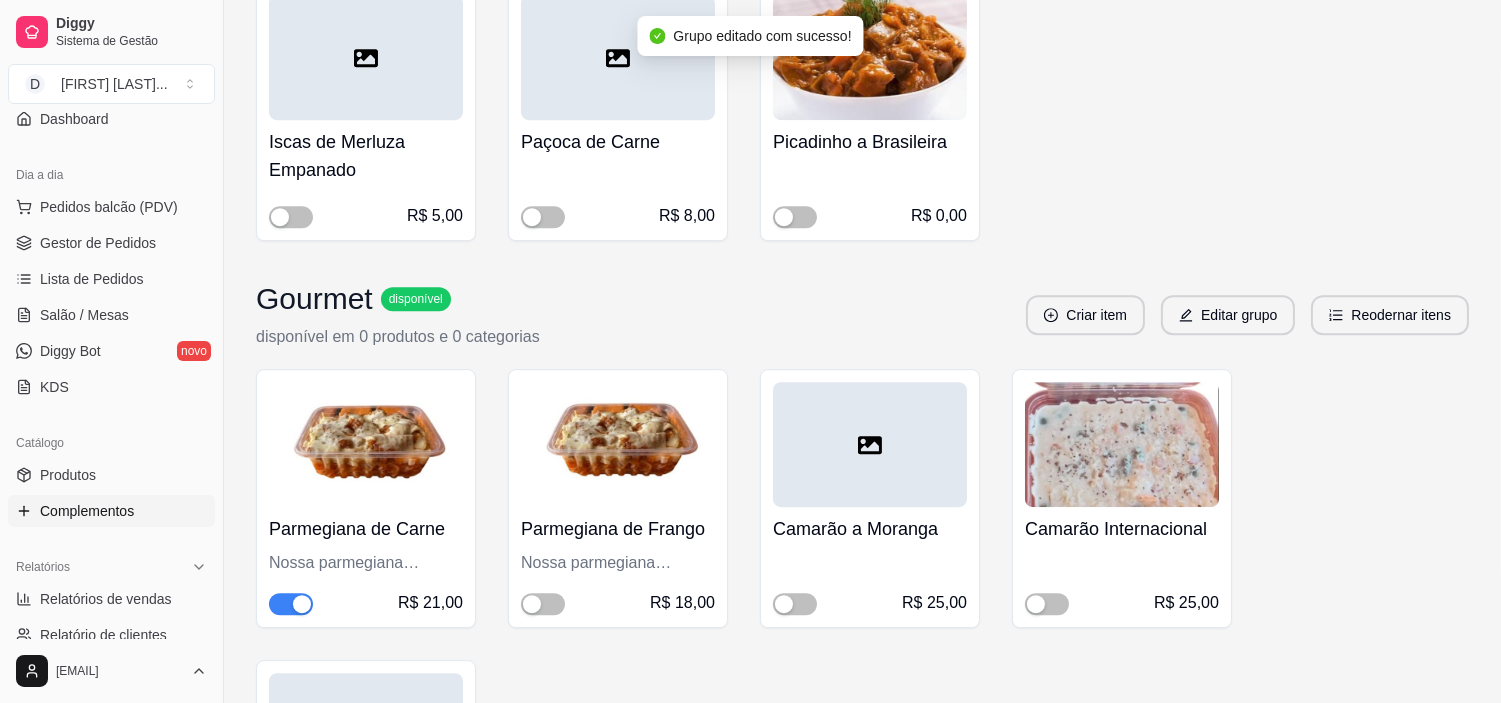scroll, scrollTop: 11222, scrollLeft: 0, axis: vertical 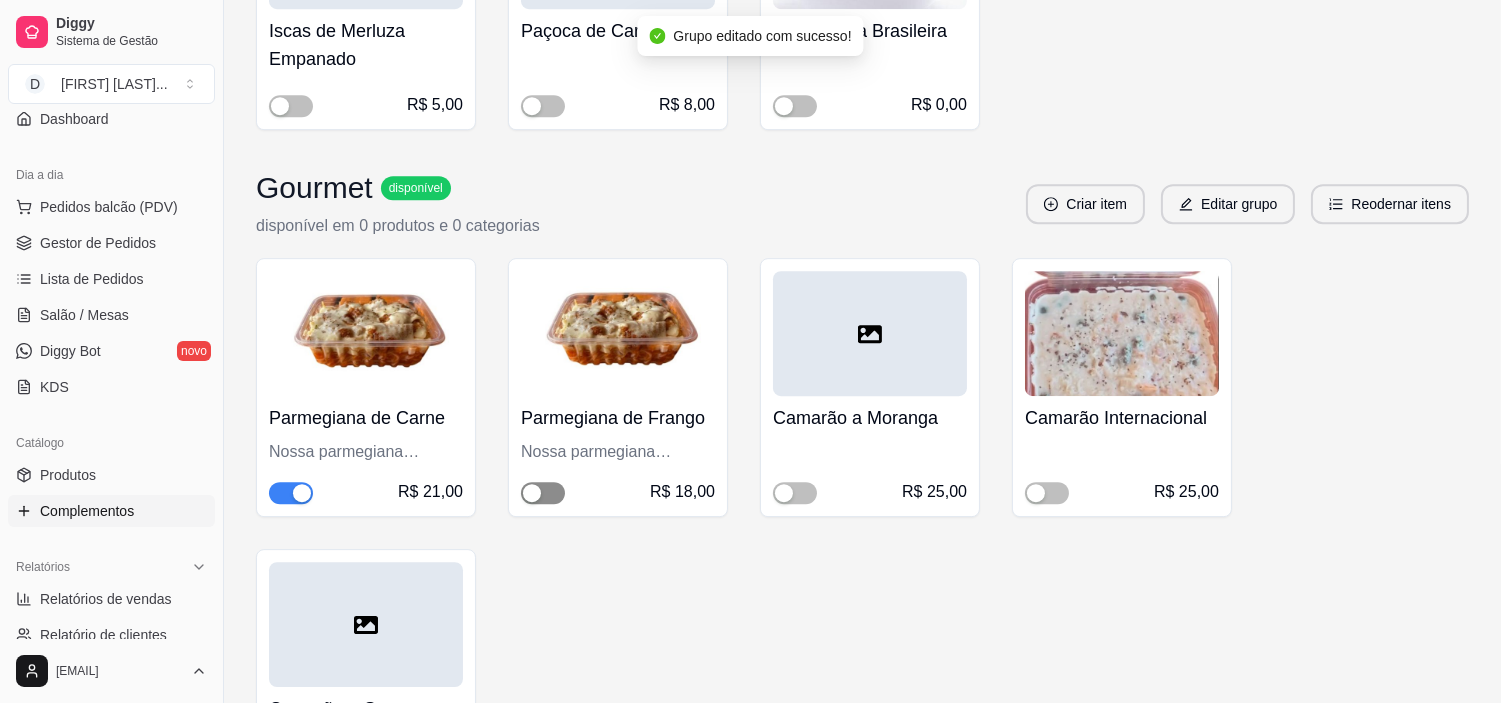 click at bounding box center [543, 493] 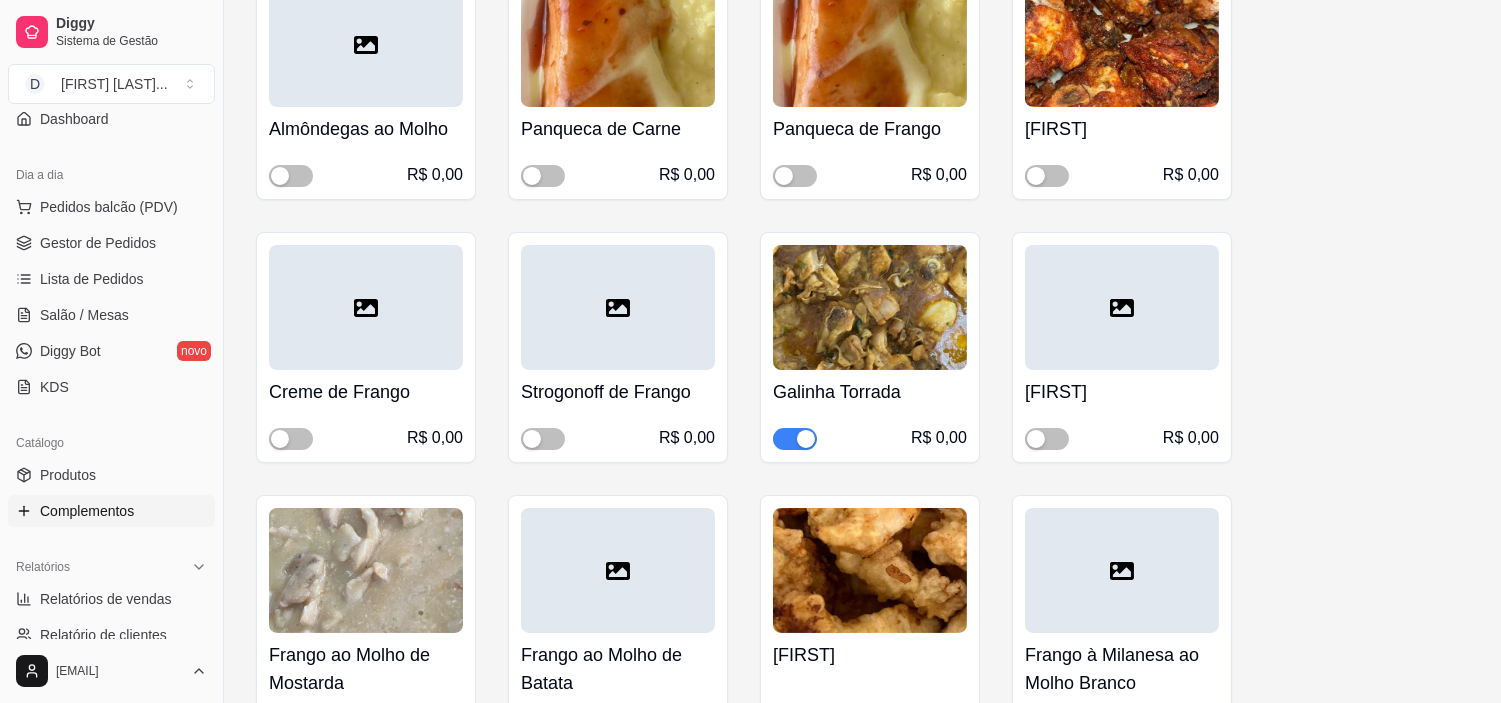 scroll, scrollTop: 14222, scrollLeft: 0, axis: vertical 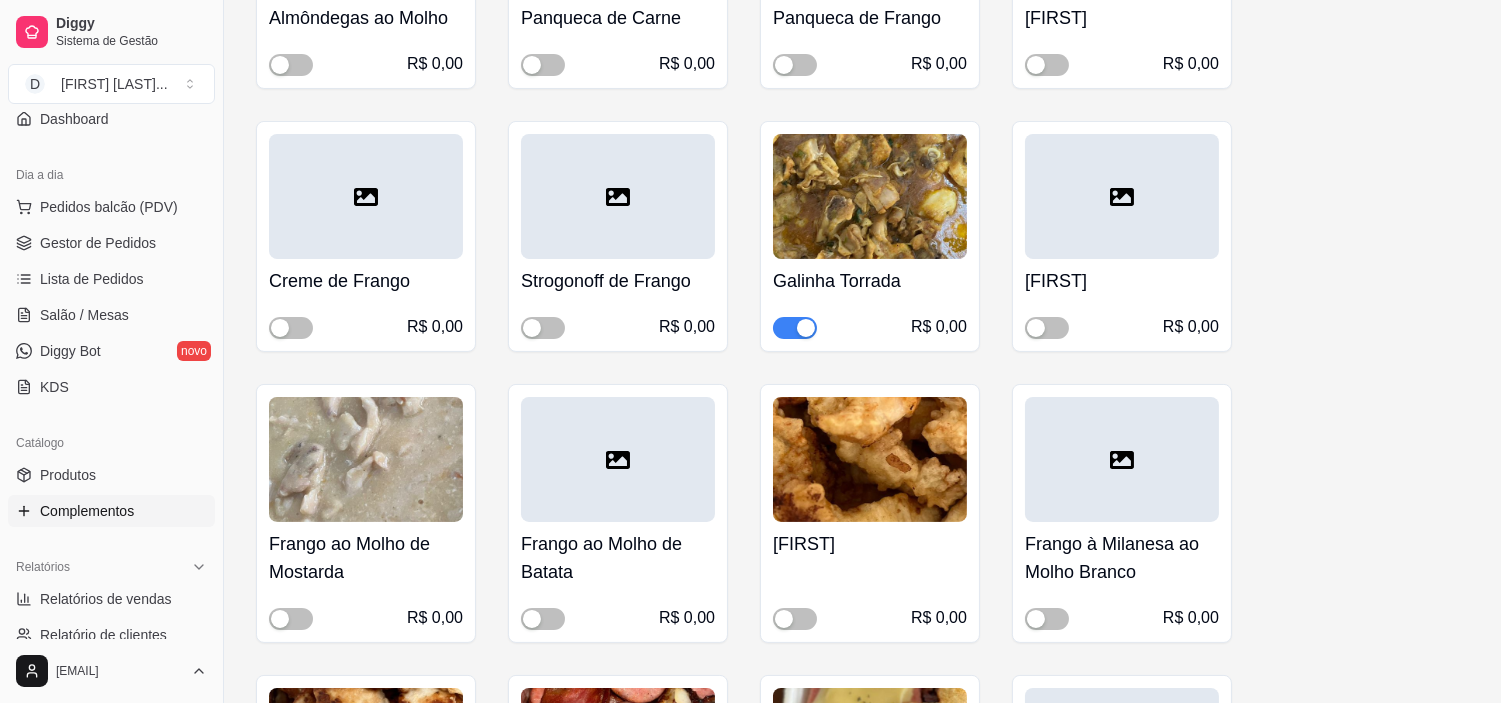 click at bounding box center (795, 328) 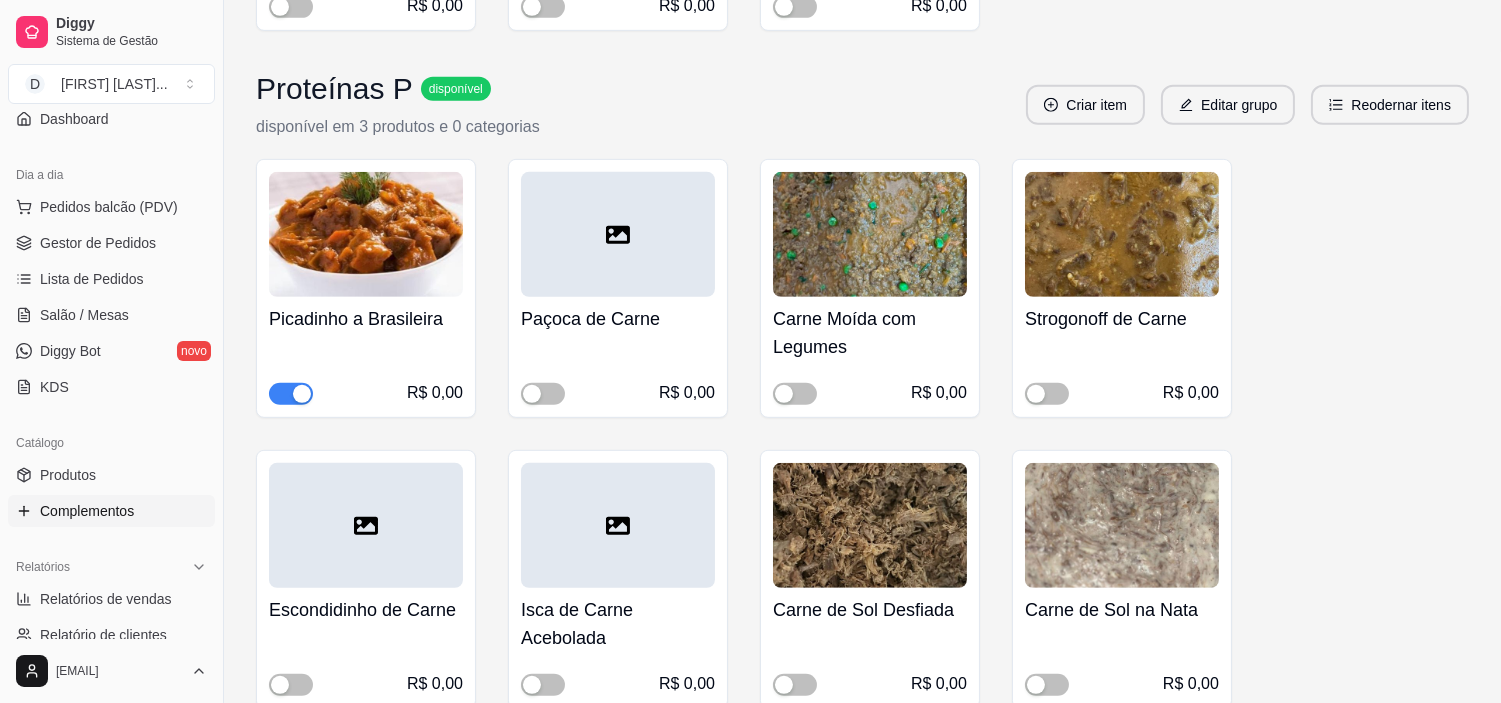 scroll, scrollTop: 15555, scrollLeft: 0, axis: vertical 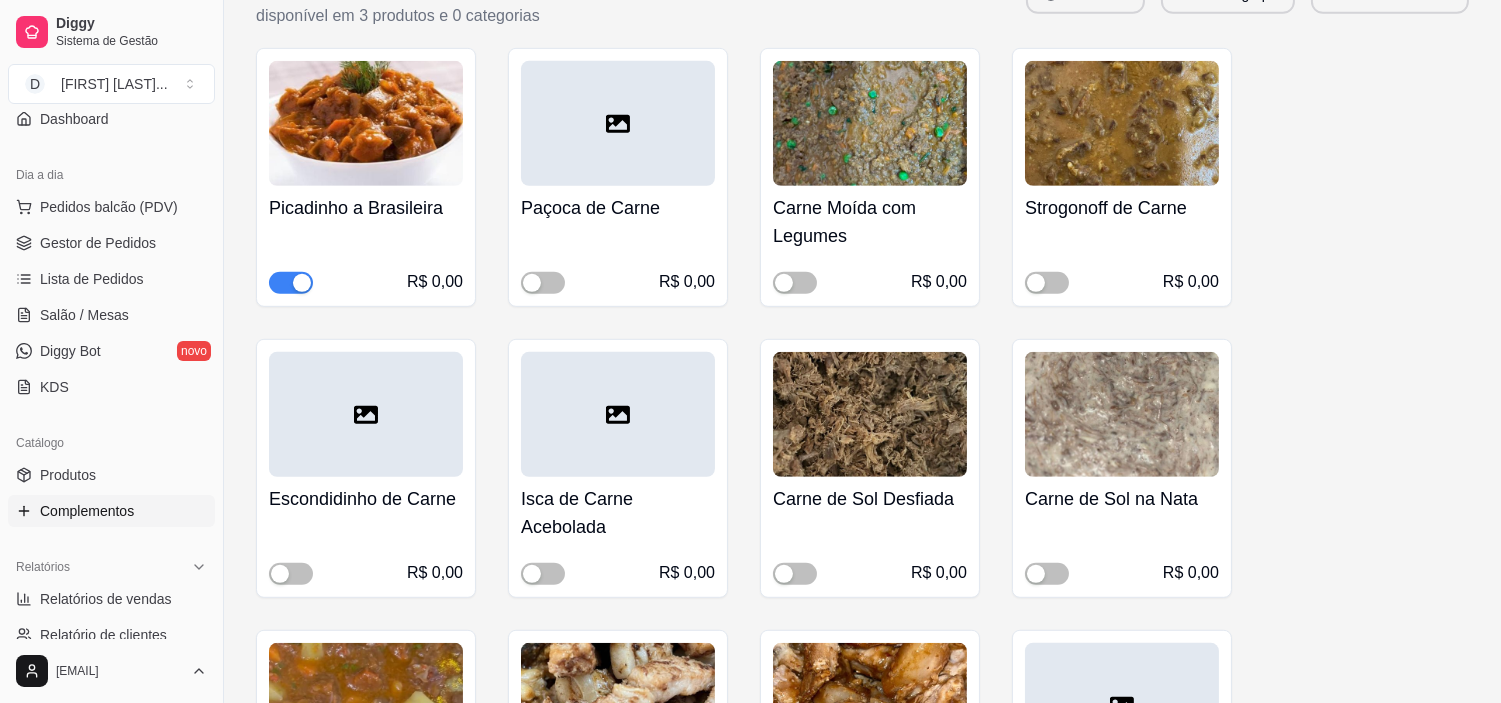 click at bounding box center (291, 283) 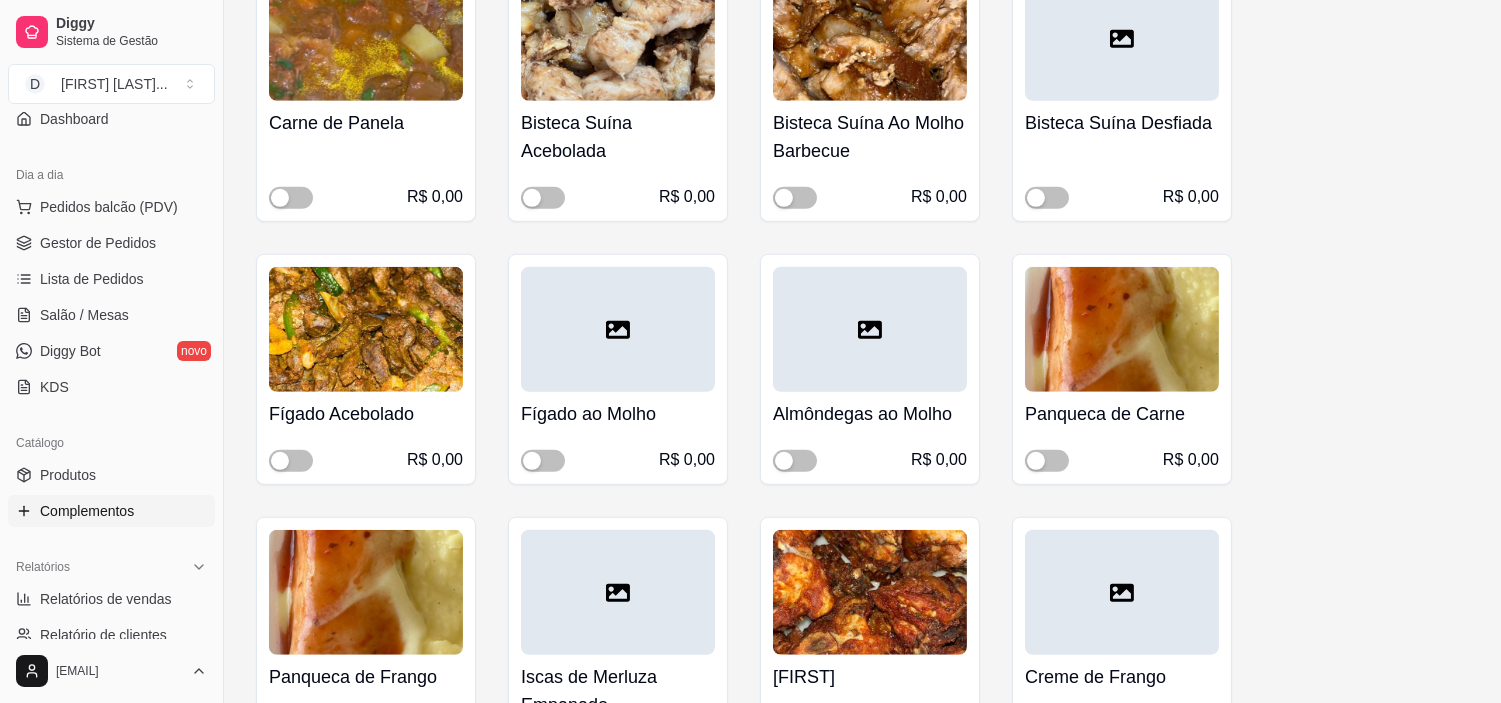 scroll, scrollTop: 16333, scrollLeft: 0, axis: vertical 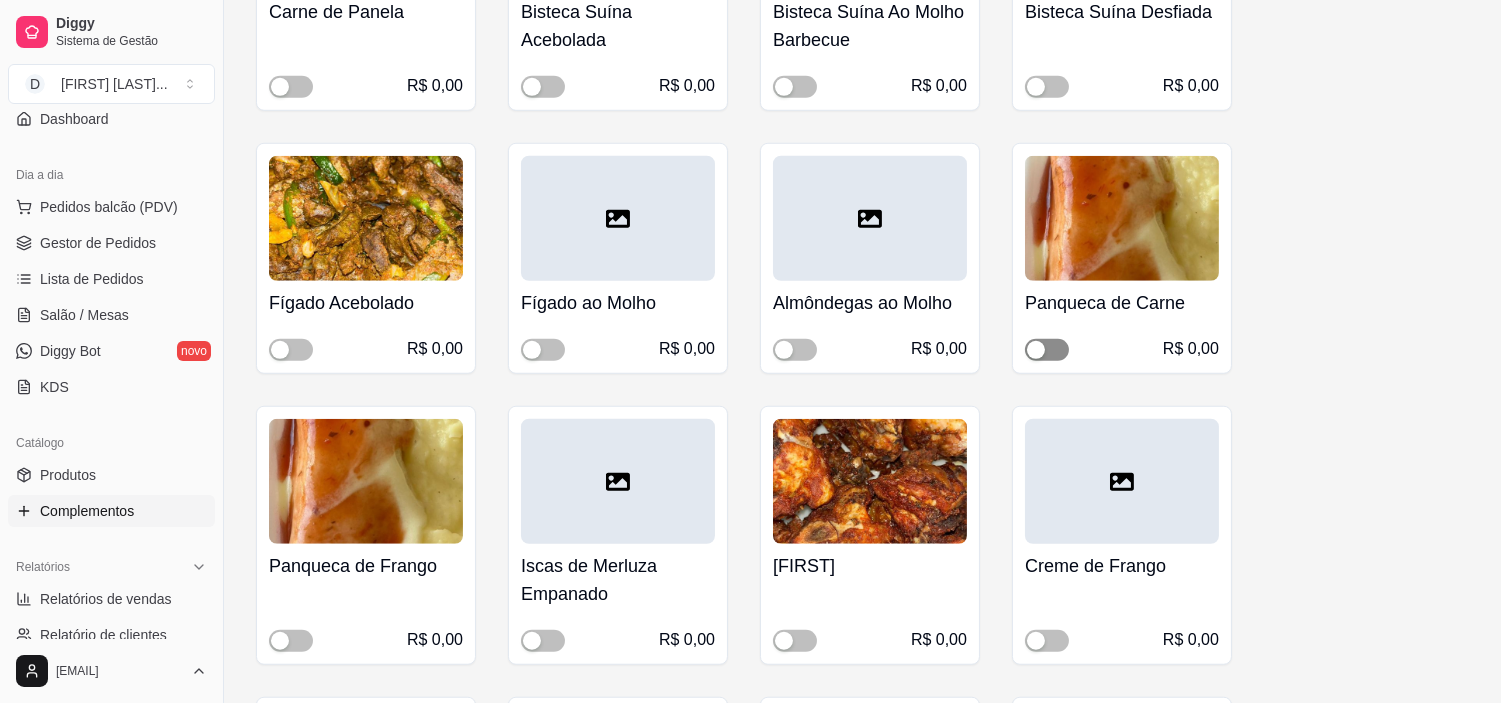 click at bounding box center (1036, 350) 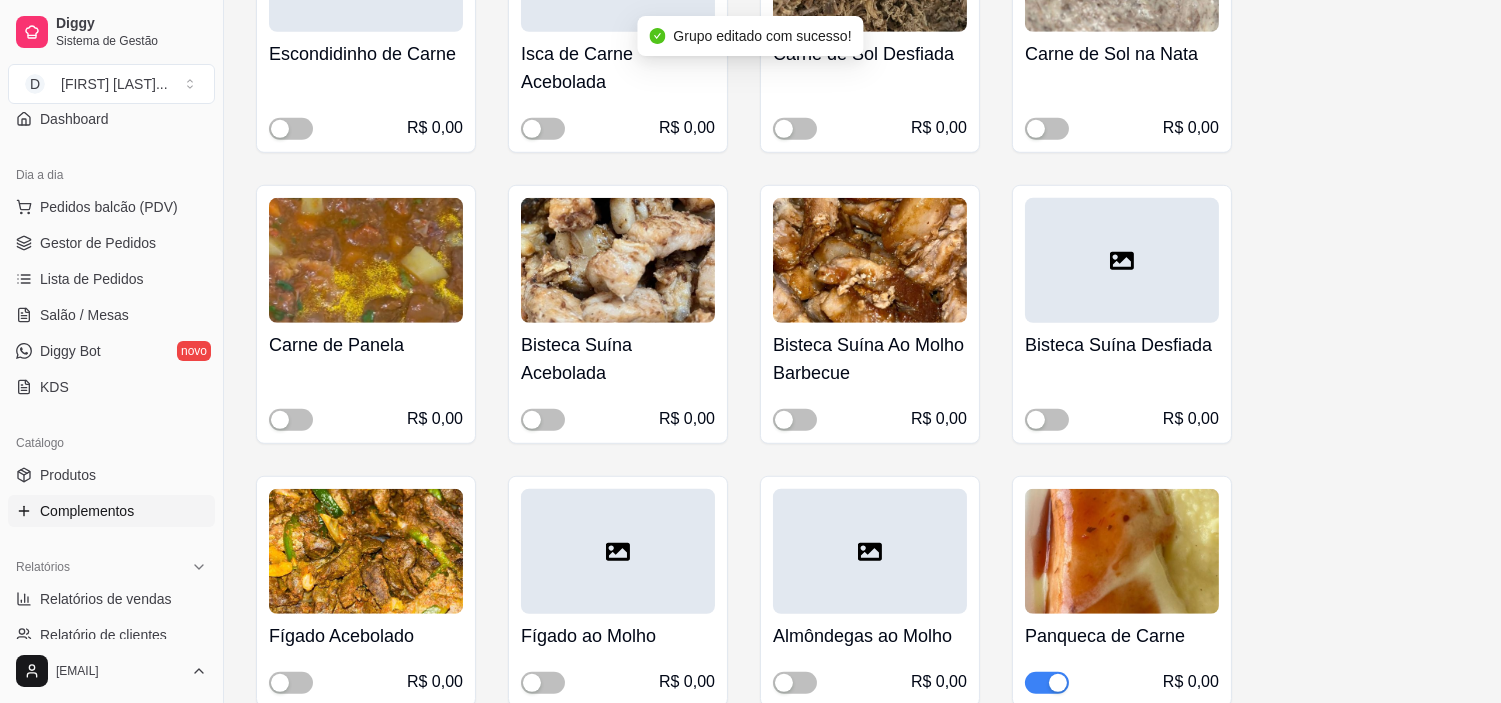 scroll, scrollTop: 15888, scrollLeft: 0, axis: vertical 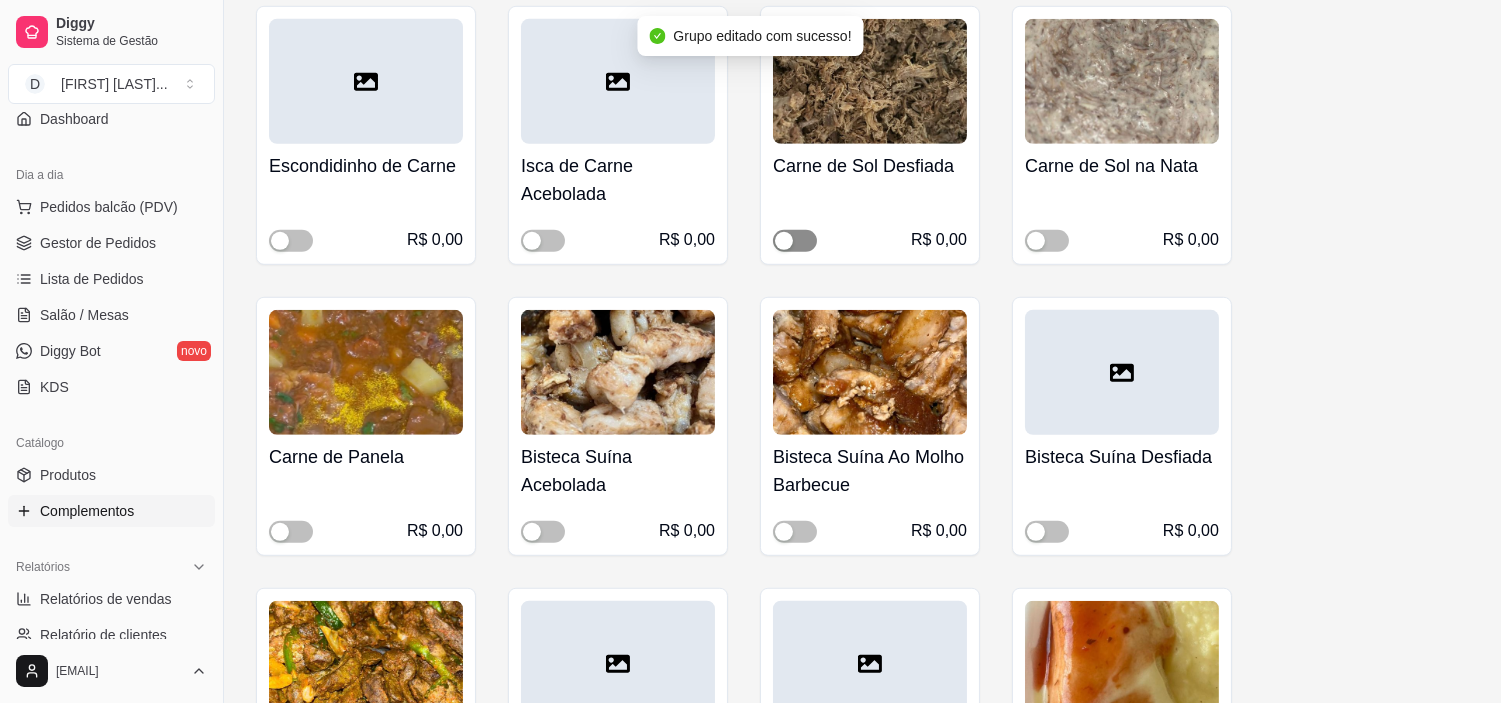 click at bounding box center (795, 241) 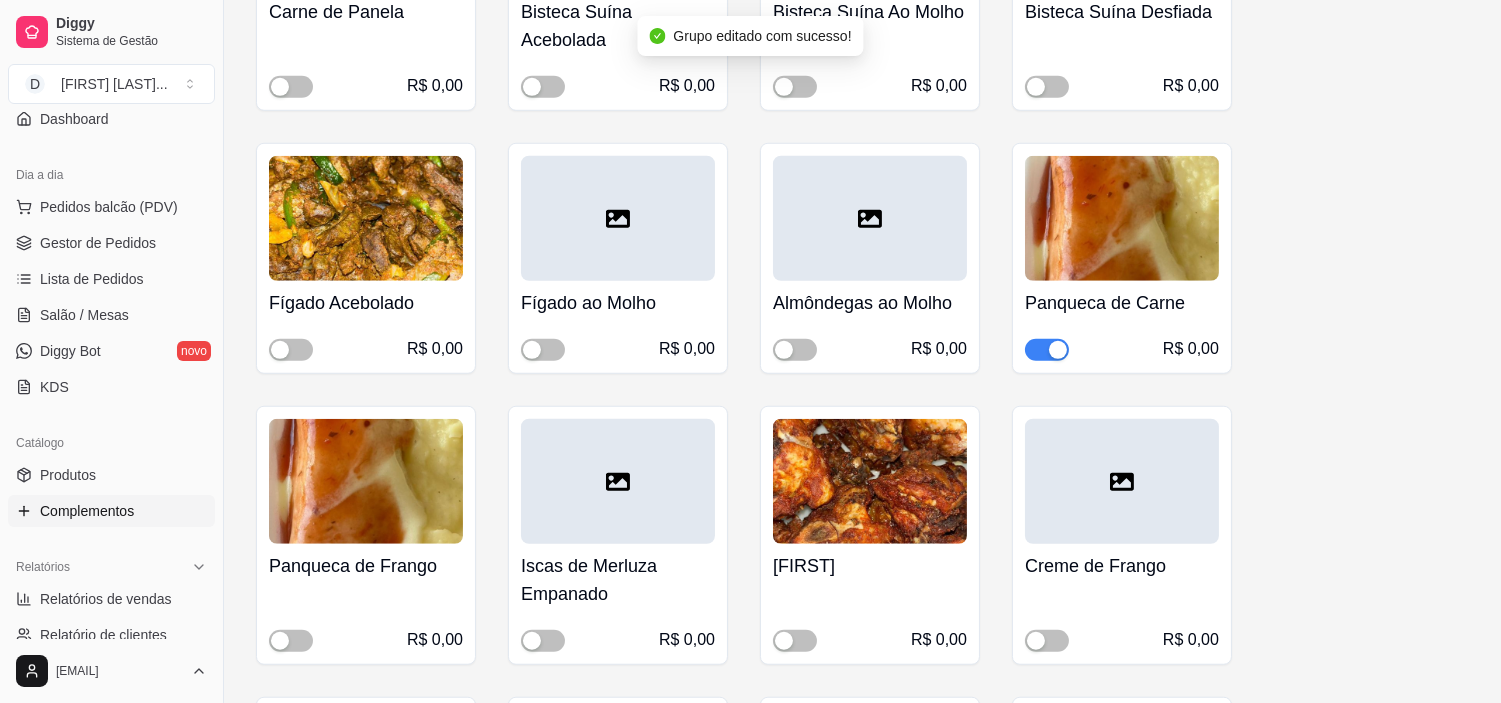 scroll, scrollTop: 16666, scrollLeft: 0, axis: vertical 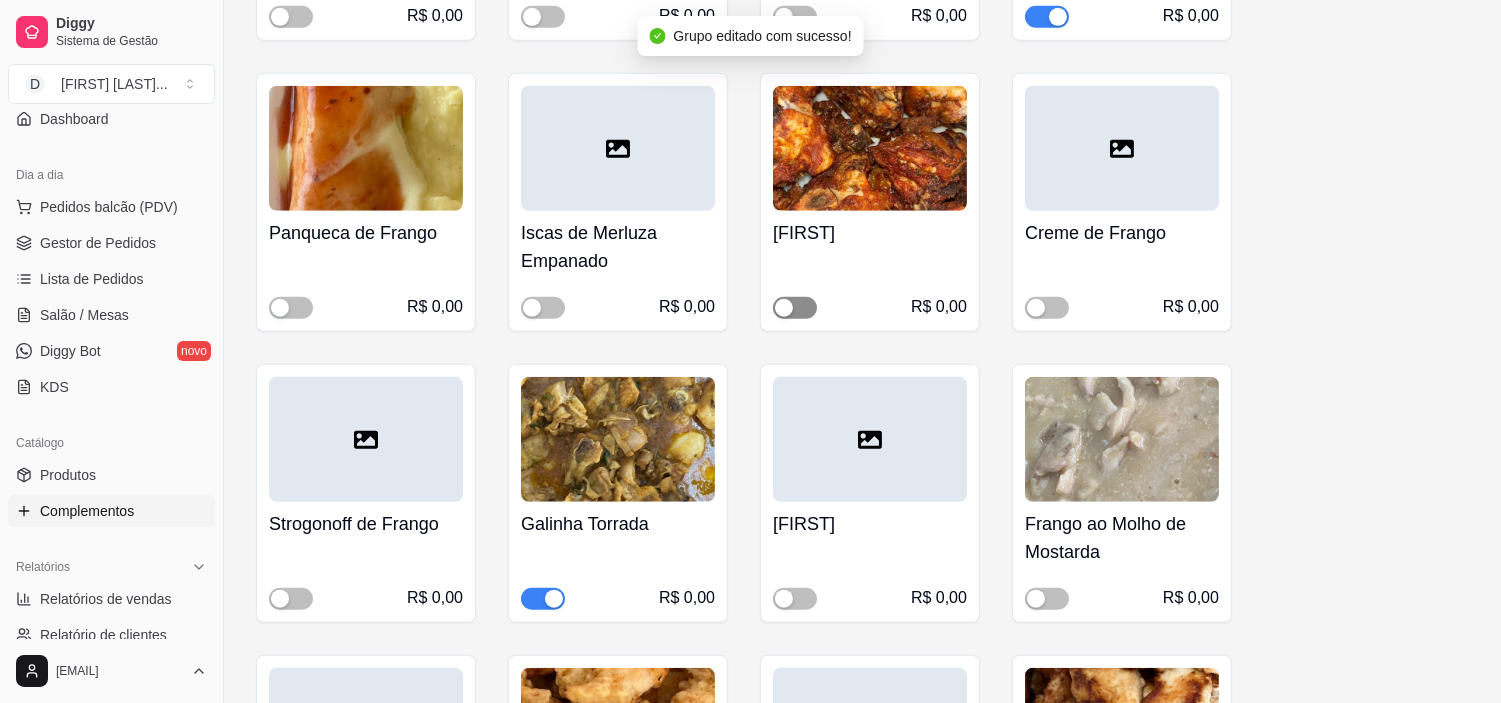 click at bounding box center (795, 308) 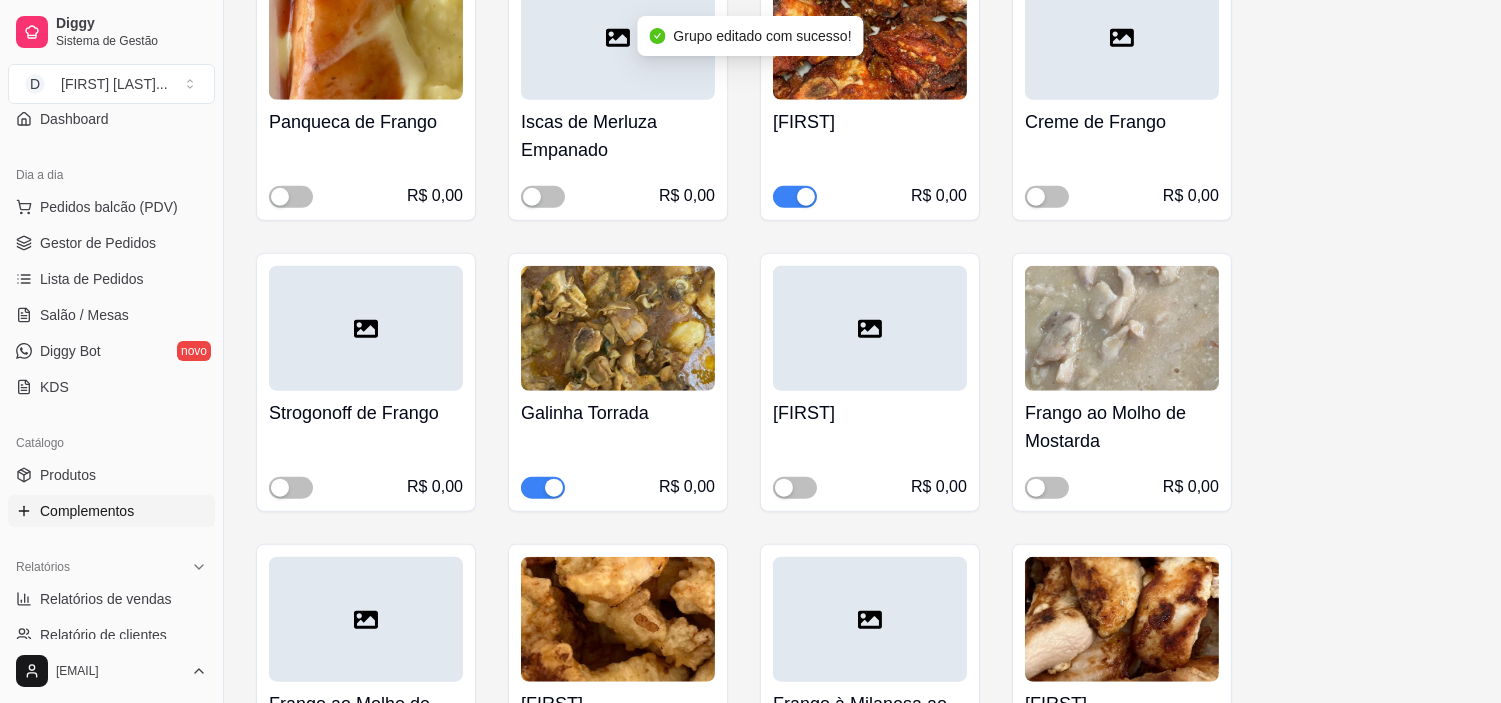scroll, scrollTop: 16888, scrollLeft: 0, axis: vertical 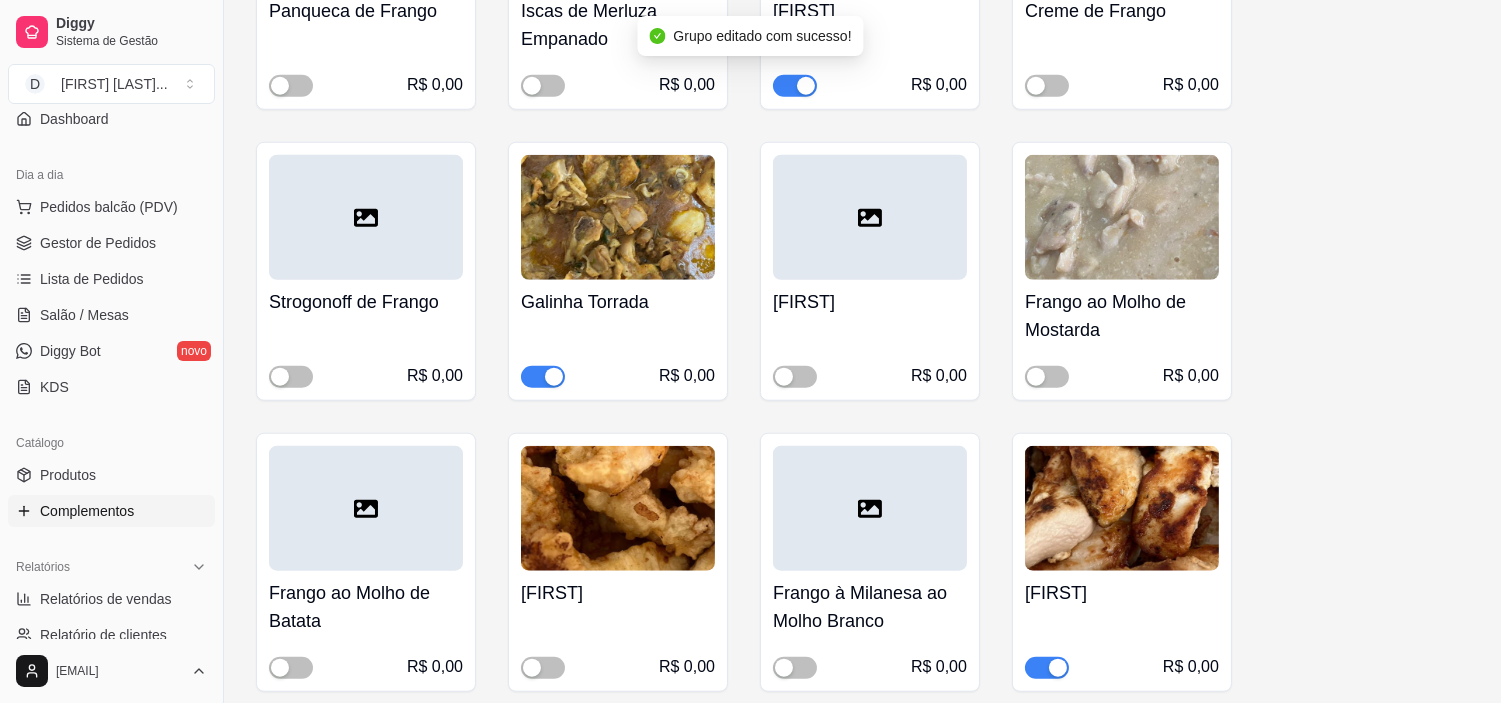 click at bounding box center [554, 377] 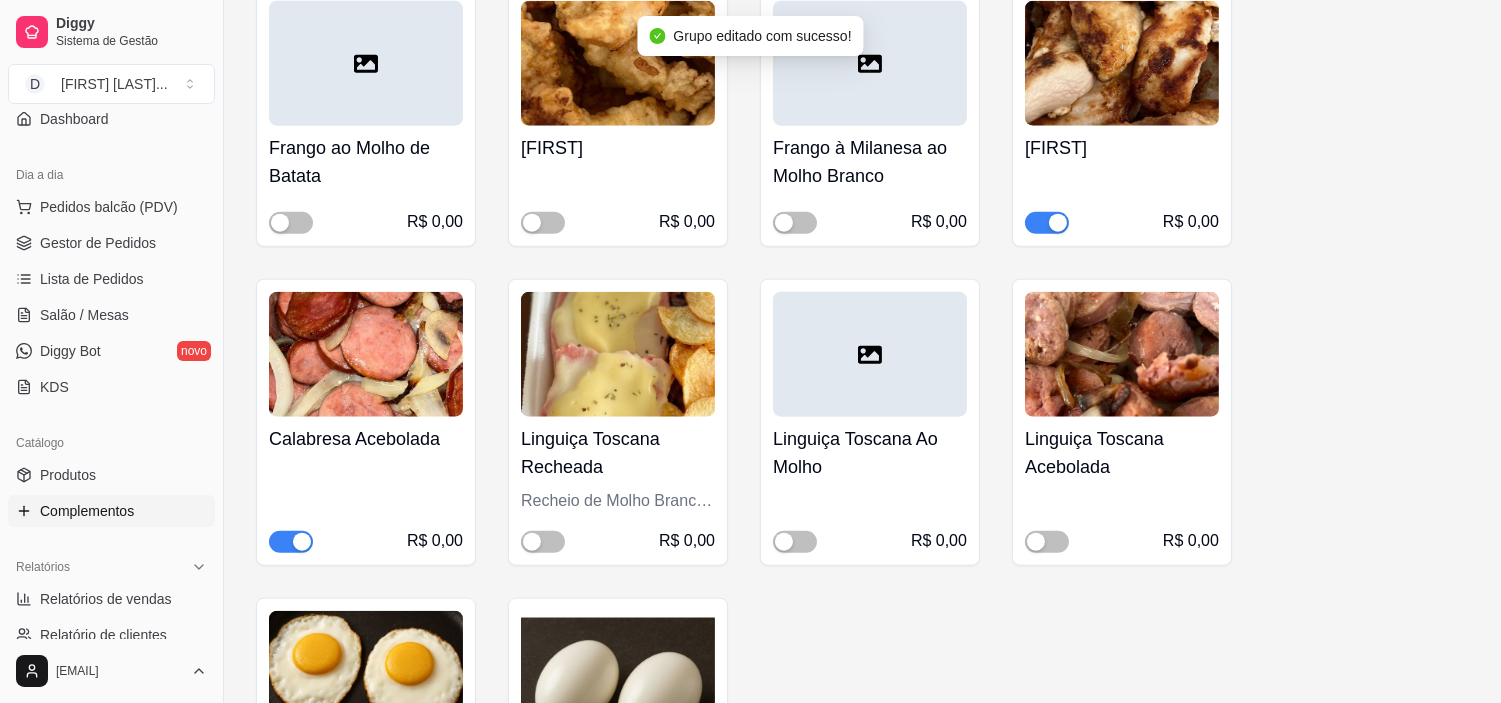 scroll, scrollTop: 17444, scrollLeft: 0, axis: vertical 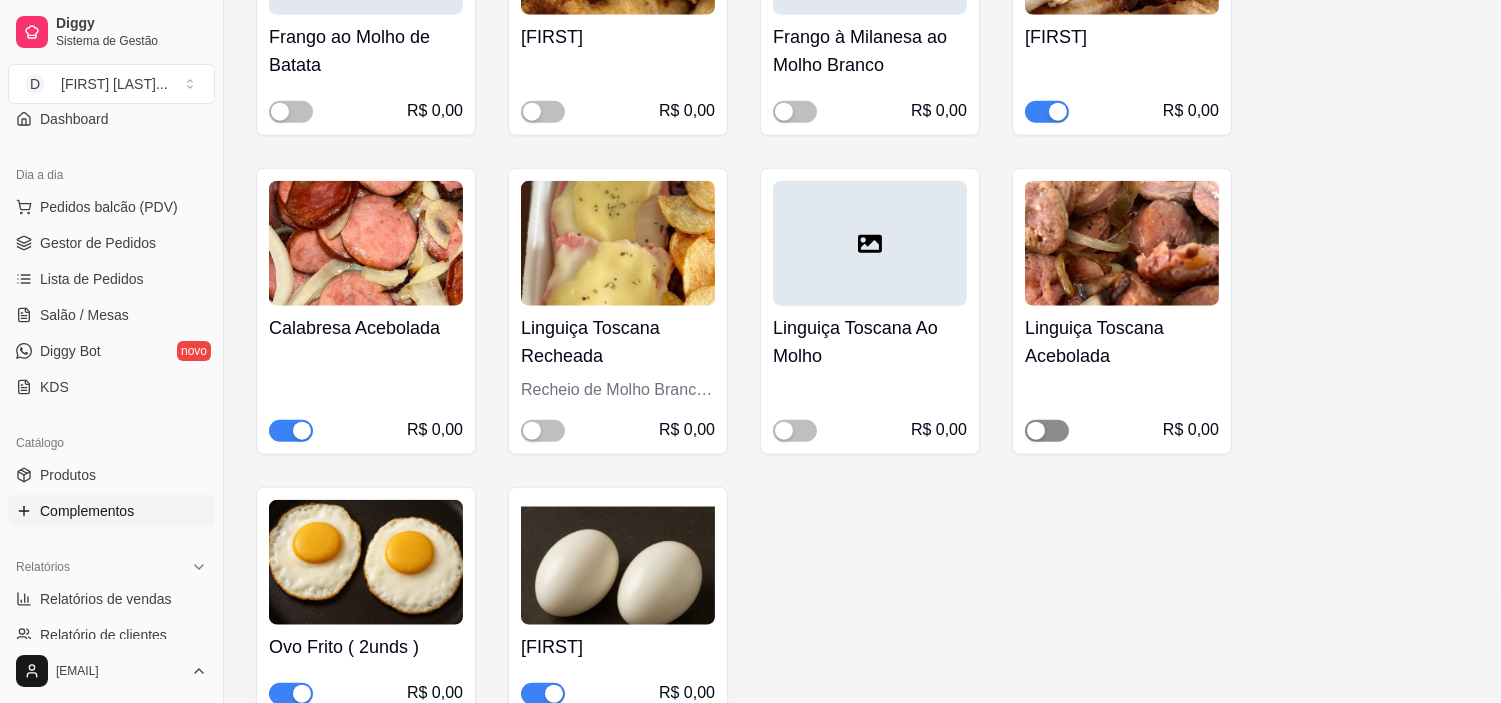 click at bounding box center [1036, 431] 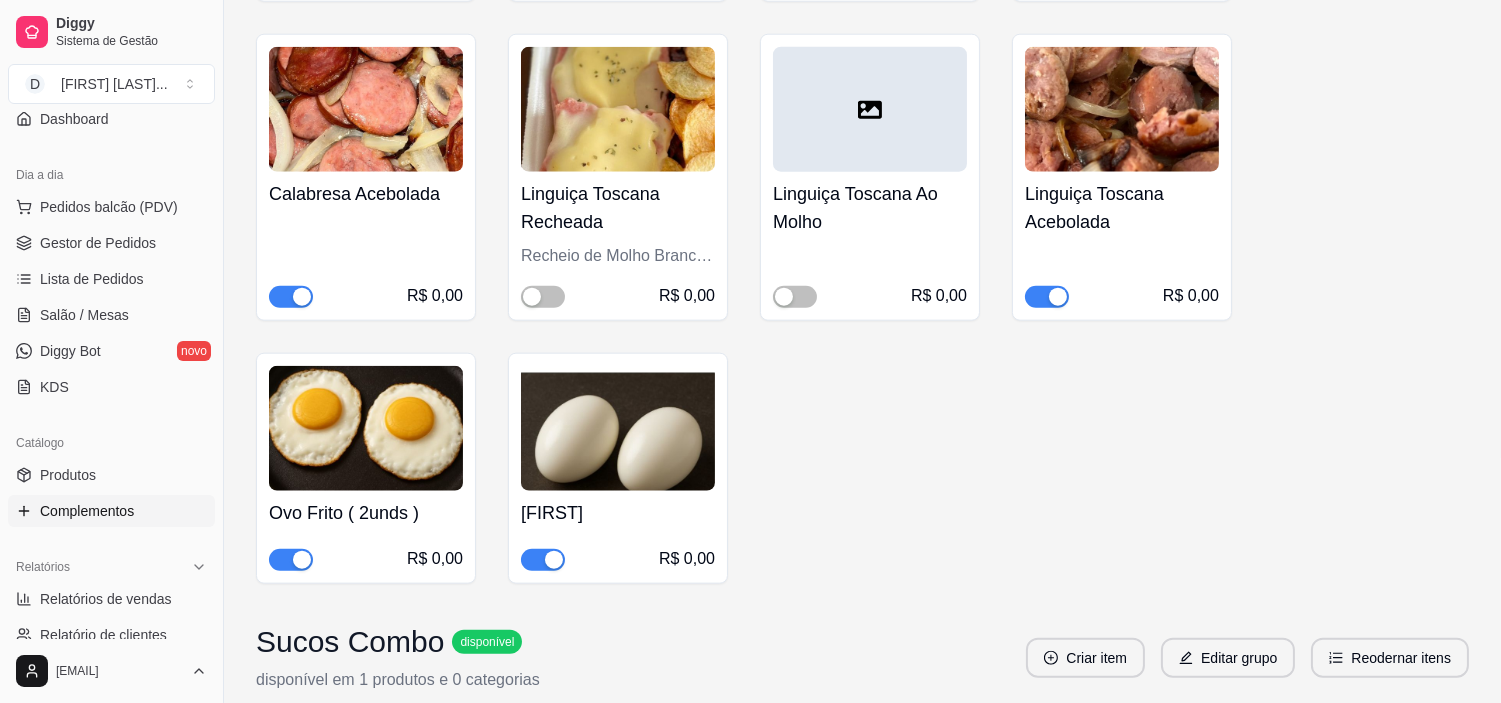 scroll, scrollTop: 18023, scrollLeft: 0, axis: vertical 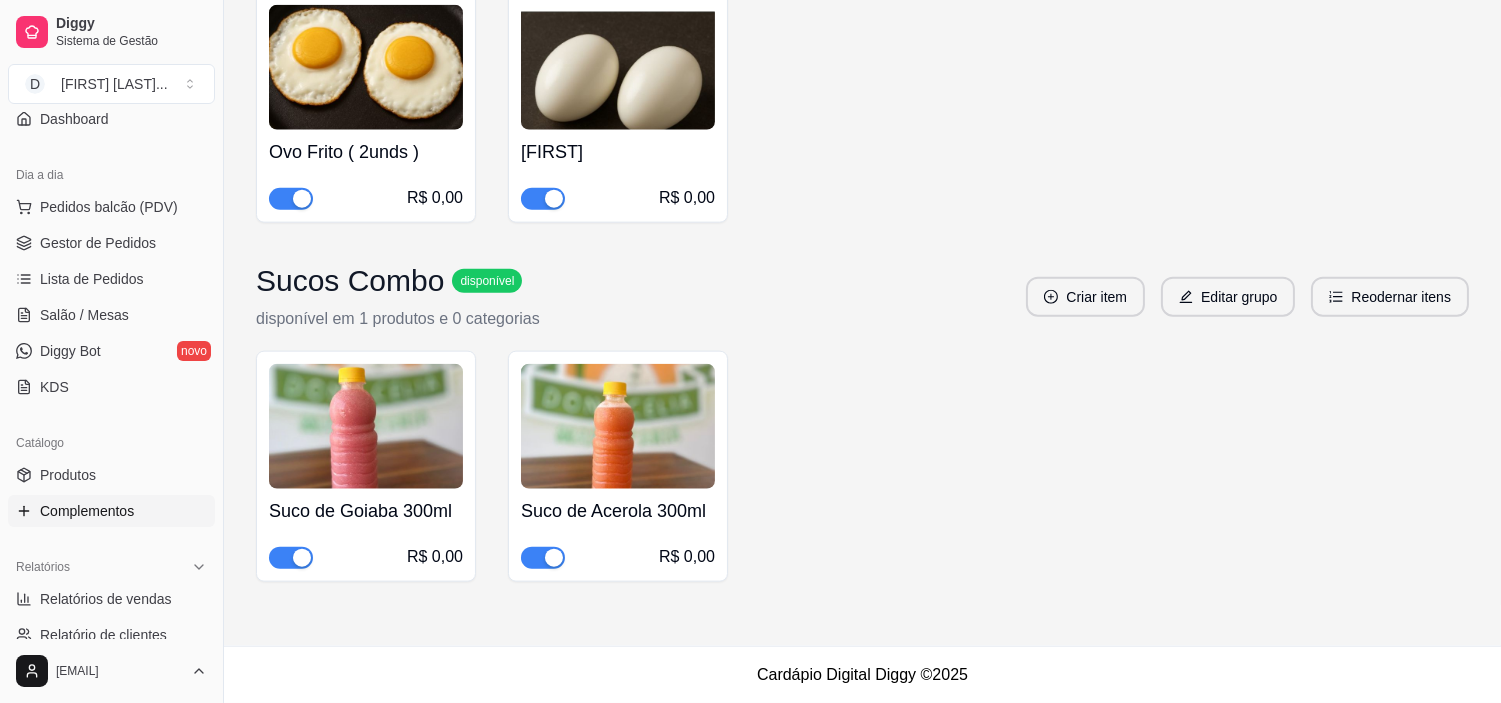 click on "disponível em 1 produtos e 0 categorias" at bounding box center (398, 319) 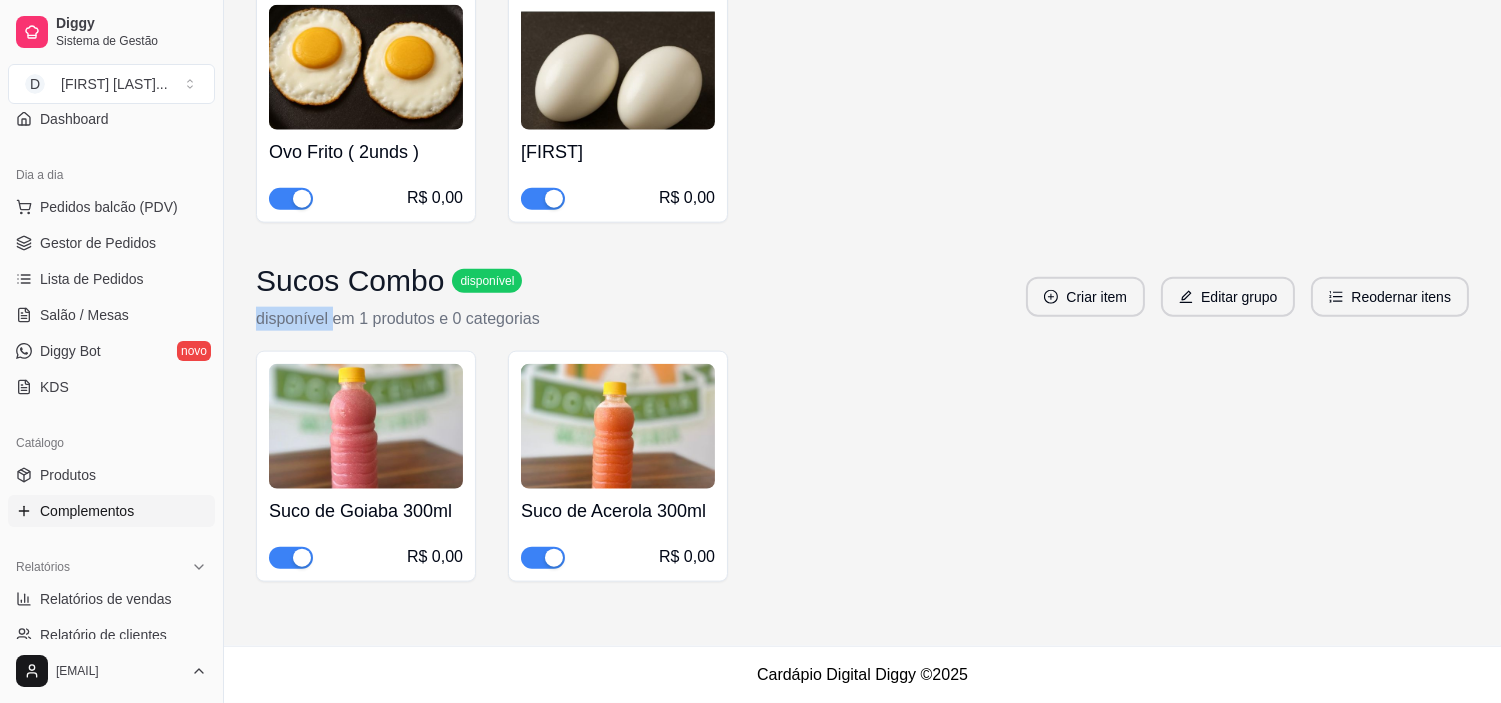 click on "disponível em 1 produtos e 0 categorias" at bounding box center (398, 319) 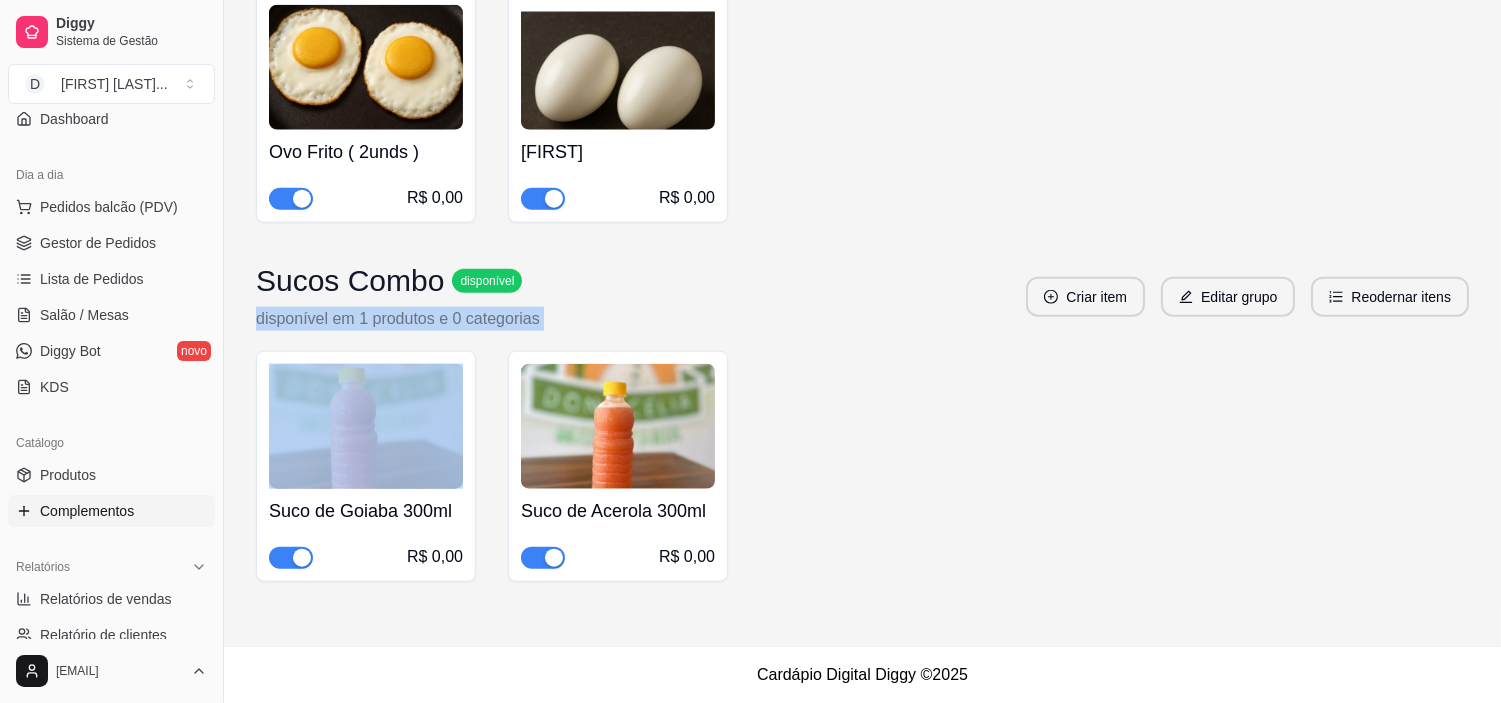 click on "disponível em 1 produtos e 0 categorias" at bounding box center (398, 319) 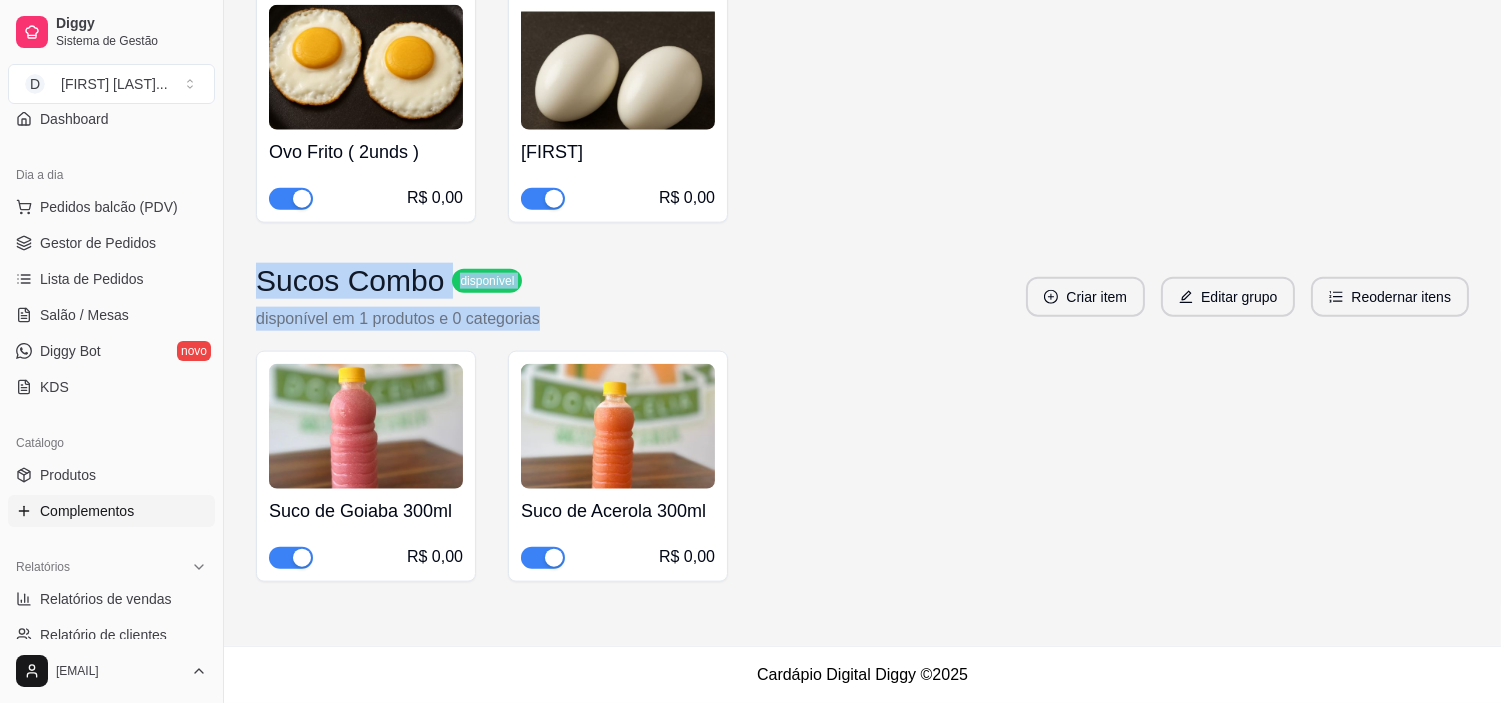 drag, startPoint x: 251, startPoint y: 280, endPoint x: 538, endPoint y: 315, distance: 289.12628 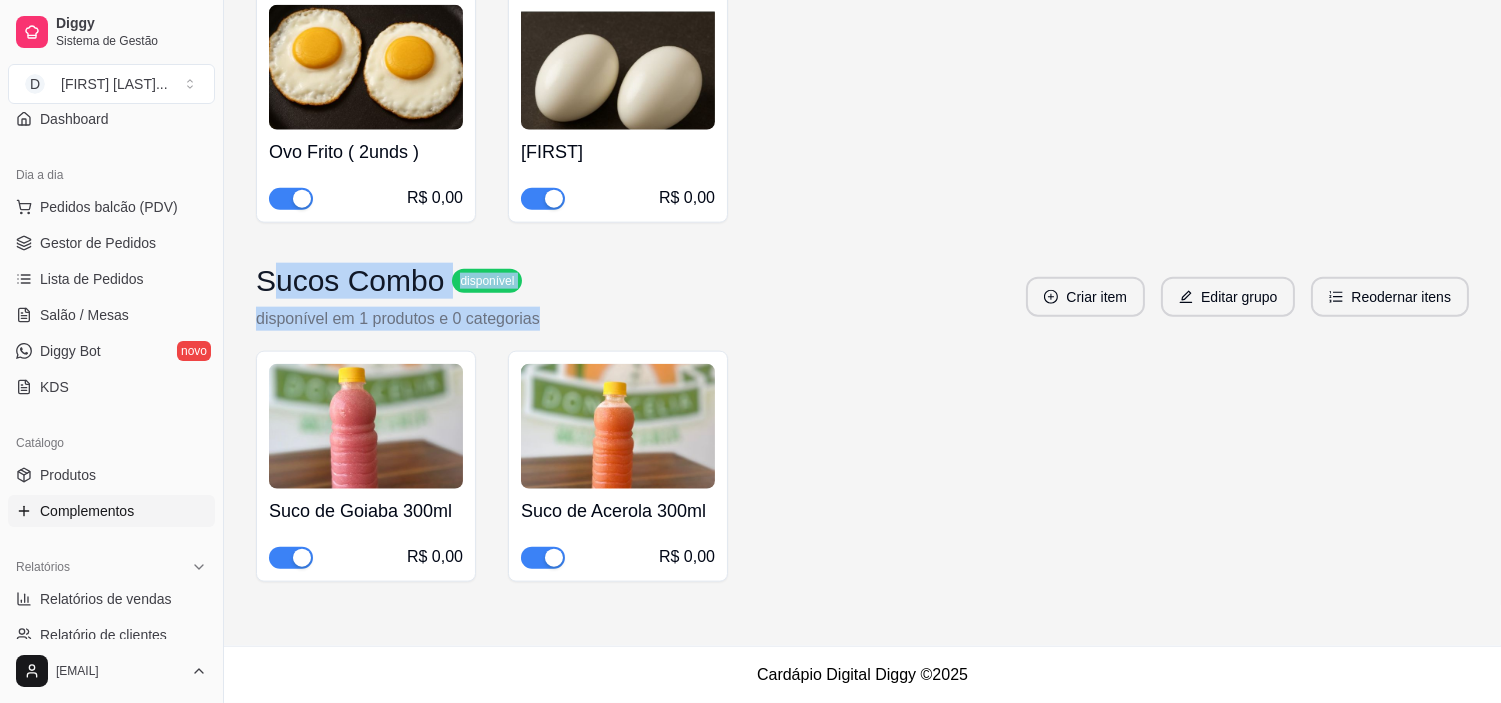 drag, startPoint x: 546, startPoint y: 317, endPoint x: 265, endPoint y: 278, distance: 283.69348 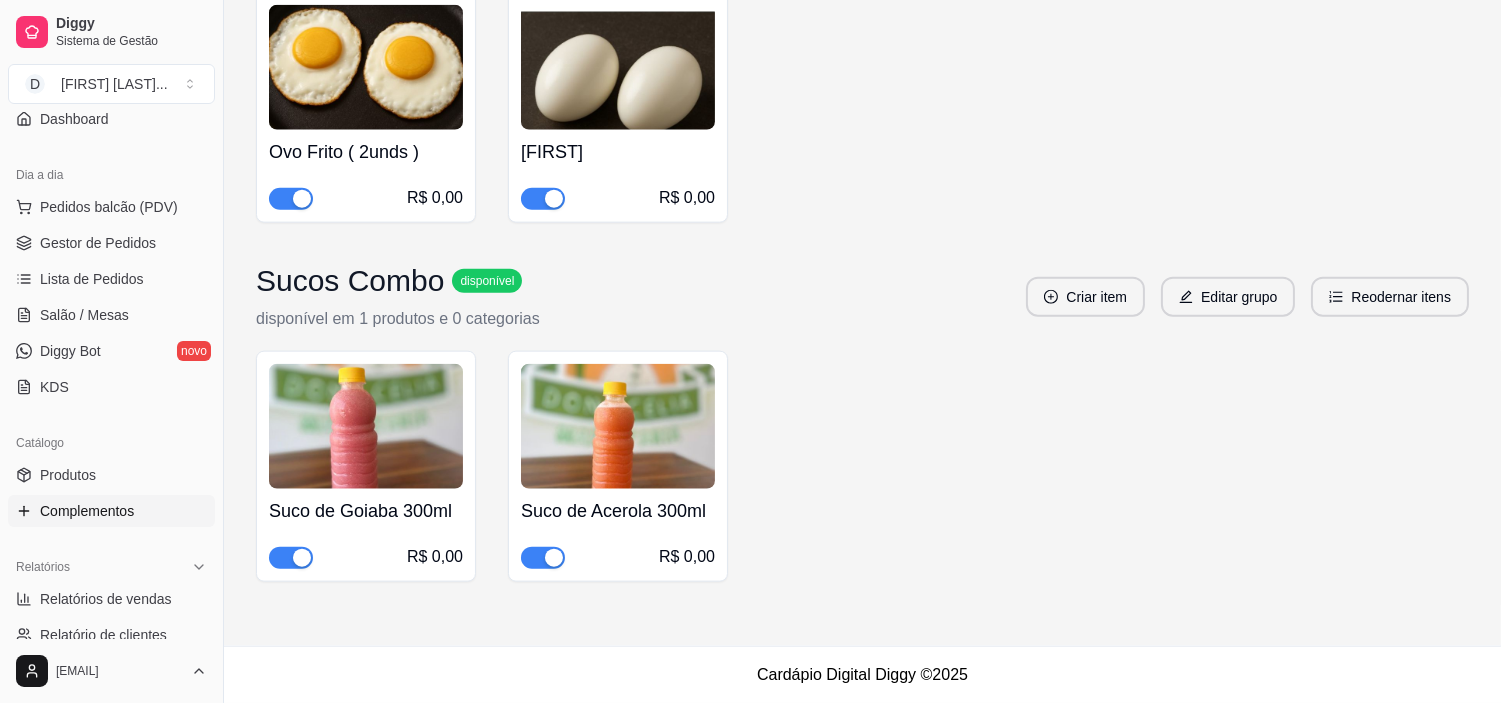 click on "Sucos Combo" at bounding box center [350, 281] 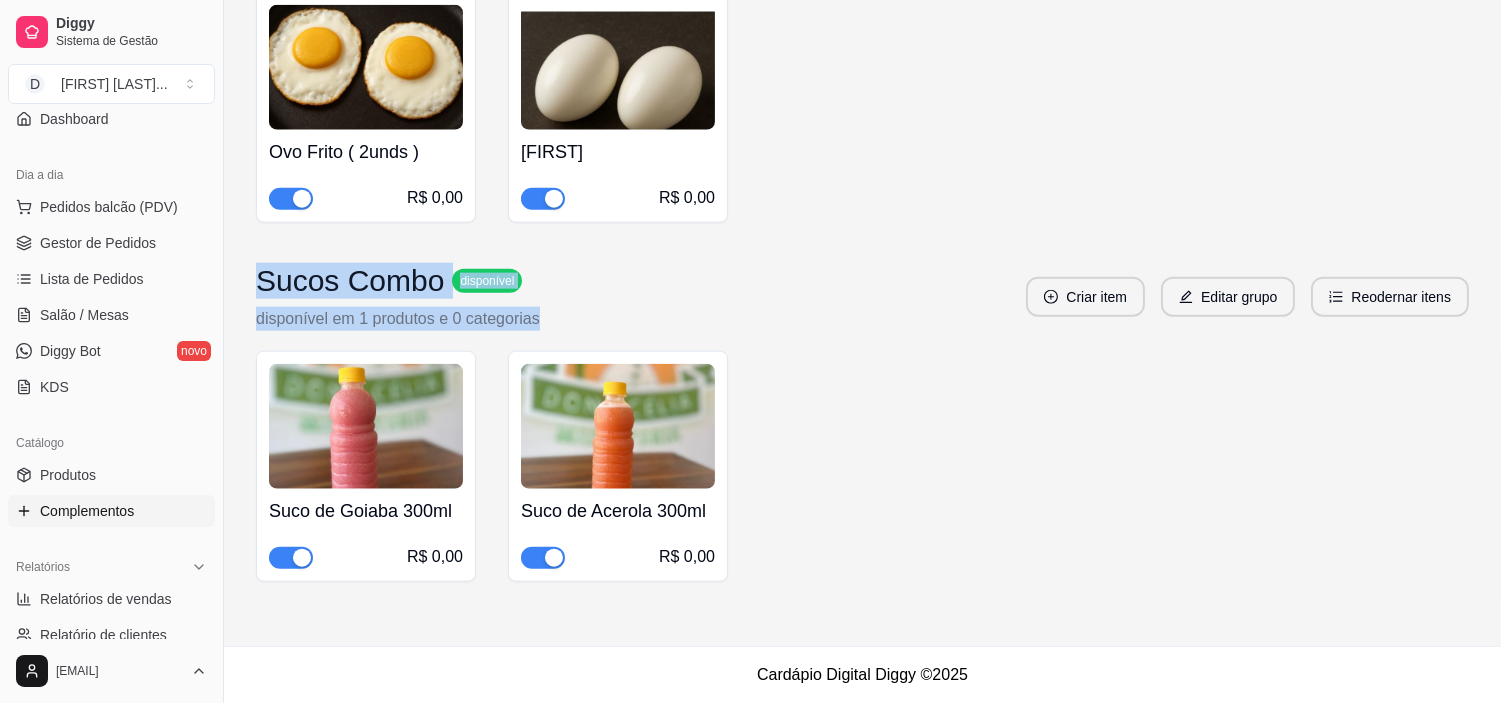 drag, startPoint x: 260, startPoint y: 278, endPoint x: 530, endPoint y: 325, distance: 274.0602 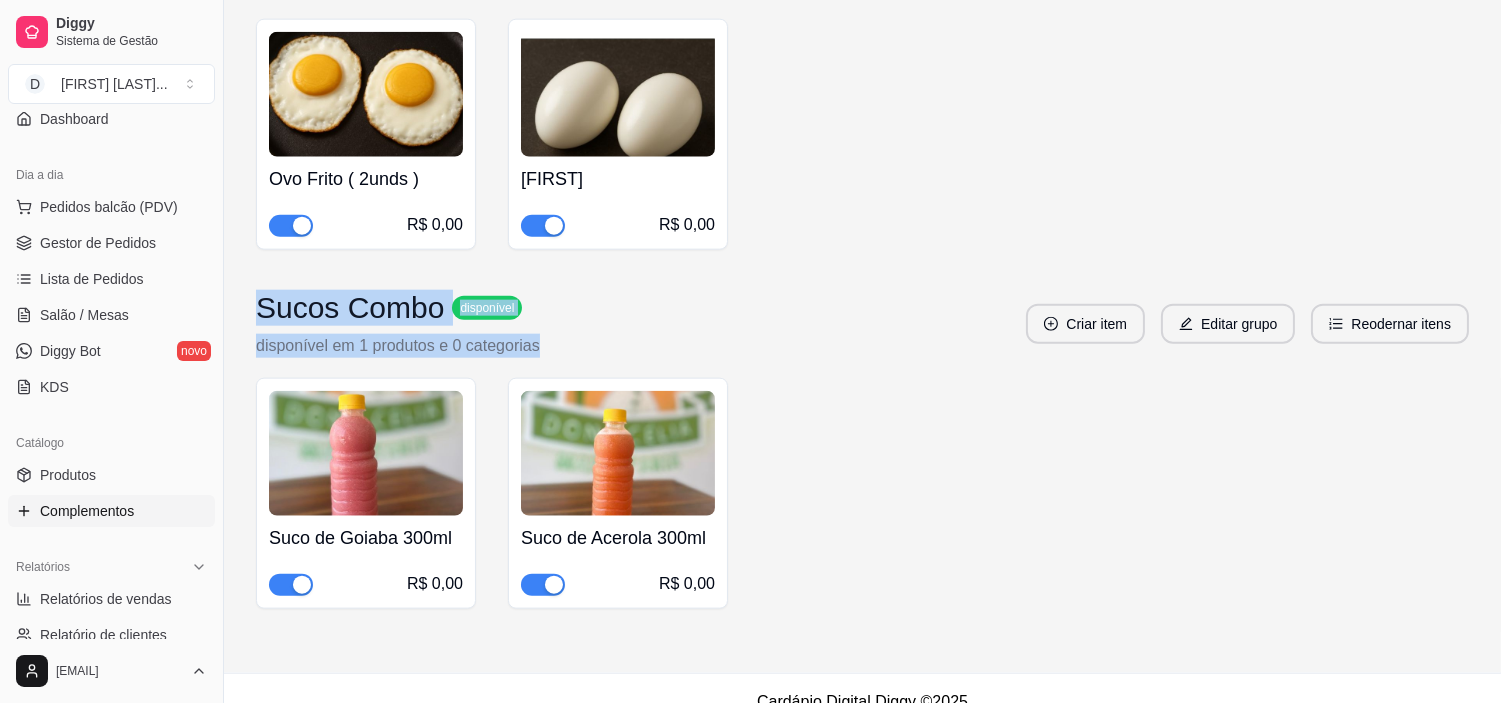scroll, scrollTop: 18023, scrollLeft: 0, axis: vertical 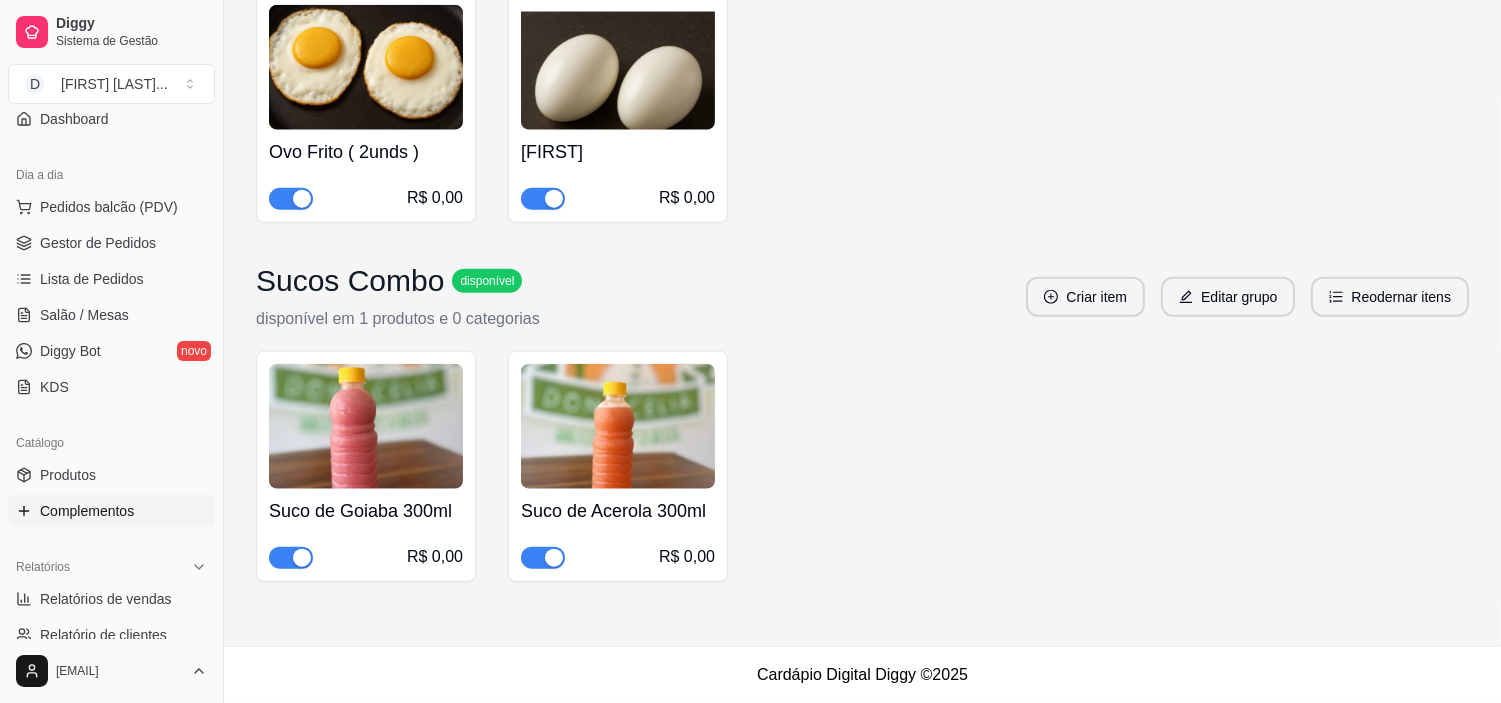 click on "Feijão preto R$ 0,00 Feijão carioca R$ 0,00 Feijão Branco R$ 0,00 Feijão Farofado R$ 0,00 Feijão Tropeiro R$ 0,00 Arroz Refogado R$ 0,00 Arroz com Brócolis R$ 0,00 Arroz Branco R$ 0,00 Arroz de Leite R$ 0,00 Macarrão Refogado R$ 0,00 Macarrão Alho e Óleo R$ 0,00 Farofa Saquinho Separado R$ 0,00 Pirão de Frango R$ 0,00 Purê de Batata R$ 0,00 Purê de Jerimum  R$ 0,00 Purê de Macaxeira R$ 0,00 Batata Doce R$ 0,00 Salada de Alface Alface e Tomate R$ 0,00 Salada de Alface ao Molho de Mostarda e Mel R$ 0,00 Salada Caesar Alface, Cenoura Ralada, Crotóns, Molho Caesar e Frango Desfiado R$ 0,00 Salada Agridoce R$ 0,00 Repolho Refogado R$ 0,00 Legumes Cozido R$ 0,00 Legumes Cozido na Maionese R$ 0,00 Cenoura Ralada R$ 0,00 Beterraba Ralada R$ 0,00 Batata Chips R$ 0,00 Proteínas disponível disponível em 3 produtos e 0 categorias Criar item Editar grupo Reodernar itens" at bounding box center (862, -8513) 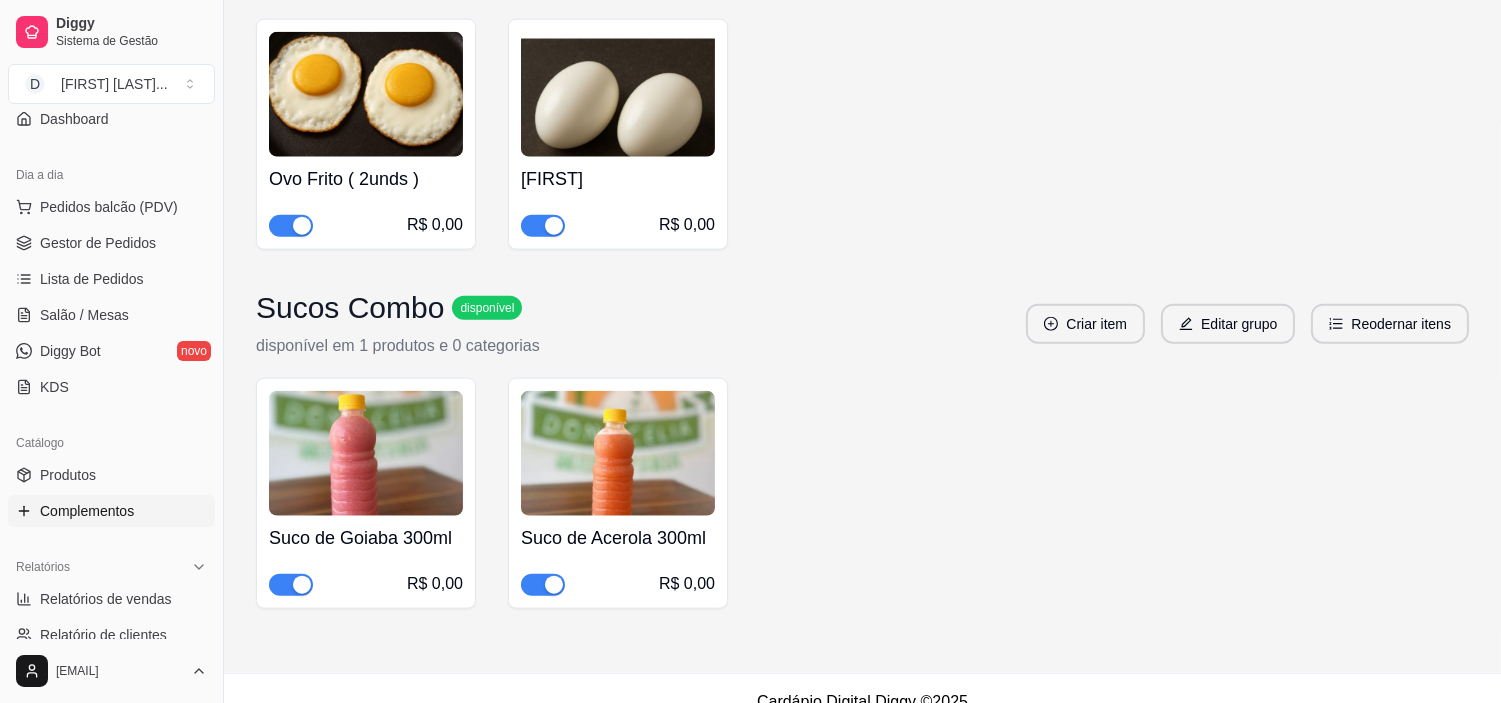 scroll, scrollTop: 17801, scrollLeft: 0, axis: vertical 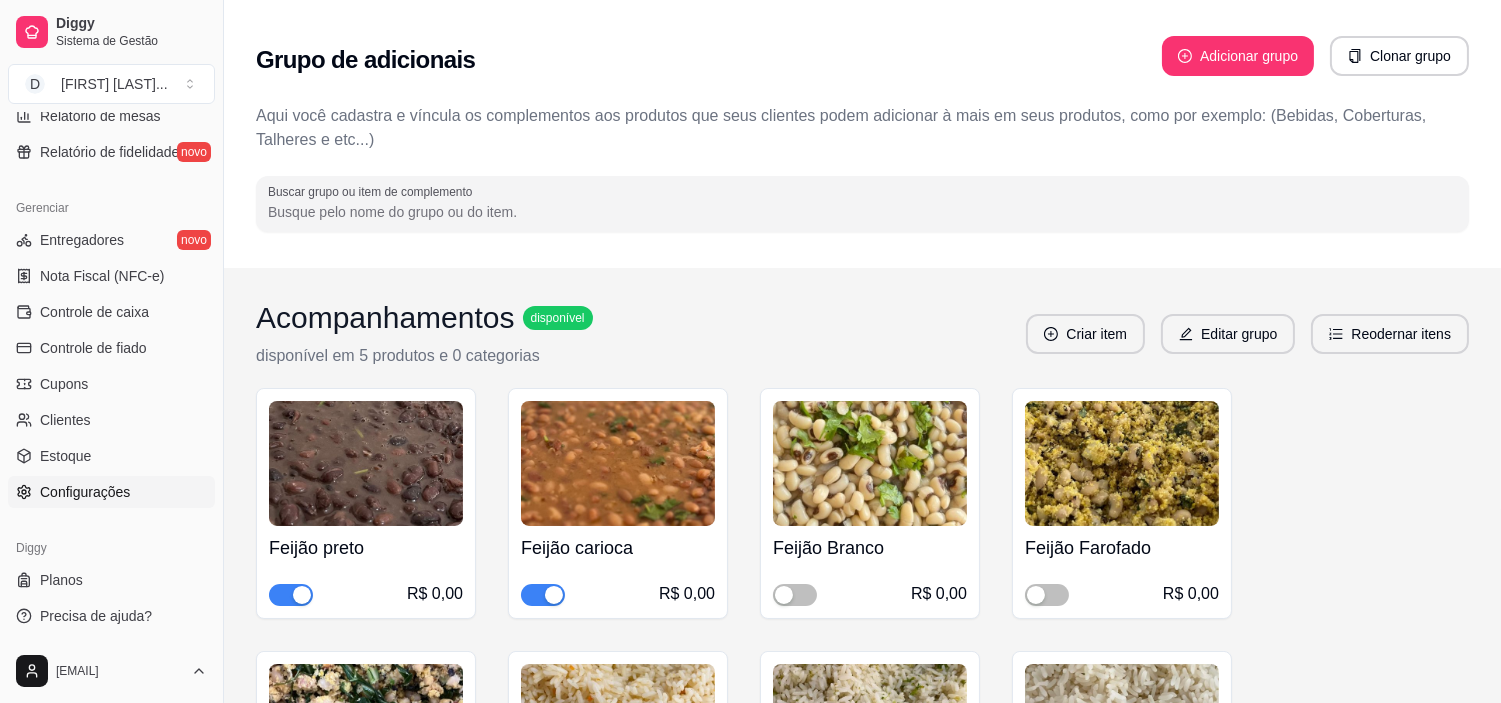click on "Configurações" at bounding box center (111, 492) 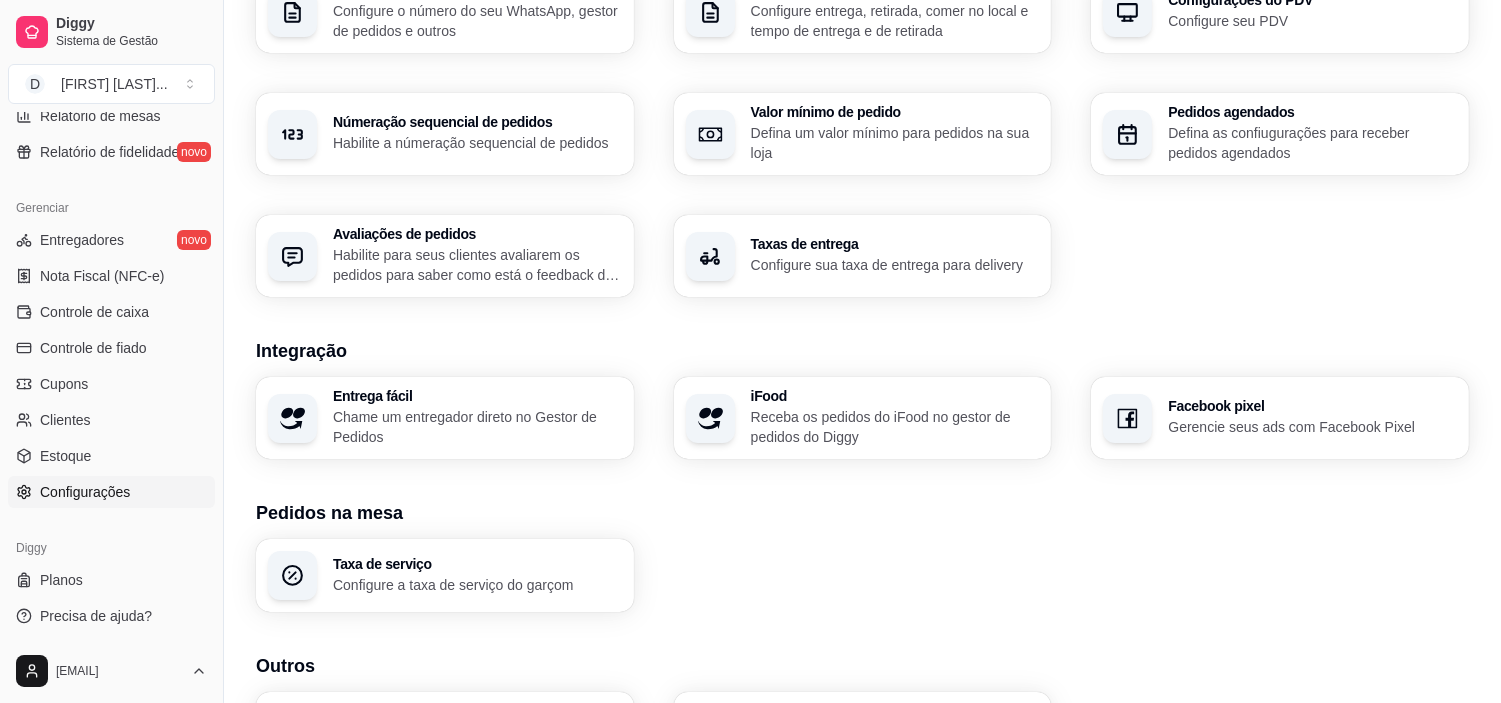 scroll, scrollTop: 444, scrollLeft: 0, axis: vertical 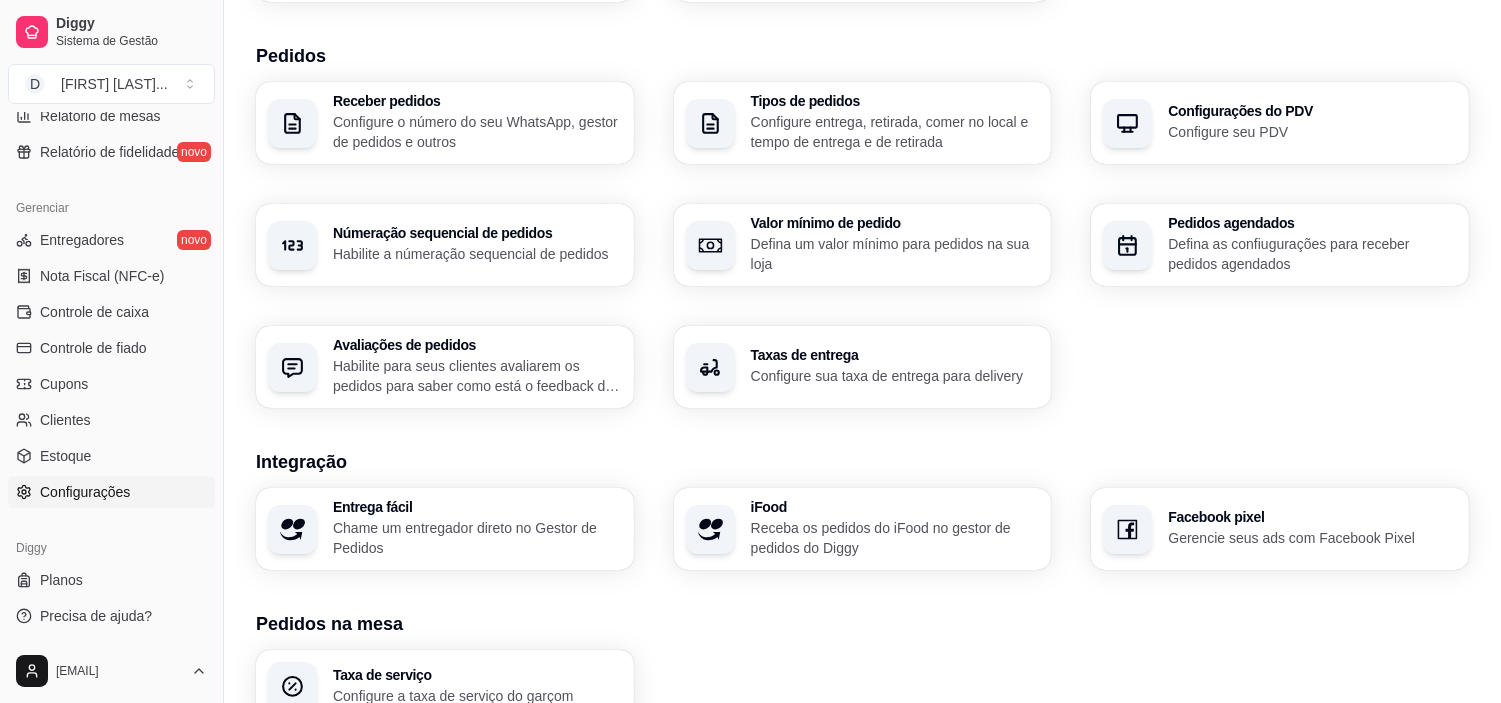 click on "Receber pedidos Configure o número do seu WhatsApp, gestor de pedidos e outros Tipos de pedidos Configure entrega, retirada, comer no local e tempo de entrega e de retirada Configurações do PDV Configure seu PDV Númeração sequencial de pedidos Habilite a númeração sequencial de pedidos Valor mínimo de pedido Defina um valor mínimo para pedidos na sua loja Pedidos agendados Defina as confiugurações para receber pedidos agendados Avaliações de pedidos Habilite para seus clientes avaliarem os pedidos para saber como está o feedback da sua loja Taxas de entrega Configure sua taxa de entrega para delivery" at bounding box center (862, 245) 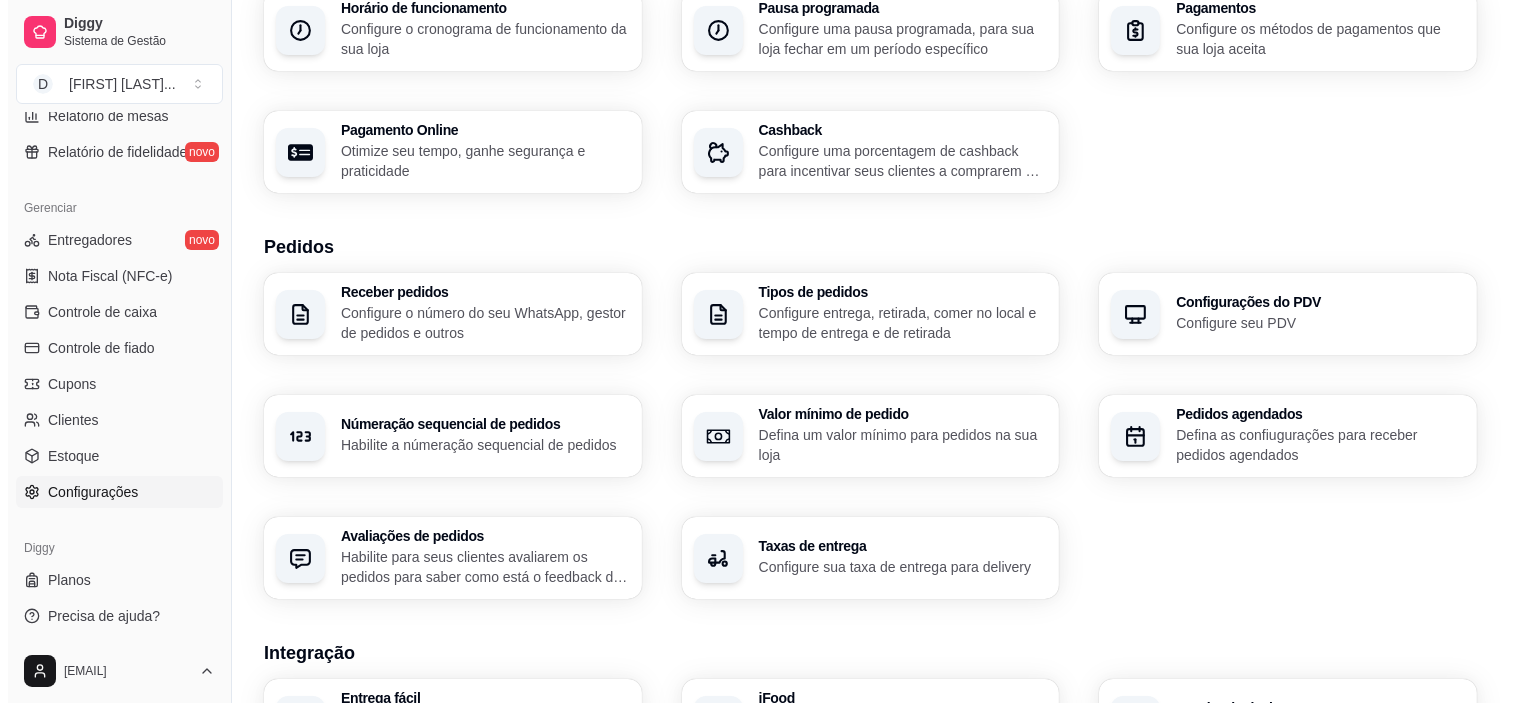 scroll, scrollTop: 142, scrollLeft: 0, axis: vertical 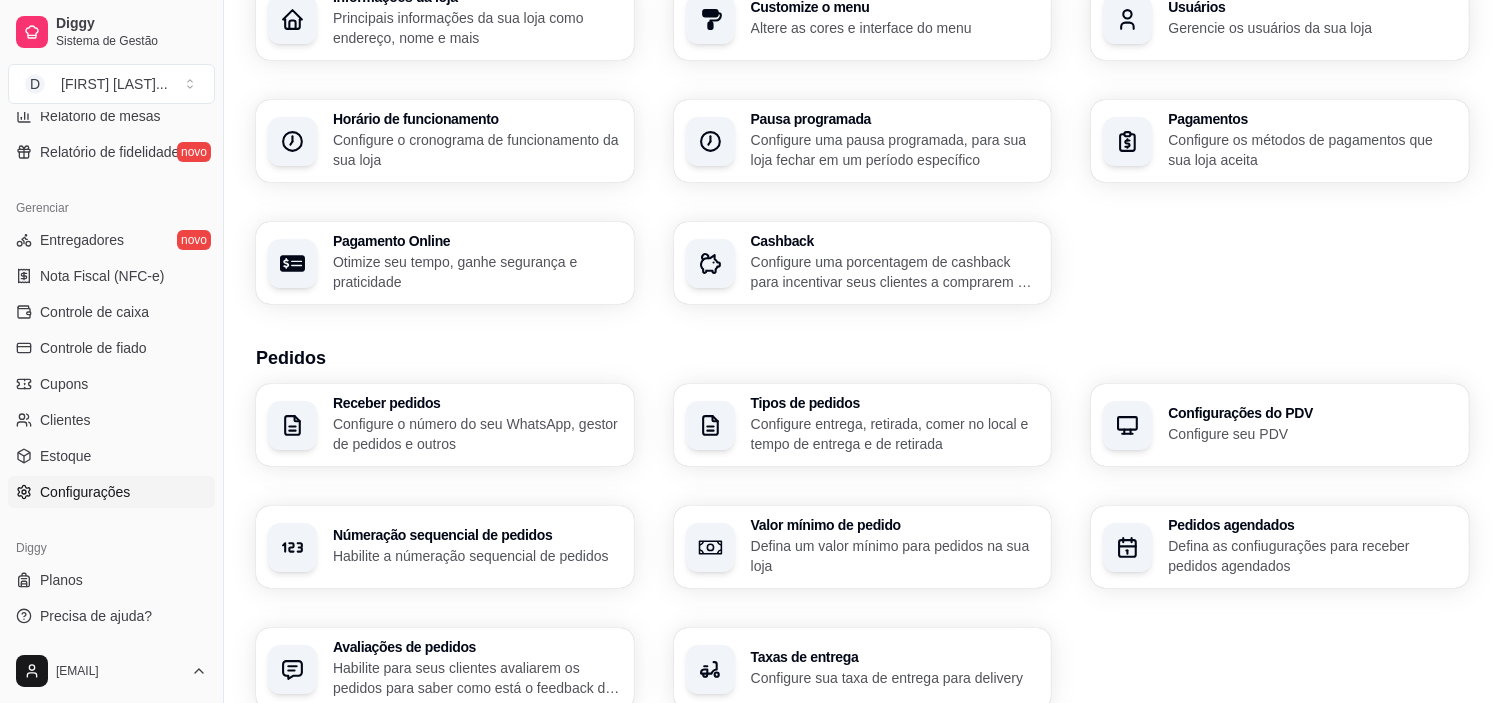 click on "Defina as confiugurações para receber pedidos agendados" at bounding box center [1312, 556] 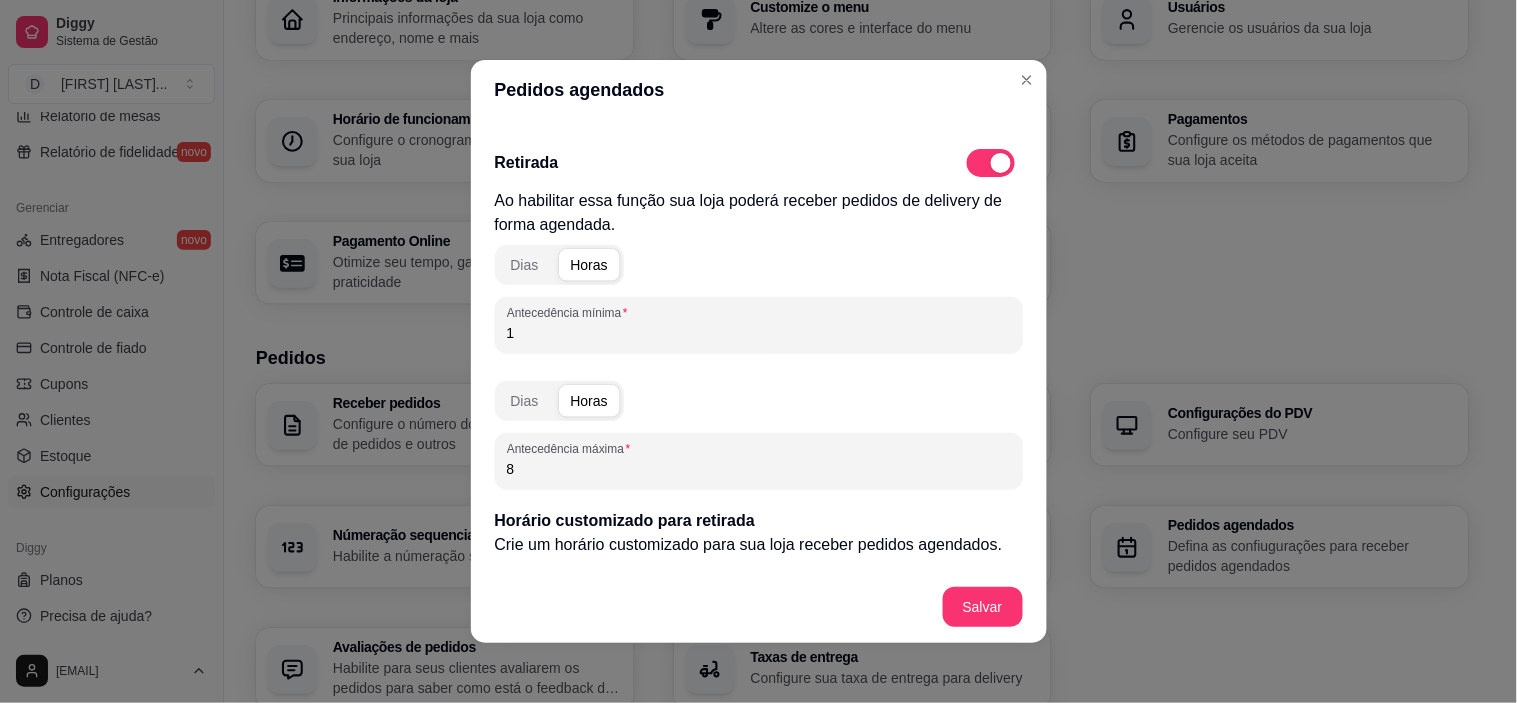 scroll, scrollTop: 1000, scrollLeft: 0, axis: vertical 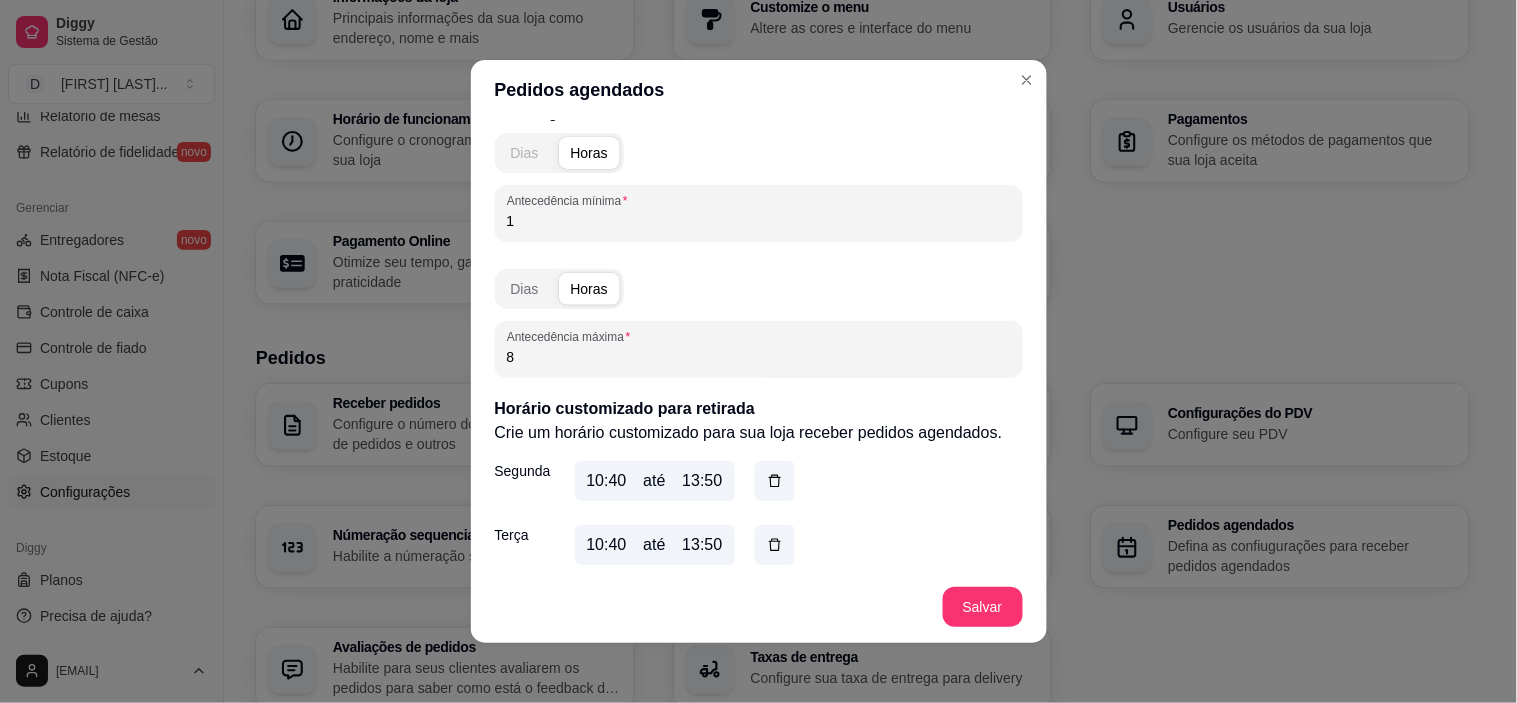 click on "Dias" at bounding box center [525, 153] 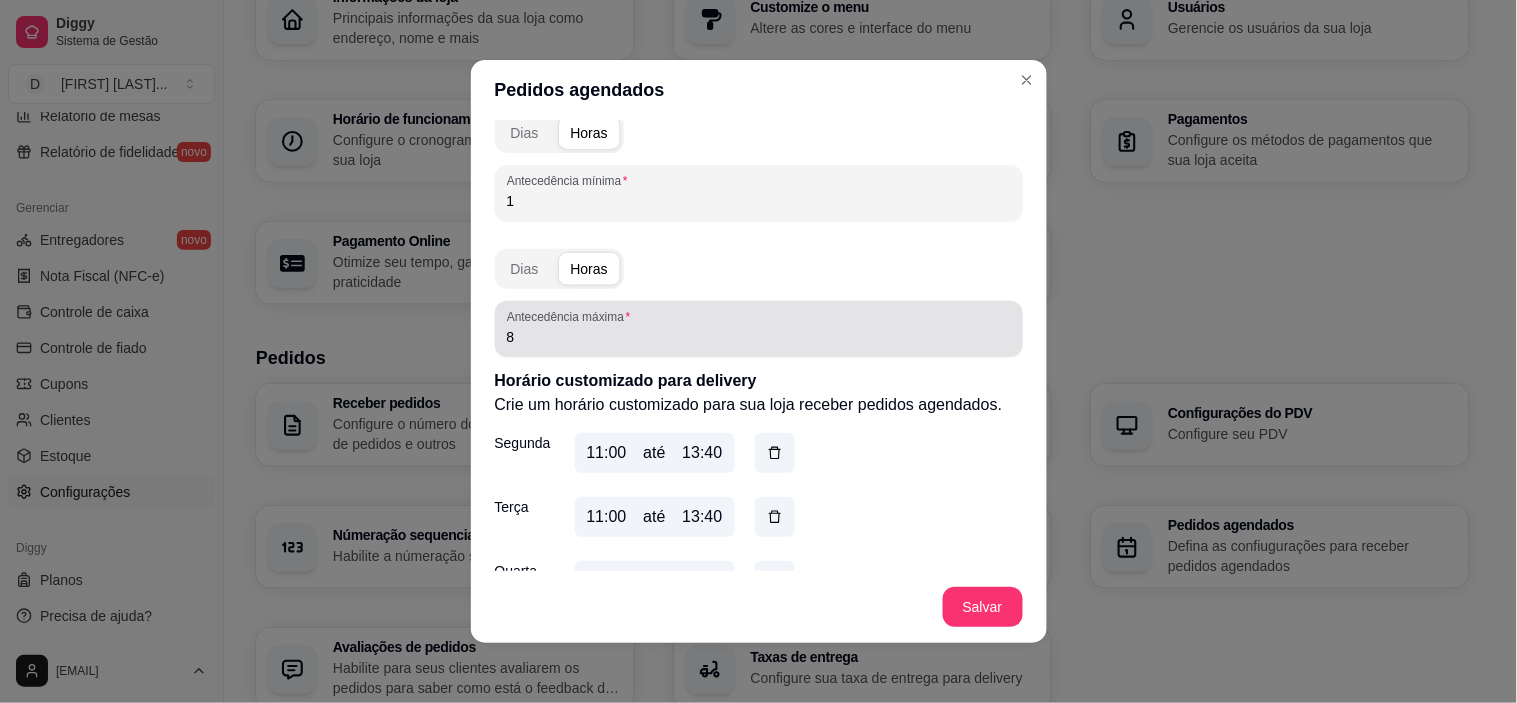 scroll, scrollTop: 0, scrollLeft: 0, axis: both 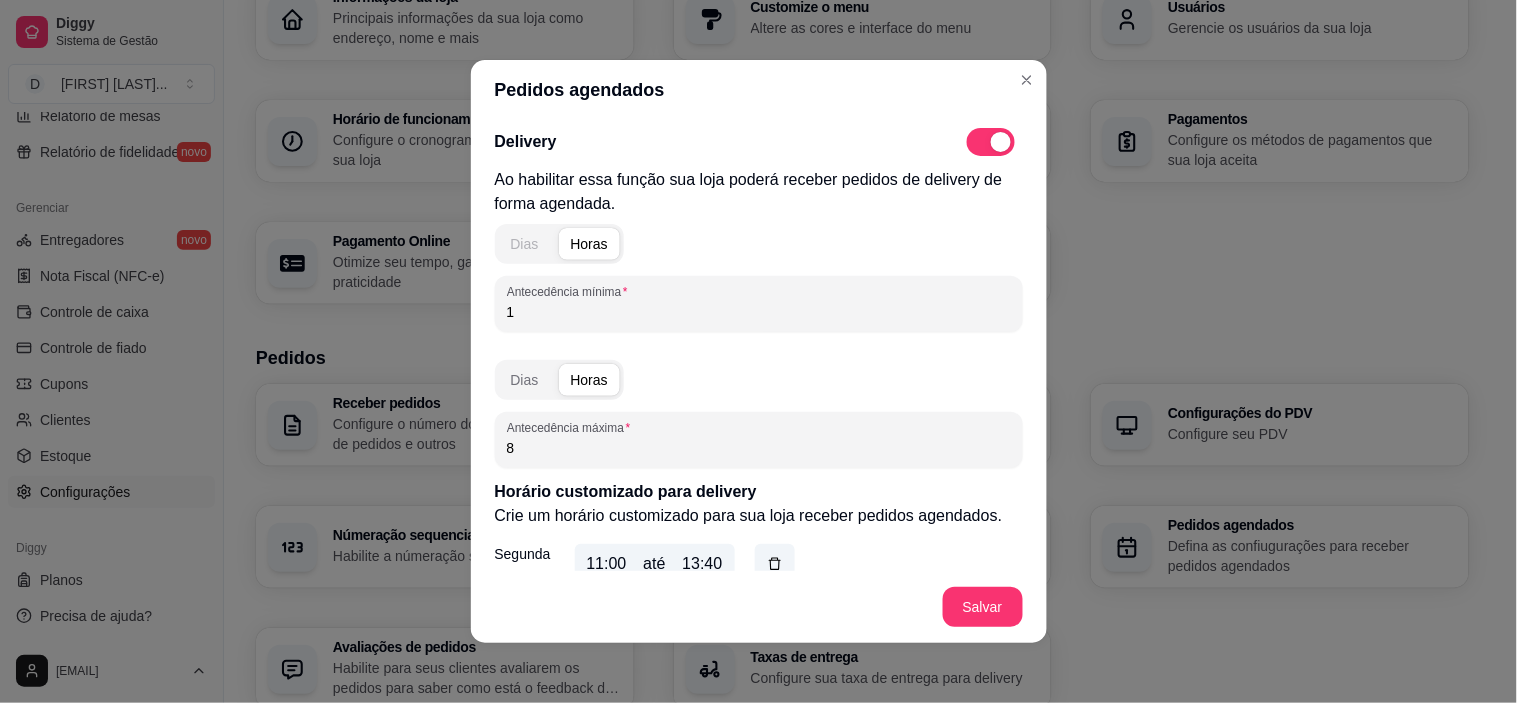 click on "Dias" at bounding box center [525, 244] 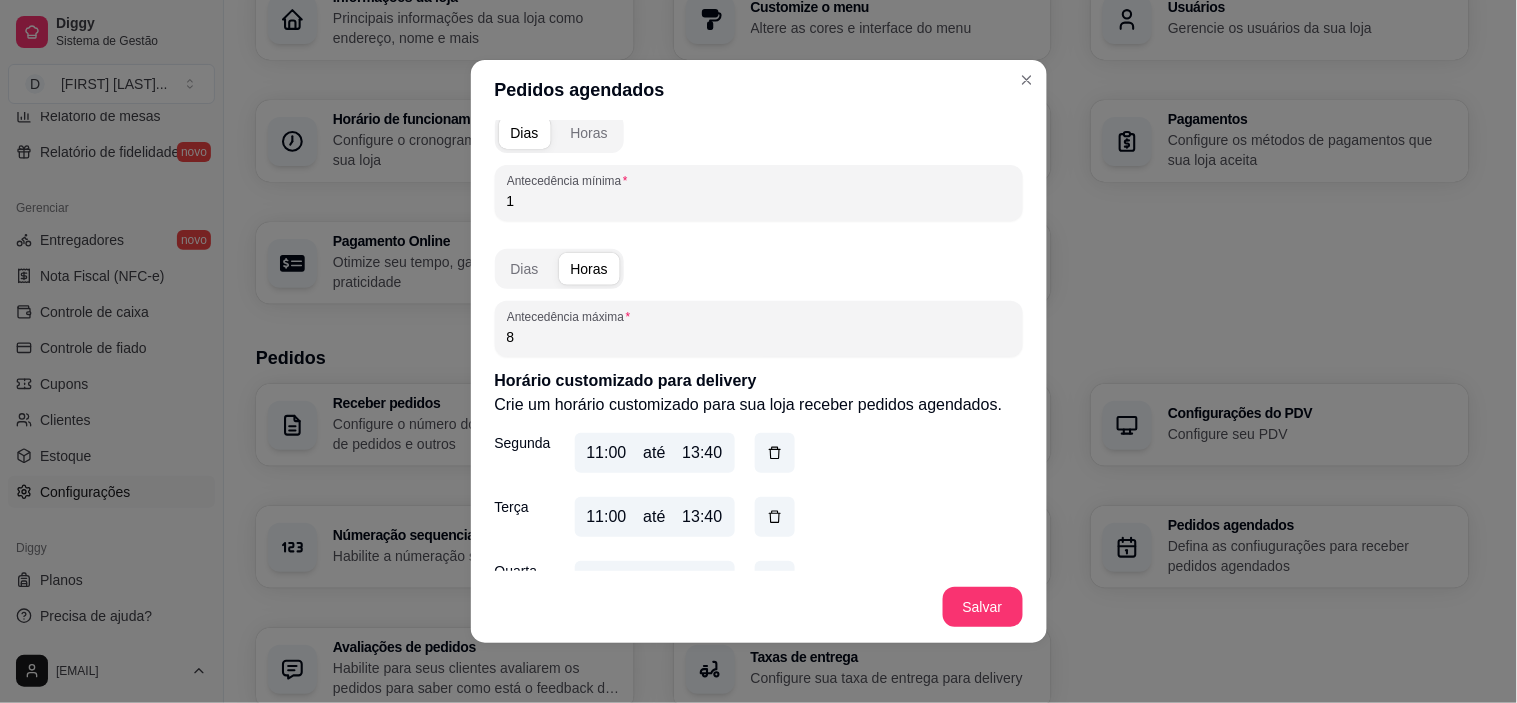 scroll, scrollTop: 222, scrollLeft: 0, axis: vertical 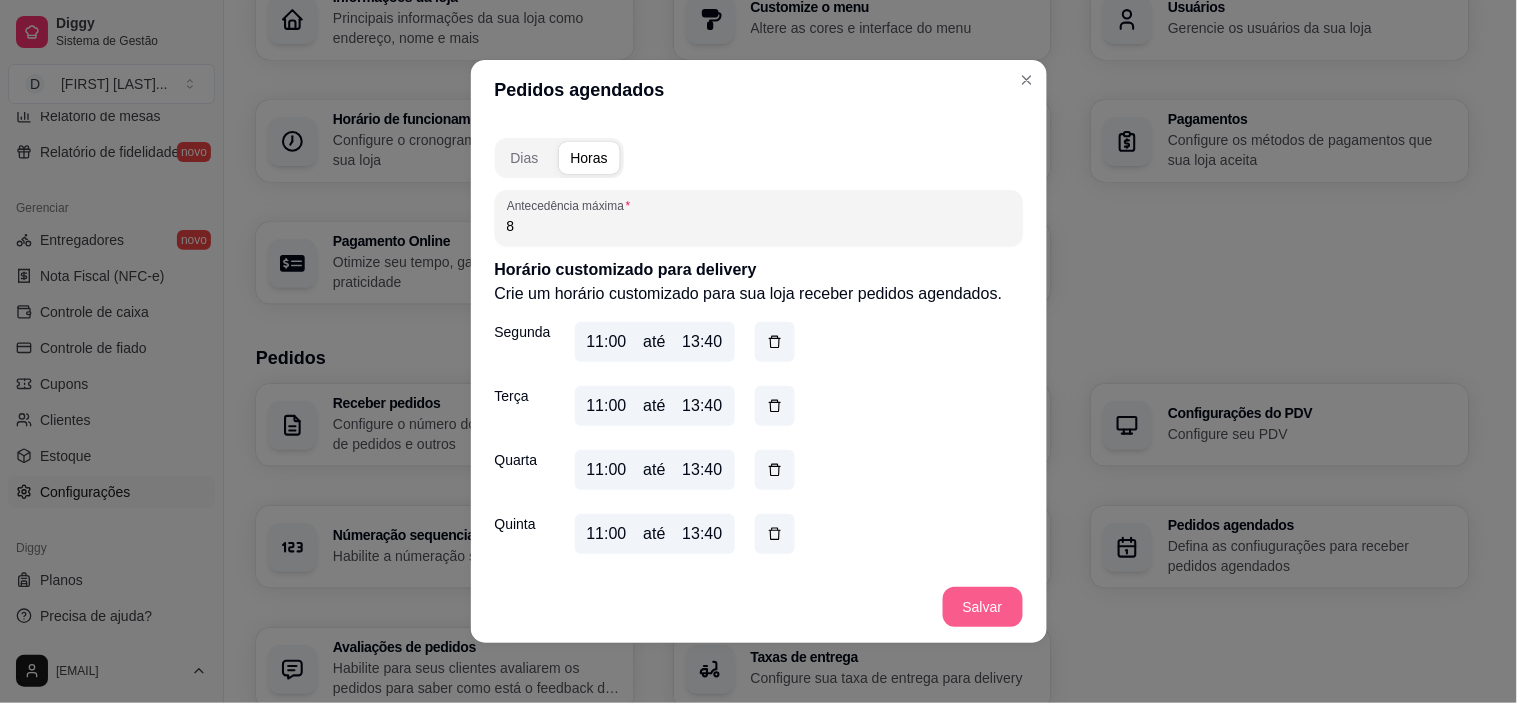 click on "Salvar" at bounding box center [983, 607] 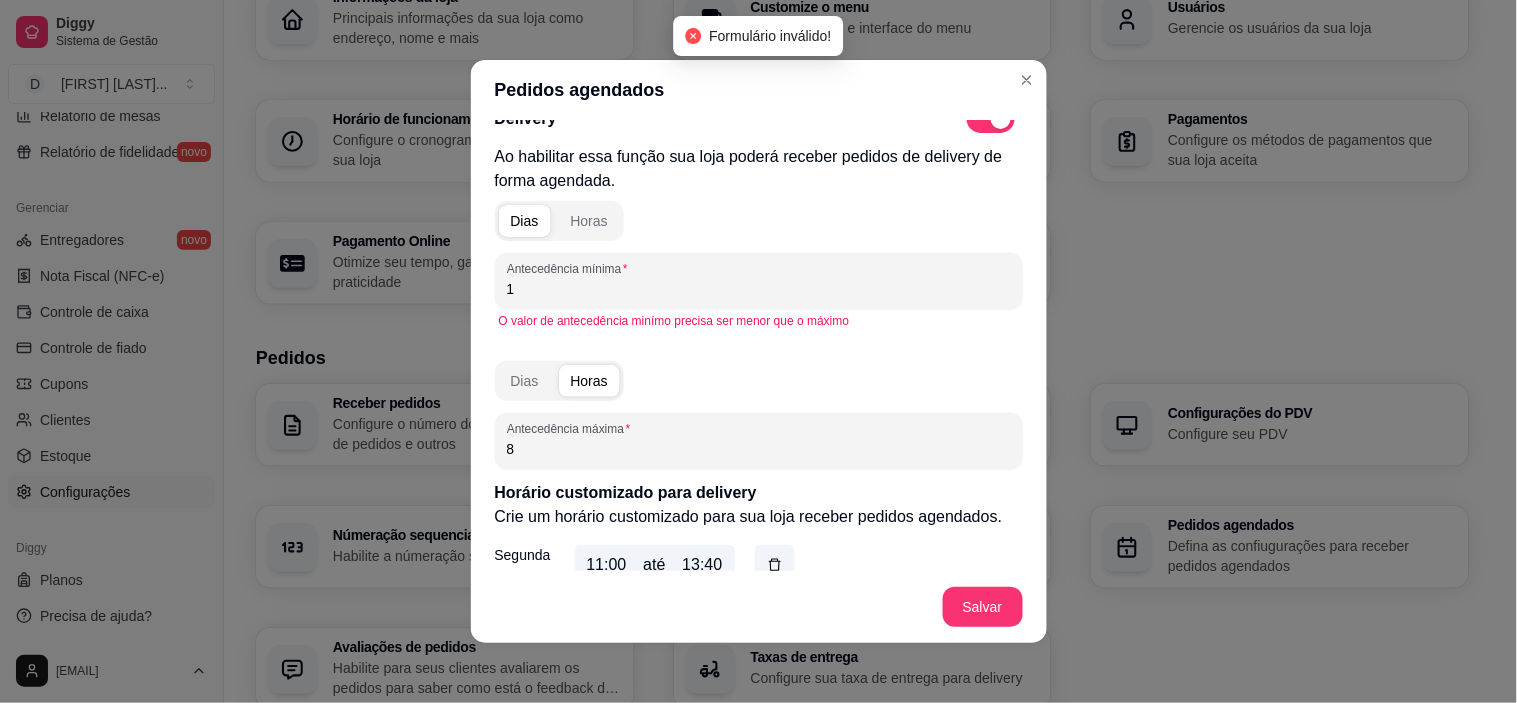 scroll, scrollTop: 0, scrollLeft: 0, axis: both 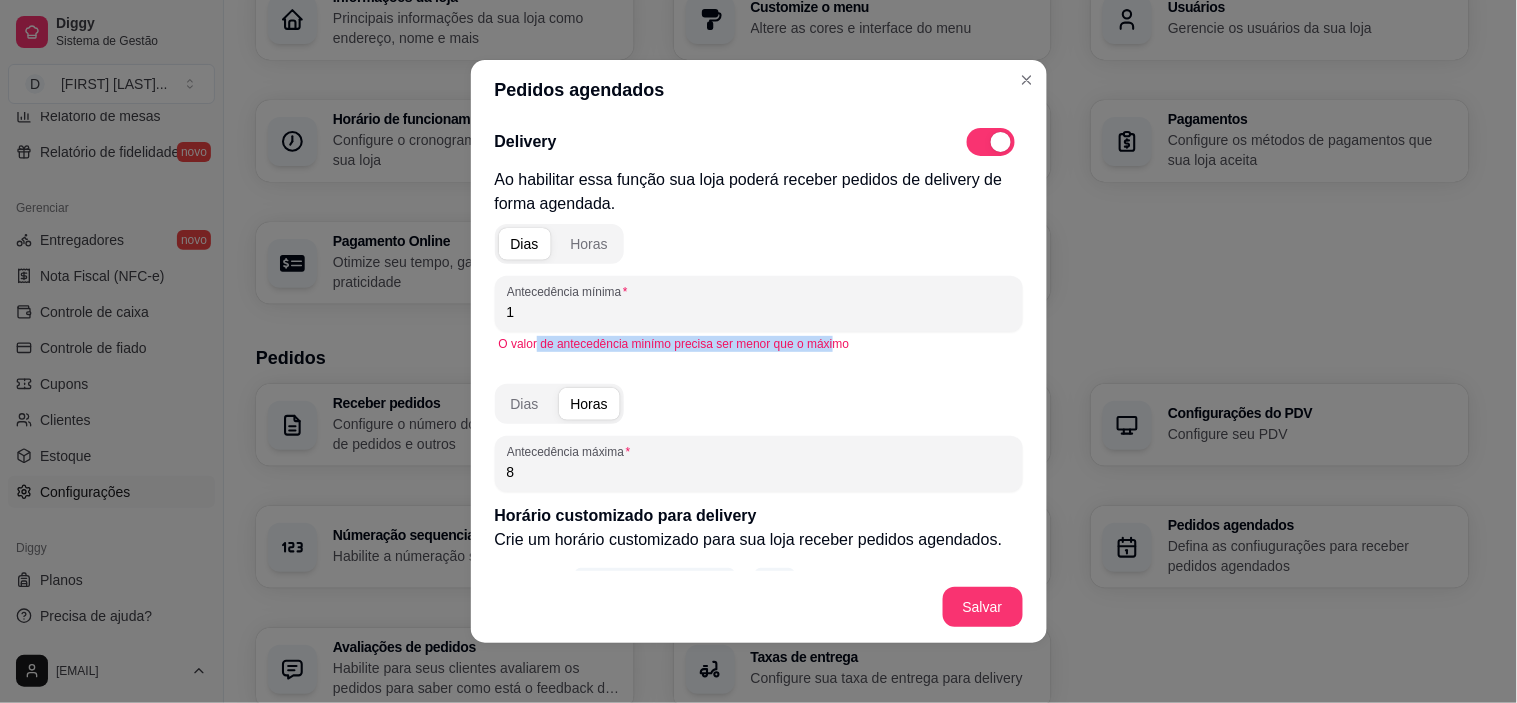 drag, startPoint x: 527, startPoint y: 340, endPoint x: 821, endPoint y: 347, distance: 294.0833 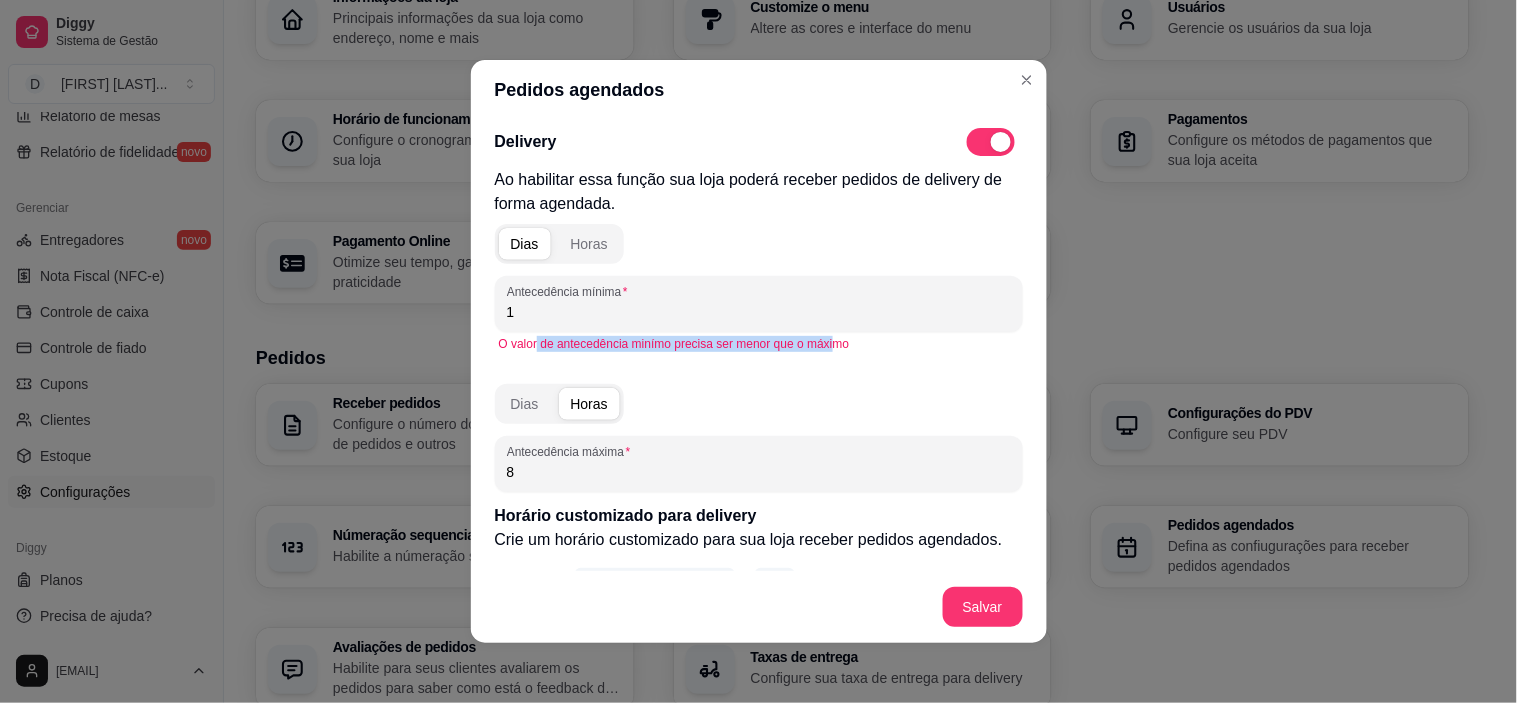 click on "O valor de antecedência minímo precisa ser menor que o máximo" at bounding box center (759, 344) 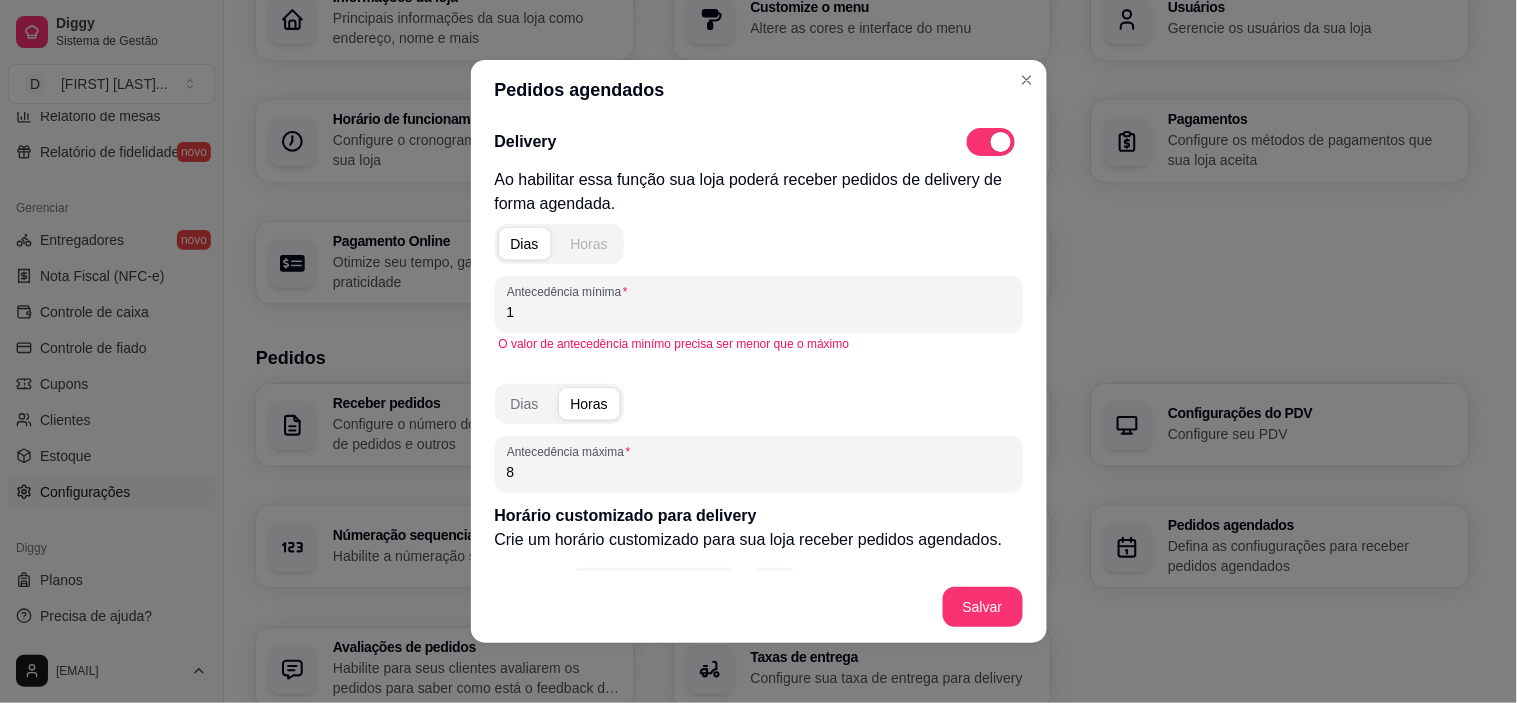 click on "Horas" at bounding box center [589, 244] 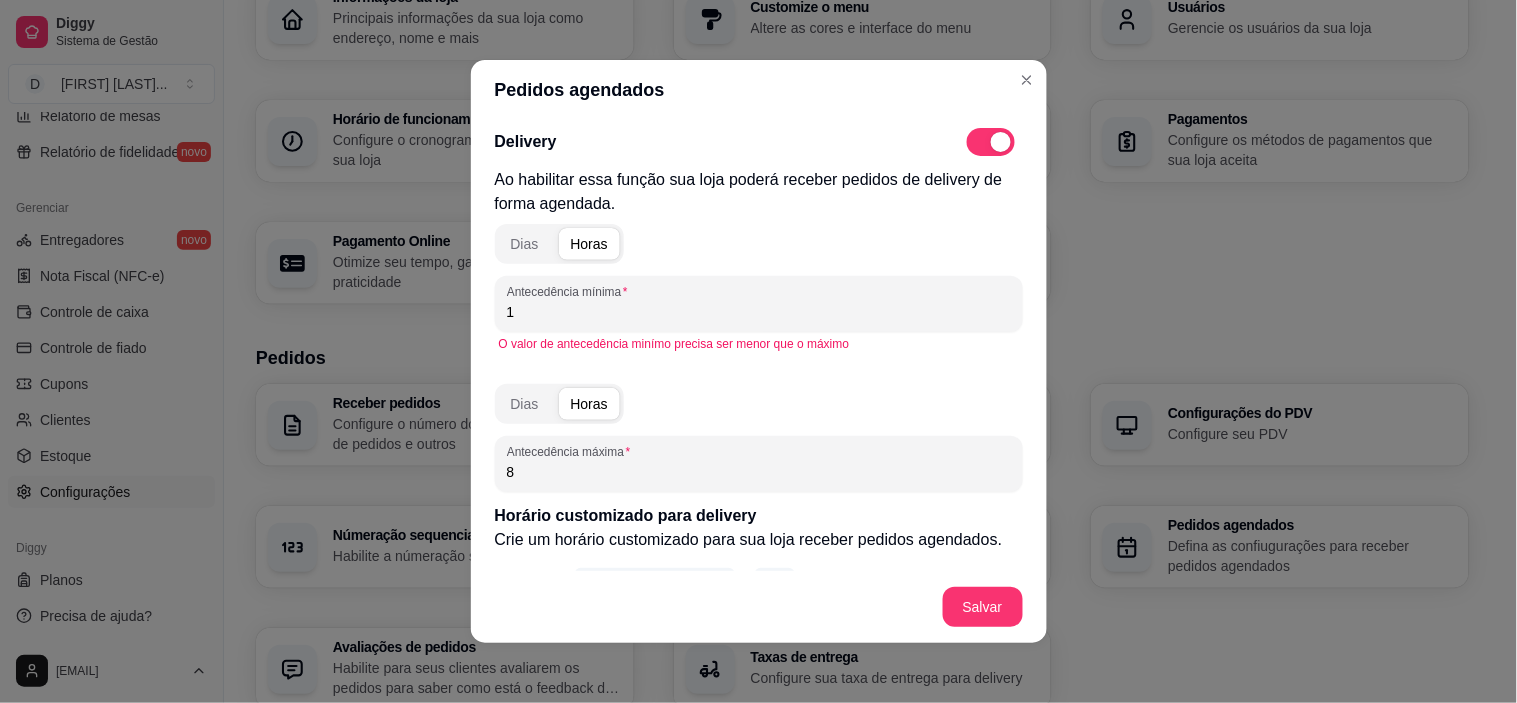 drag, startPoint x: 515, startPoint y: 318, endPoint x: 487, endPoint y: 310, distance: 29.12044 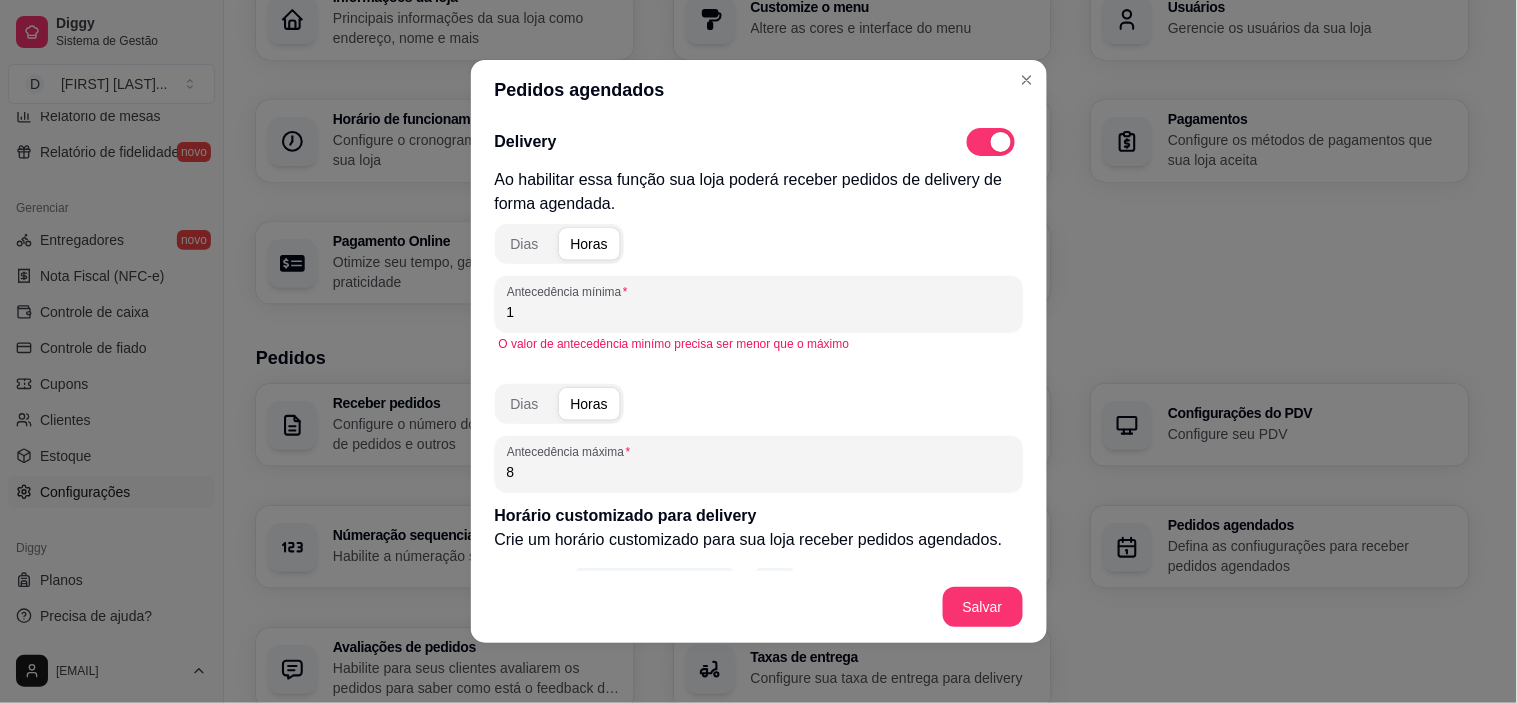click on "Antecedência mínima 1" at bounding box center [759, 304] 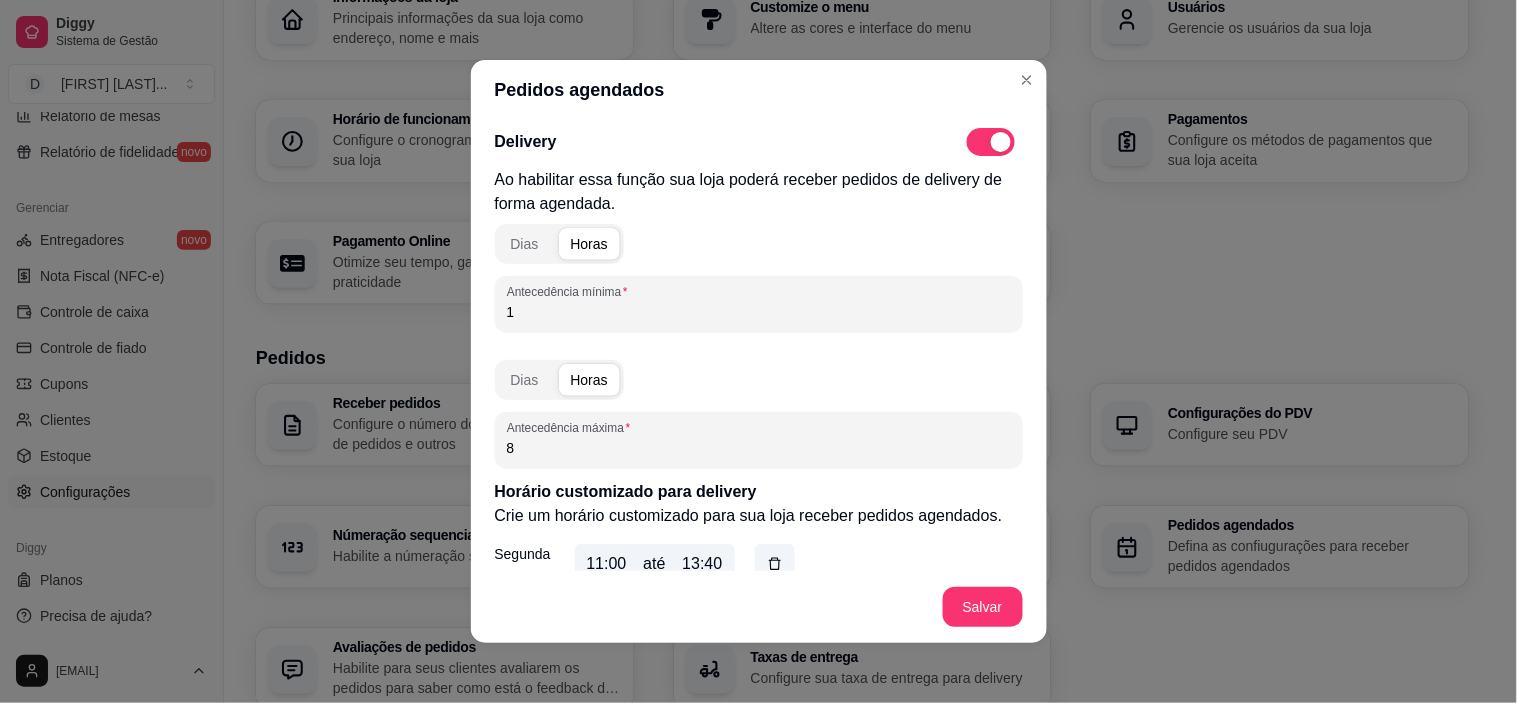 drag, startPoint x: 614, startPoint y: 303, endPoint x: 471, endPoint y: 303, distance: 143 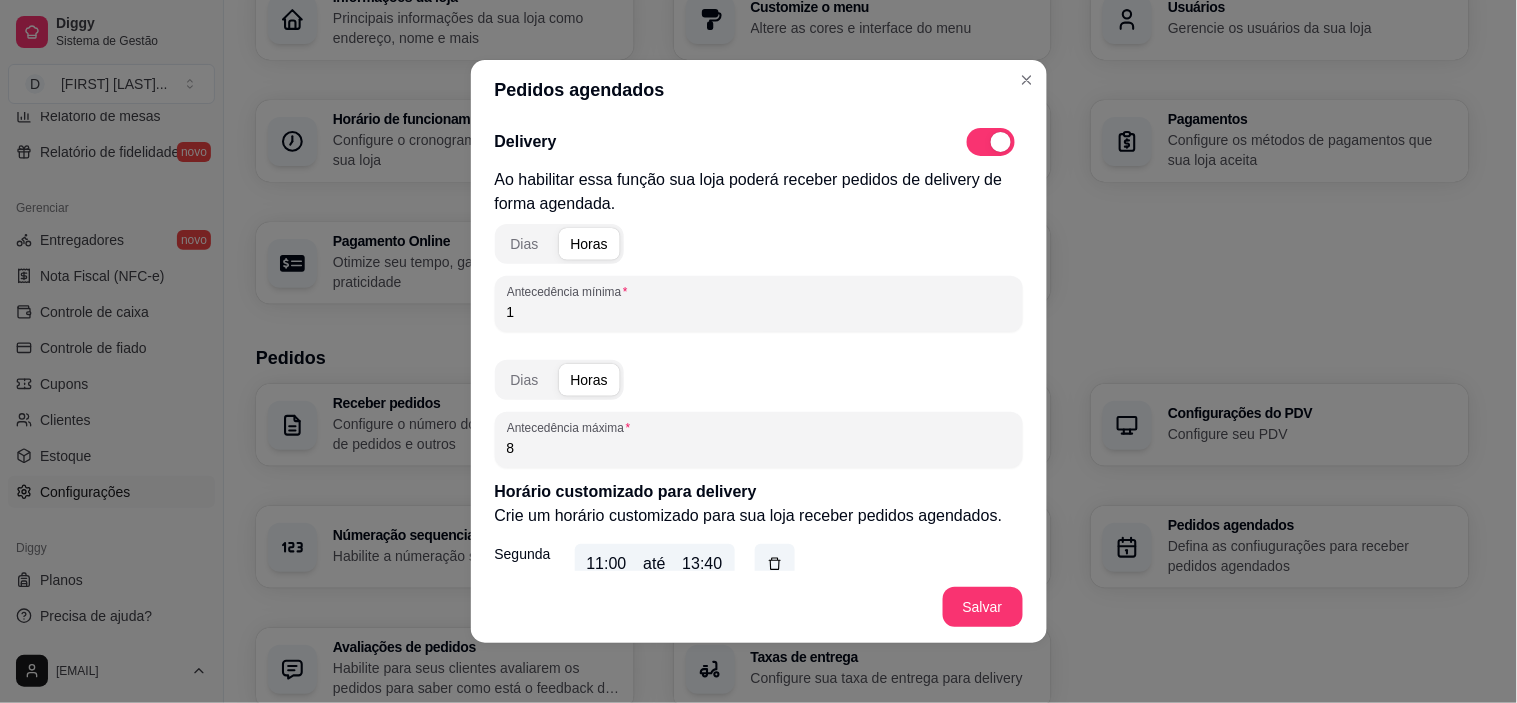 click on "Delivery Ao habilitar essa função sua loja poderá receber pedidos de delivery de forma agendada. Dias Horas Antecedência mínima 1 Dias Horas Antecedência máxima 8 Horário customizado para delivery Crie um horário customizado para sua loja receber pedidos agendados. Segunda 11:00 até   13:40 Terça 11:00 até   13:40 Quarta 11:00 até   13:40 Quinta 11:00 até   13:40 Sexta 11:00 até   13:40 Sábado 11:00 até   13:40 Criar horário customizado Retirada Ao habilitar essa função sua loja poderá receber pedidos de delivery de forma agendada. Dias Horas Antecedência mínima 1 Dias Horas Antecedência máxima 8 Horário customizado para retirada Crie um horário customizado para sua loja receber pedidos agendados. Segunda 10:40 até   13:50 Terça 10:40 até   13:50 Quarta 10:40 até   13:50 Sexta 10:40 até   13:50 Sábado 10:40 até   13:50 Criar horário customizado" at bounding box center [759, 345] 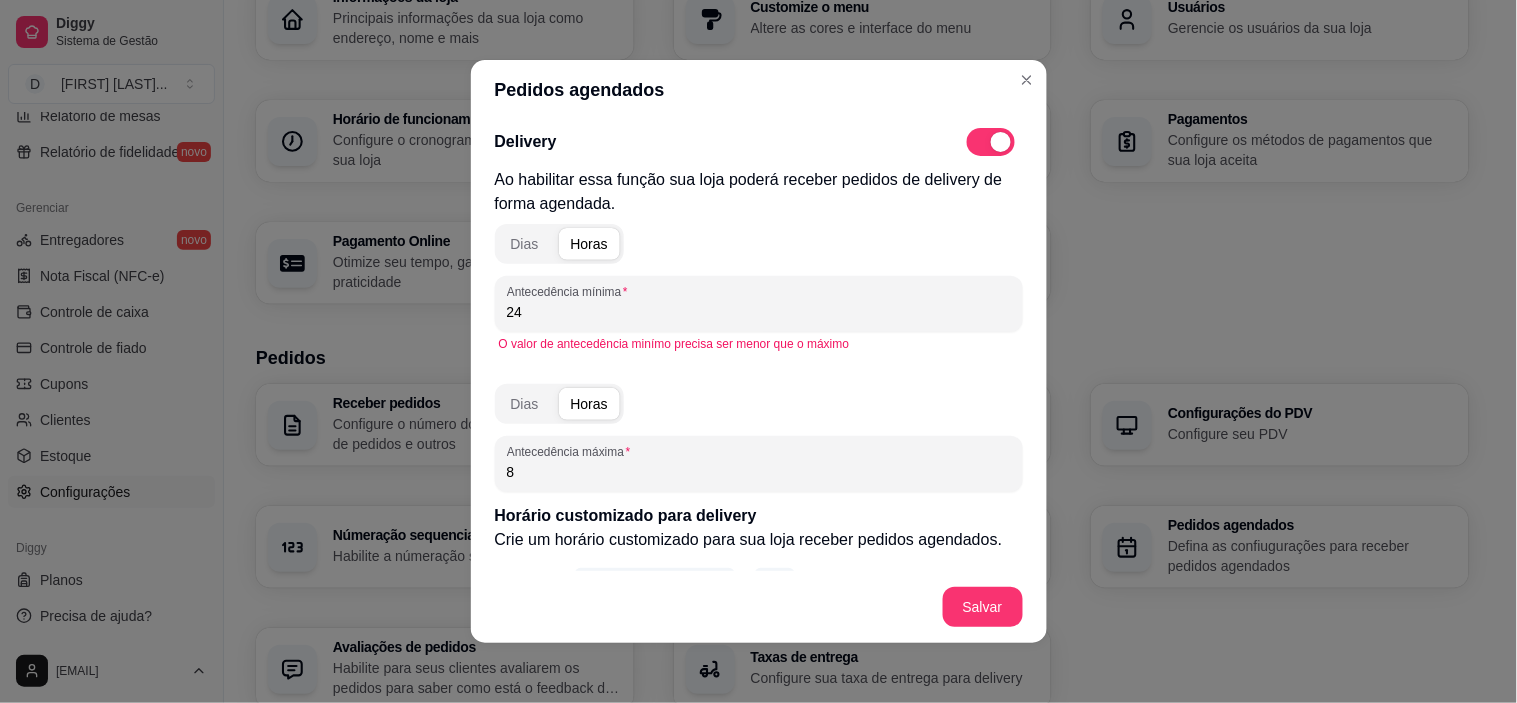 click on "24" at bounding box center (759, 312) 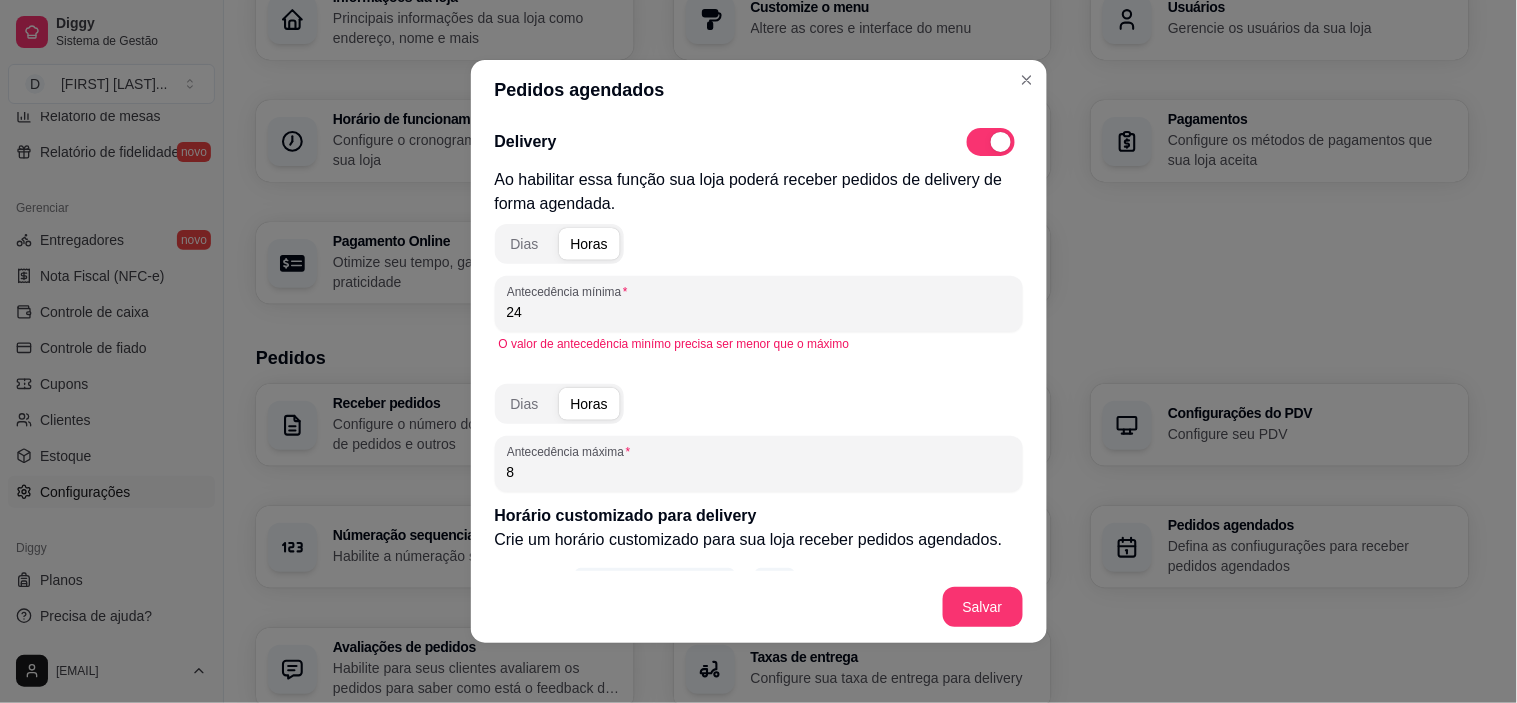 type on "2" 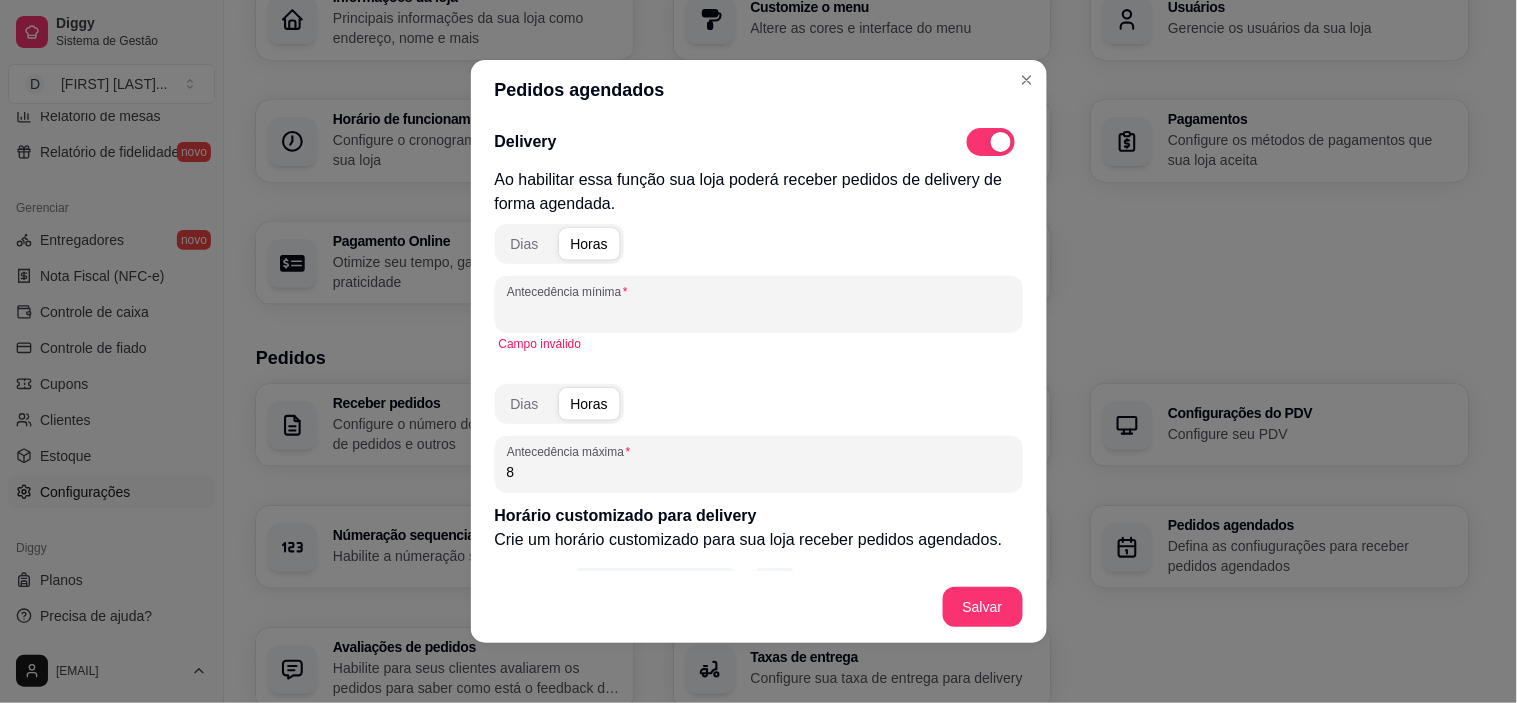 type on "1" 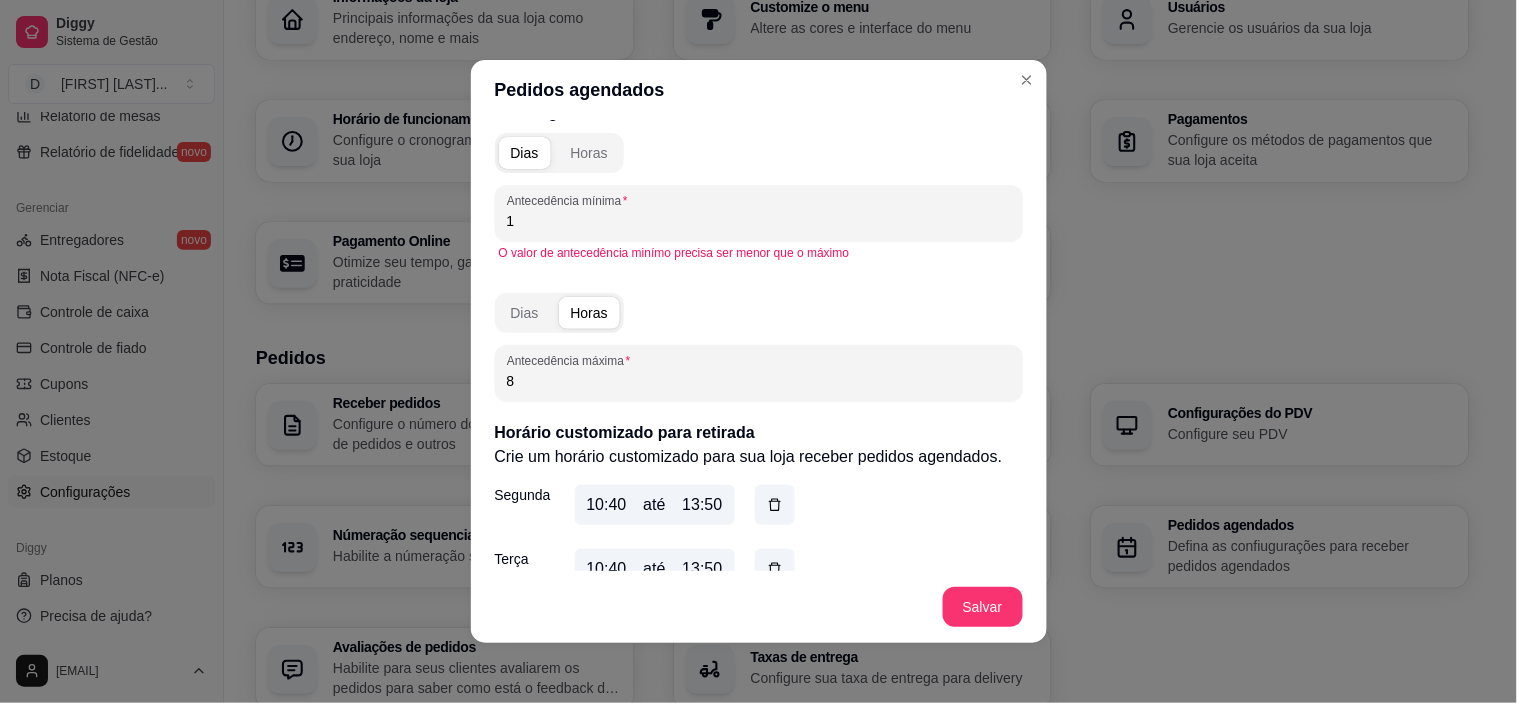 scroll, scrollTop: 888, scrollLeft: 0, axis: vertical 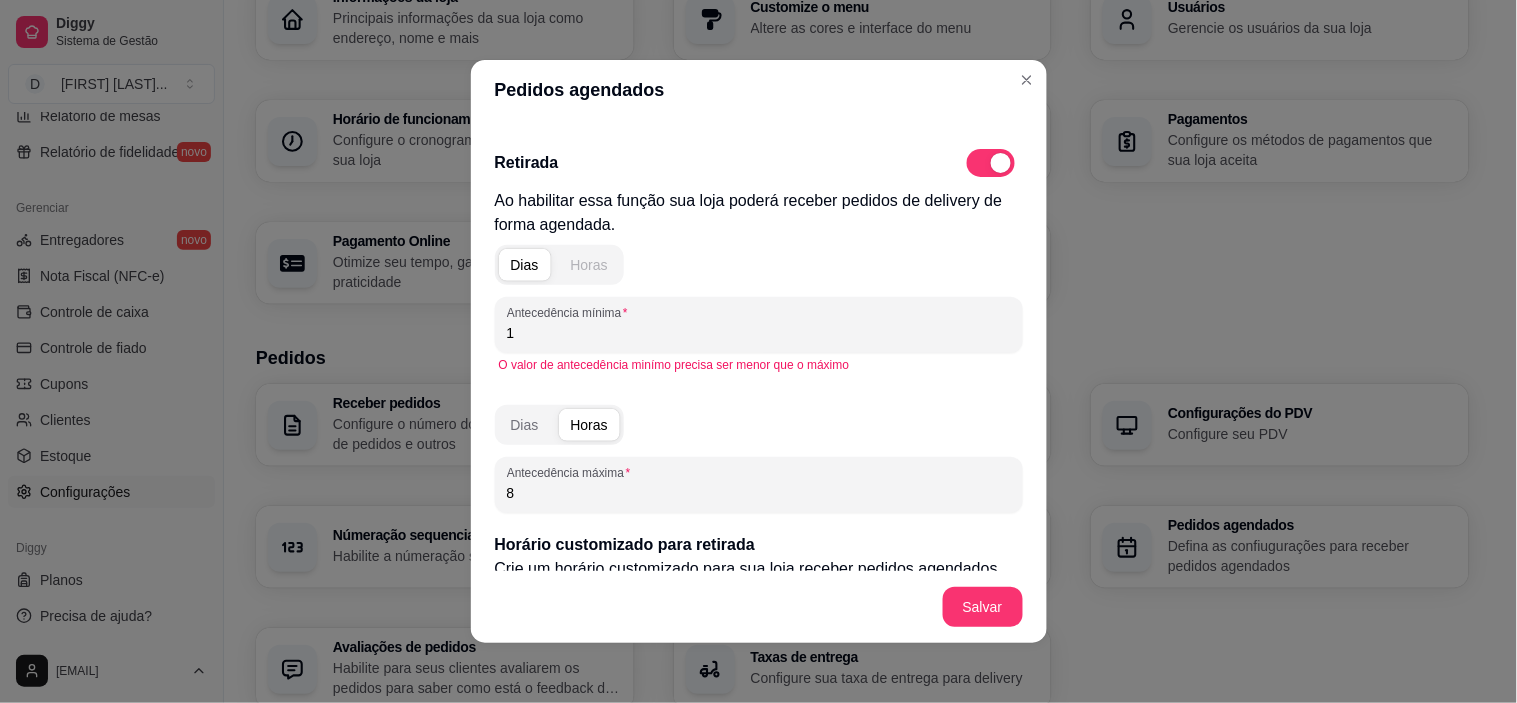 click on "Horas" at bounding box center [589, 265] 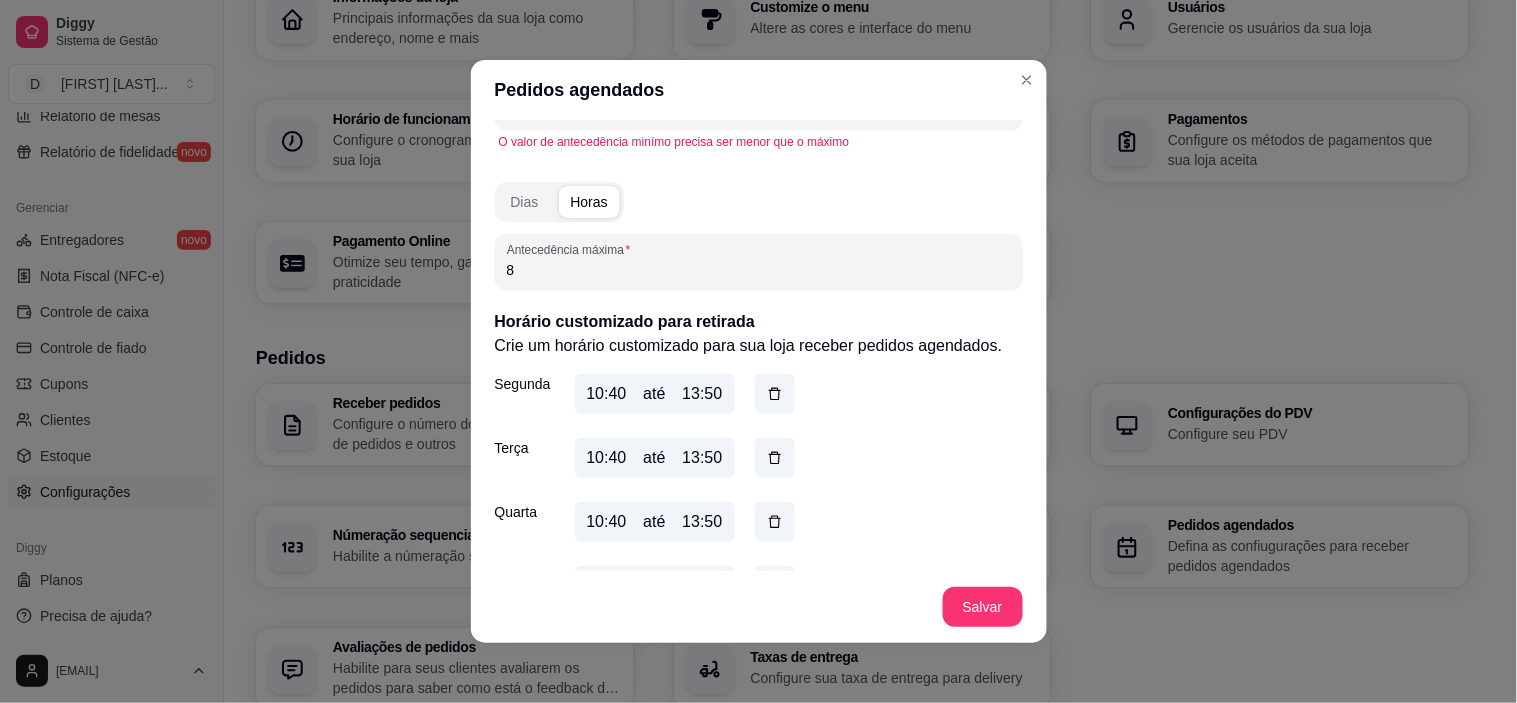 scroll, scrollTop: 1285, scrollLeft: 0, axis: vertical 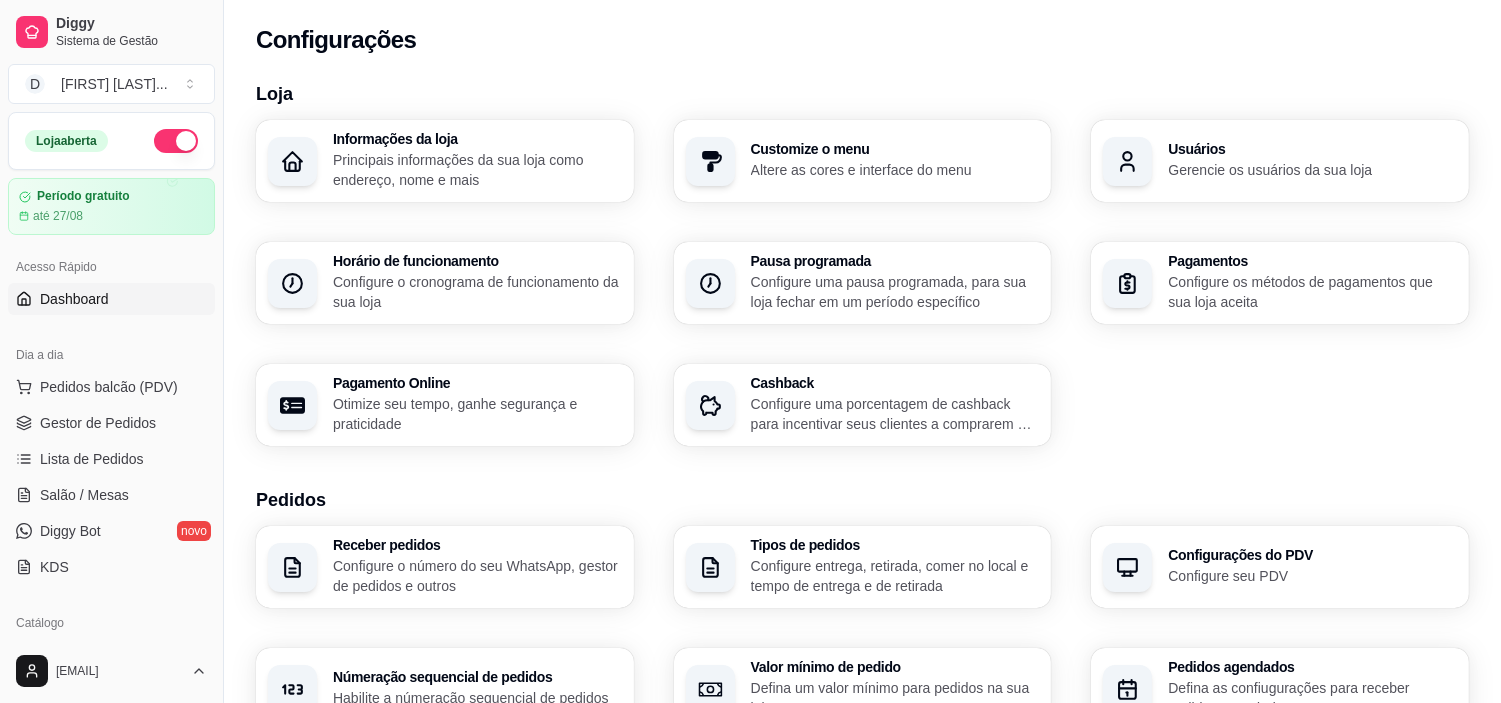 click on "Dashboard" at bounding box center [111, 299] 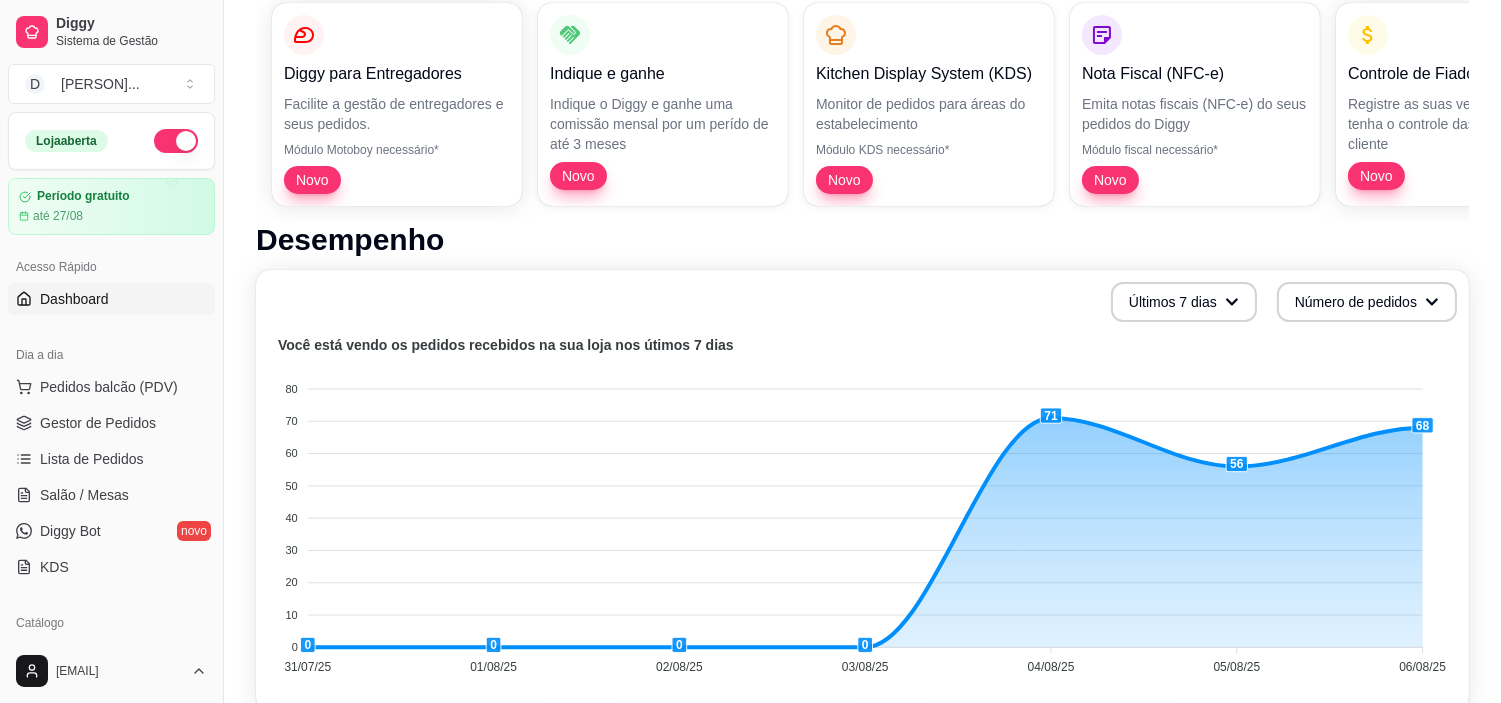 scroll, scrollTop: 444, scrollLeft: 0, axis: vertical 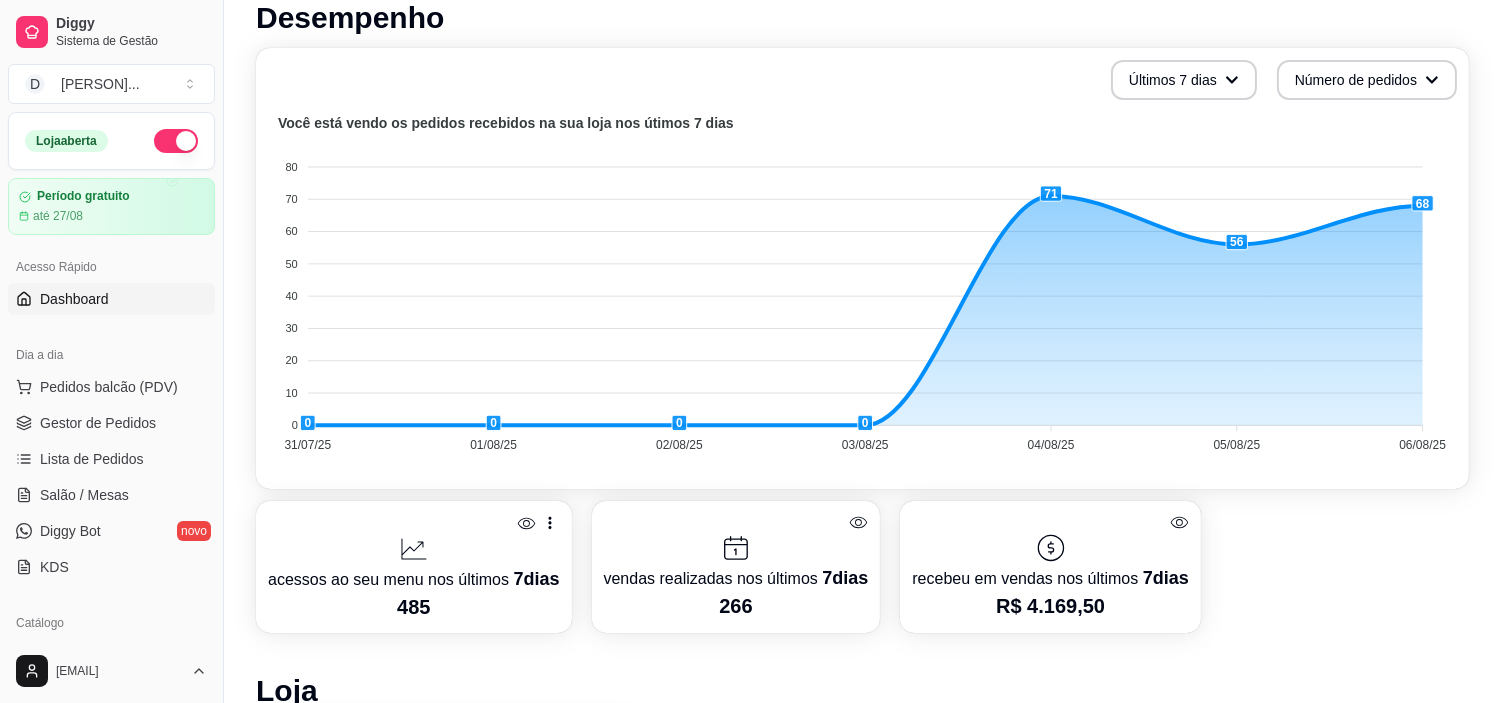 click on "Número de pedidos" at bounding box center [1367, 80] 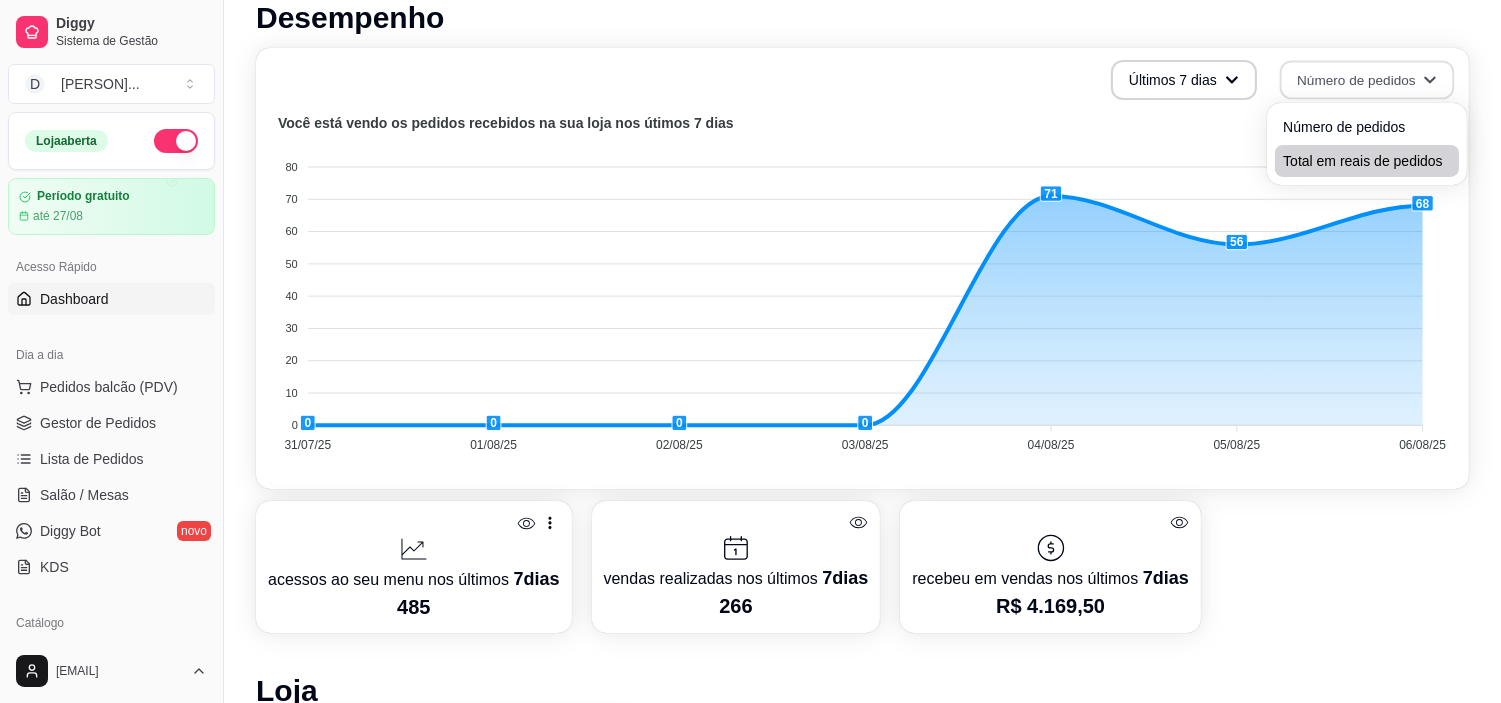 click on "Total em reais de pedidos" at bounding box center [1367, 161] 